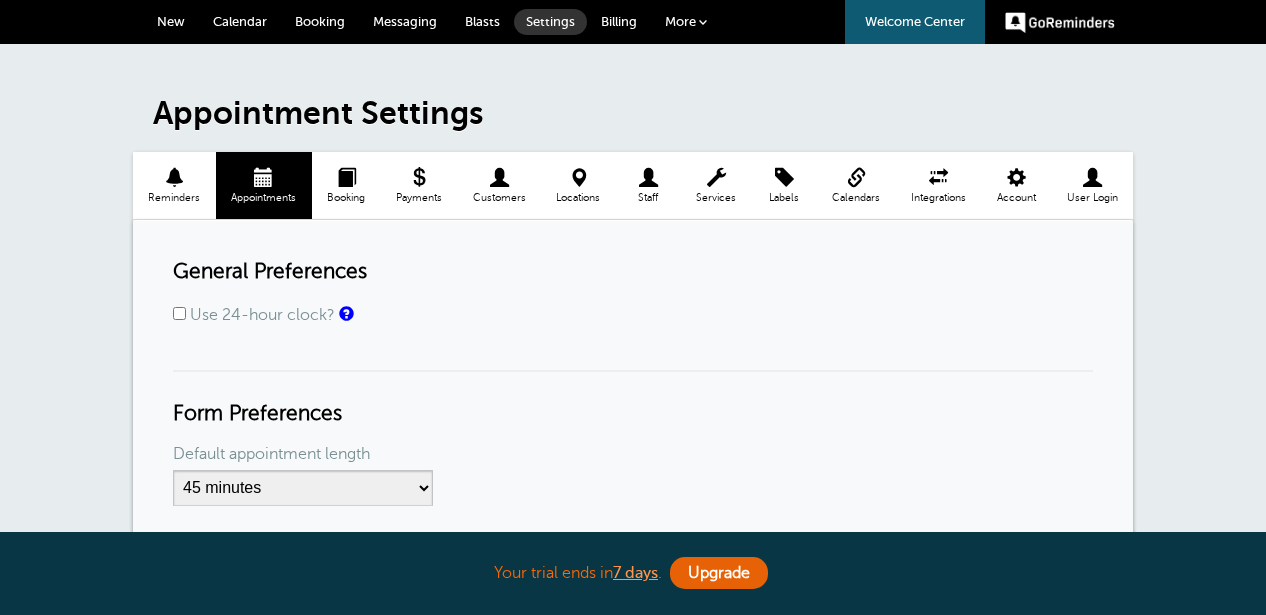 scroll, scrollTop: 0, scrollLeft: 0, axis: both 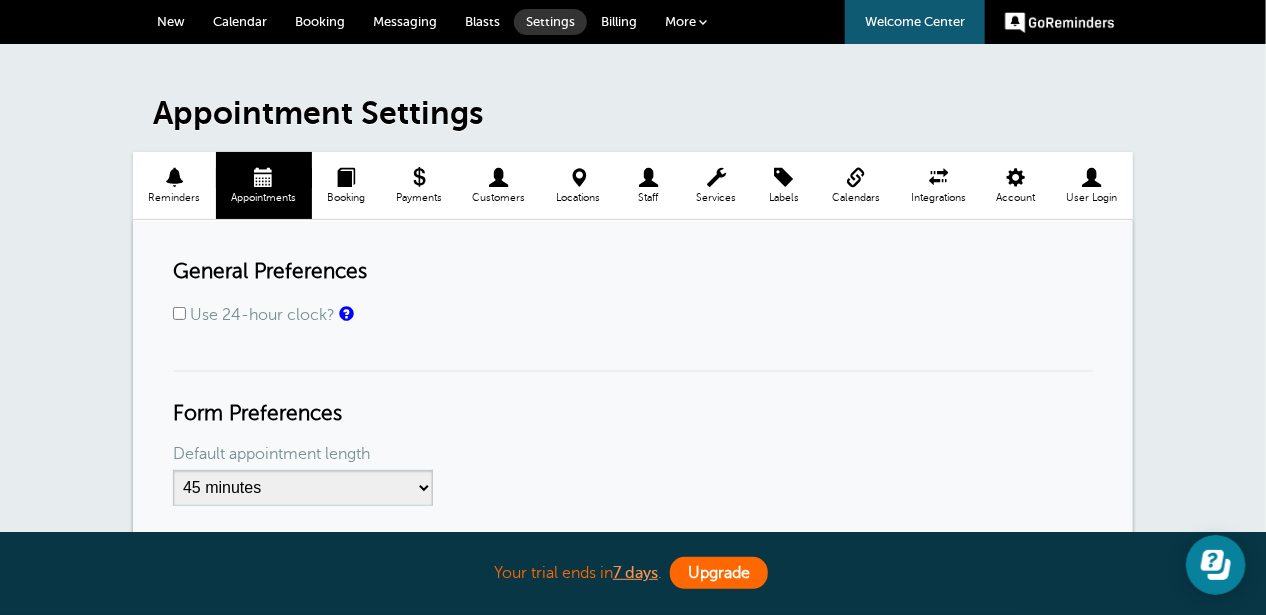 click on "Upgrade" at bounding box center (719, 573) 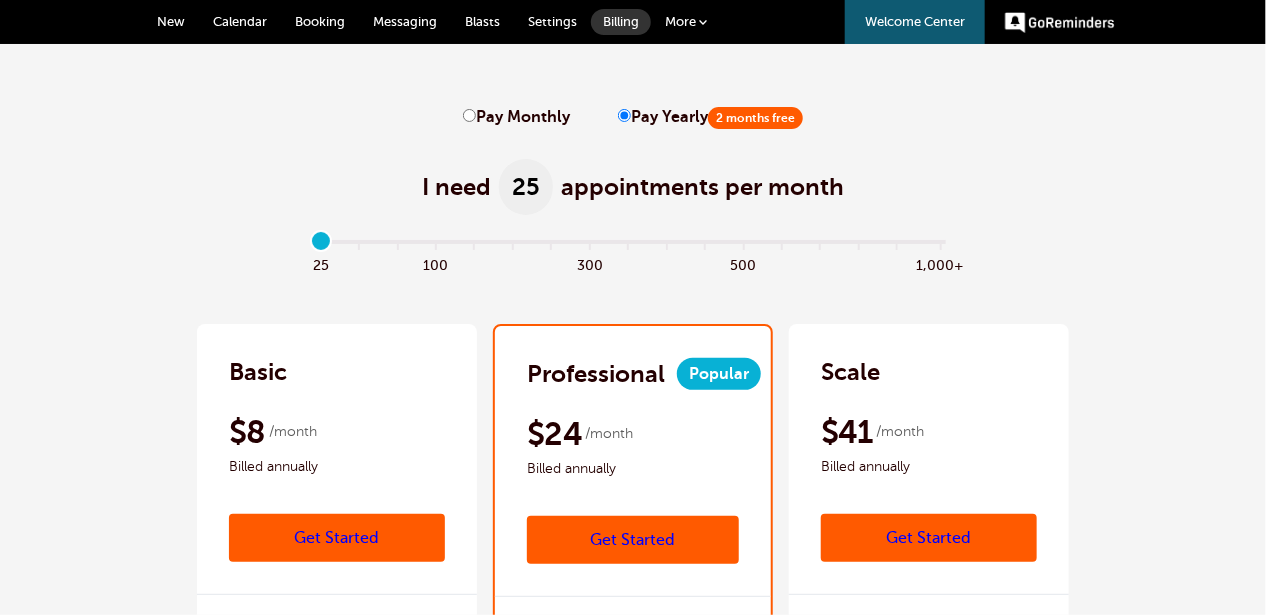 scroll, scrollTop: 71, scrollLeft: 0, axis: vertical 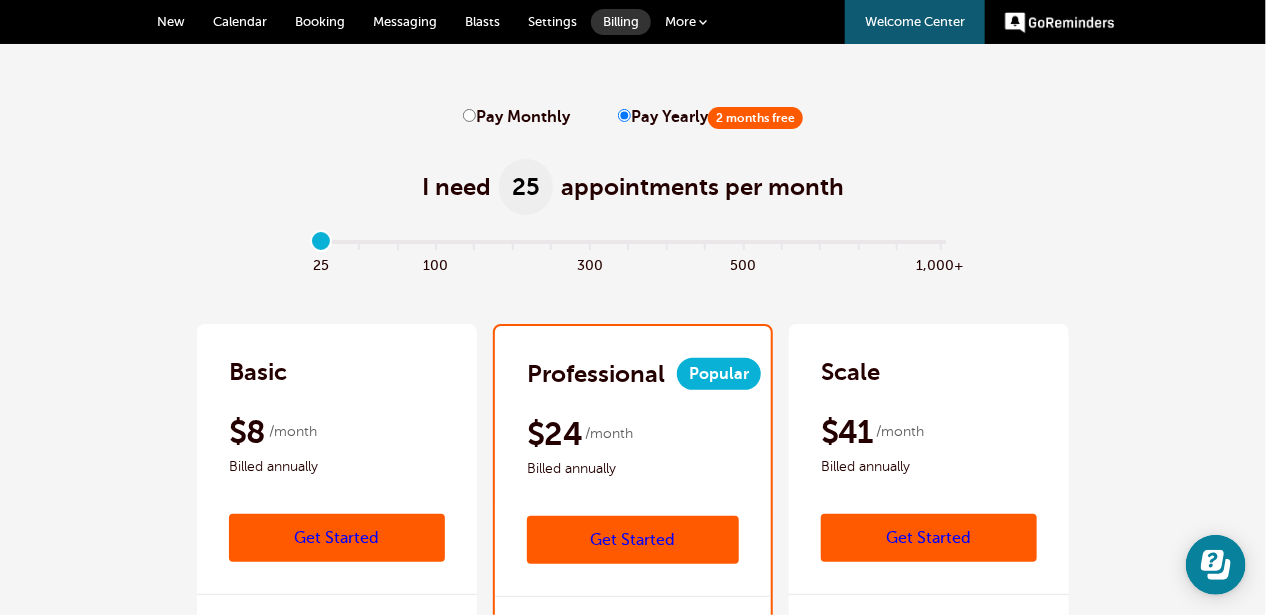 click on "Calendar" at bounding box center (240, 21) 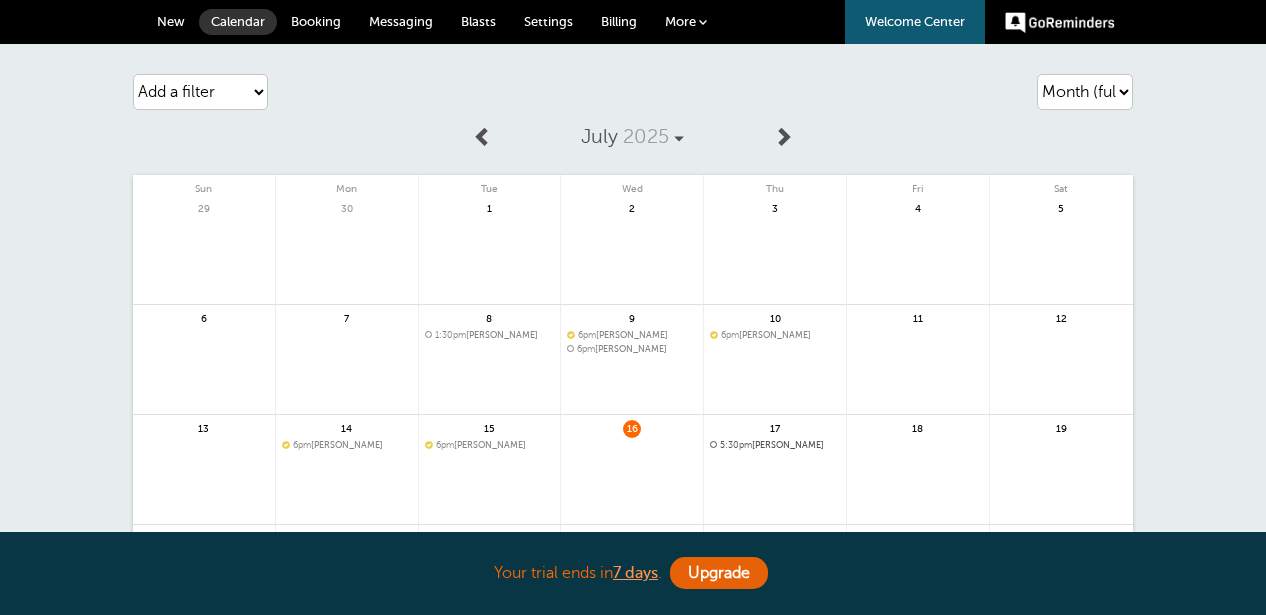scroll, scrollTop: 0, scrollLeft: 0, axis: both 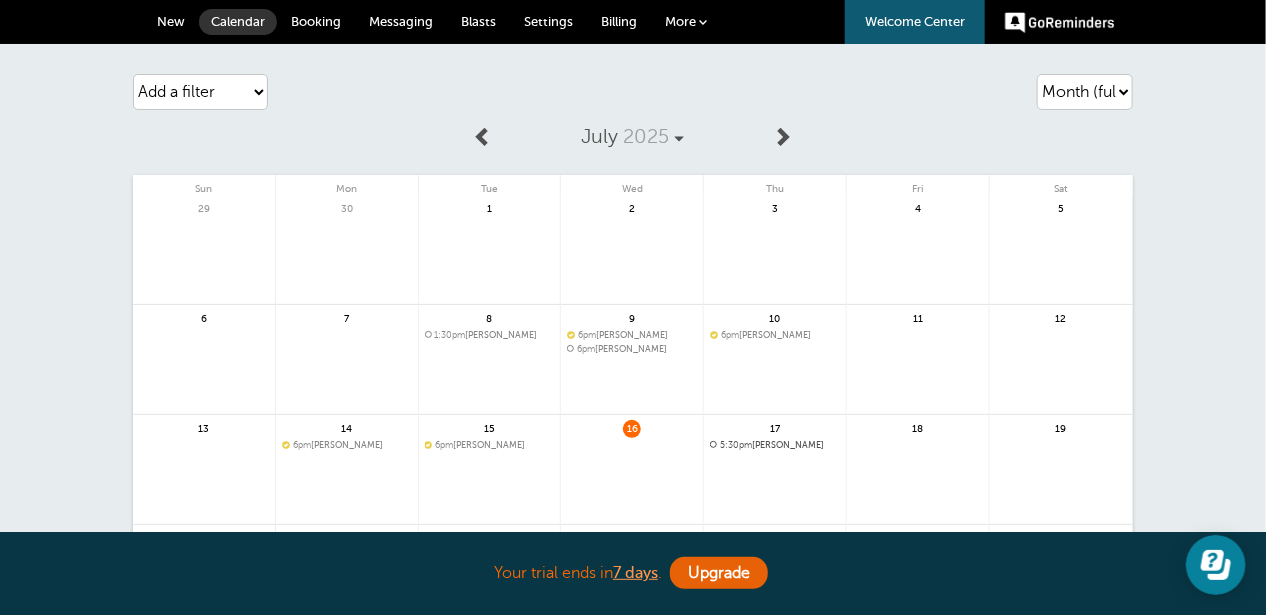 click at bounding box center [347, 371] 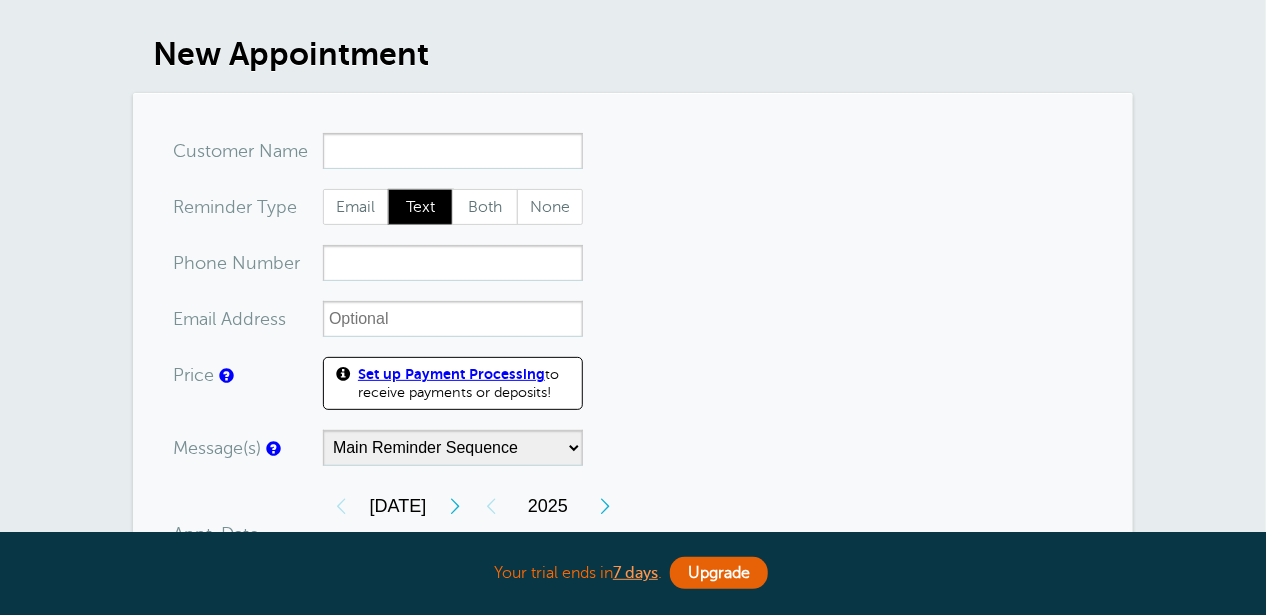 scroll, scrollTop: 100, scrollLeft: 0, axis: vertical 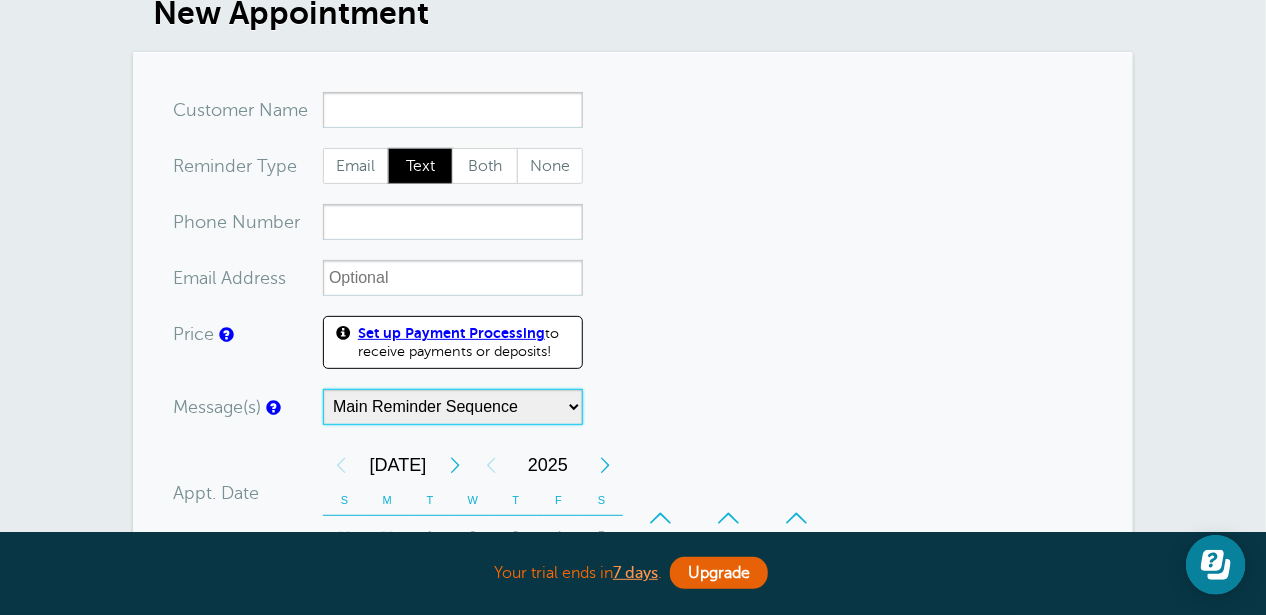 click on "Main Reminder Sequence" at bounding box center (453, 407) 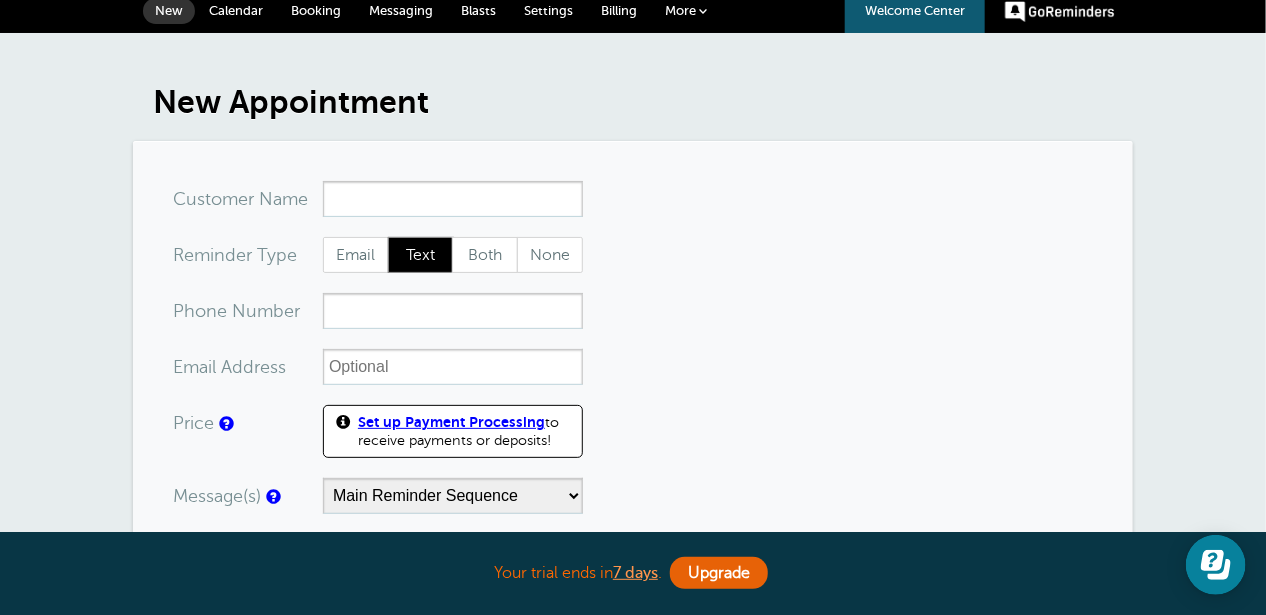 scroll, scrollTop: 0, scrollLeft: 0, axis: both 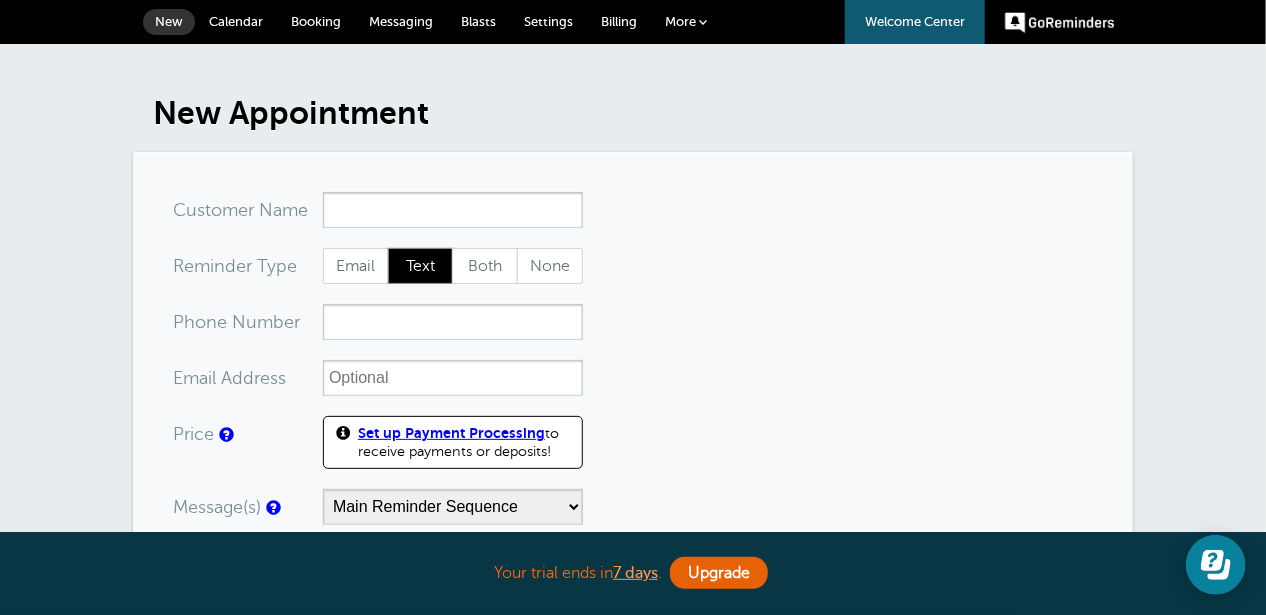 click on "You are creating a new customer. To use an existing customer select one from the autocomplete dropdown.
x-no-autofill
Cus tomer N ame
Edit
Remove
Customer TZ
--
Time zone
am/pm
24h
US/CANADA" at bounding box center [633, 686] 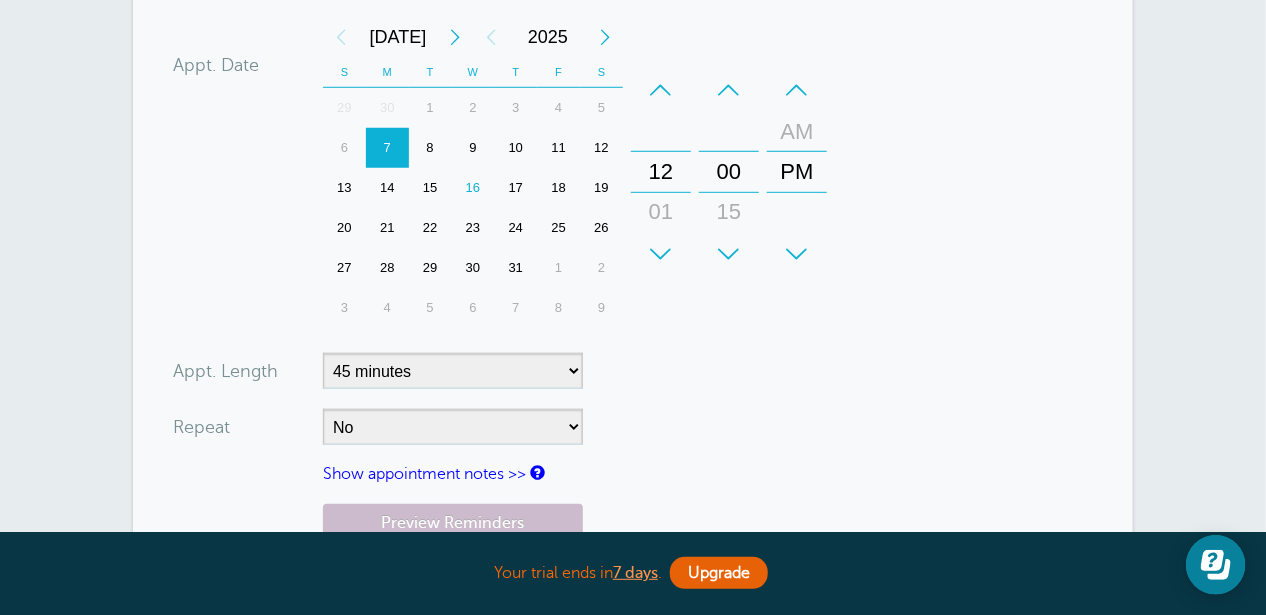 scroll, scrollTop: 600, scrollLeft: 0, axis: vertical 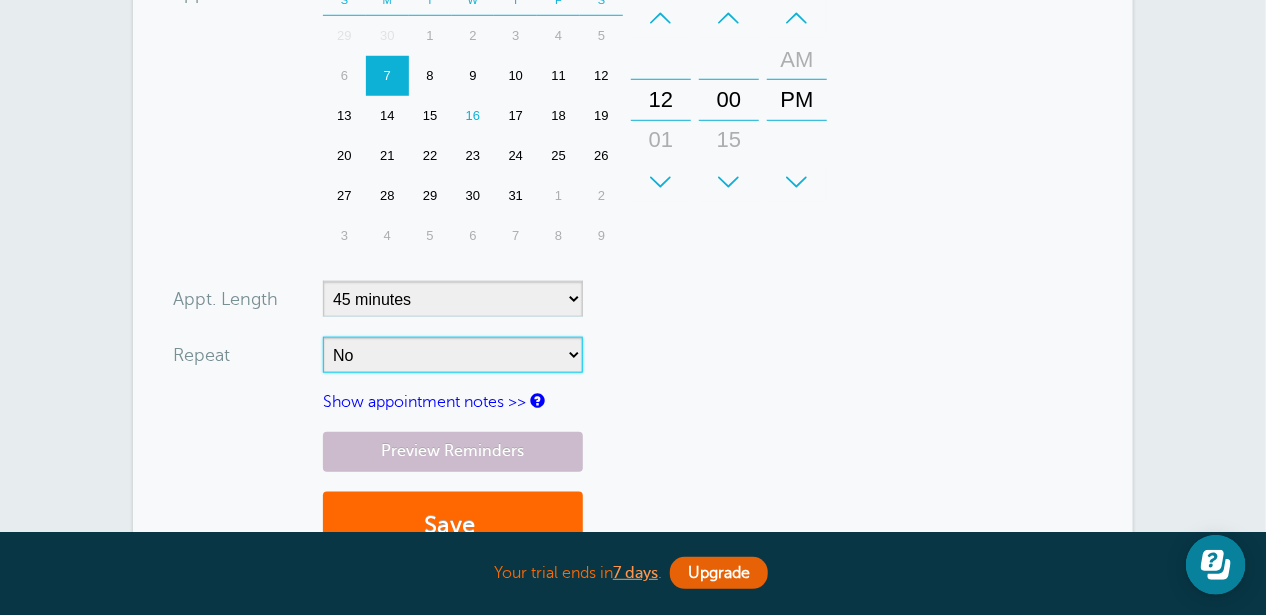 click on "No Daily Weekly Every 2 weeks Every 3 weeks Every 4 weeks Monthly Every 5 weeks Every 6 weeks Every 7 weeks Every 8 weeks Every other month Every 9 weeks Every 10 weeks Every 11 weeks Every 12 weeks Quarterly Every 4 months Every 6 months Yearly Every 18 months Every 2 years Every 3 years" at bounding box center (453, 355) 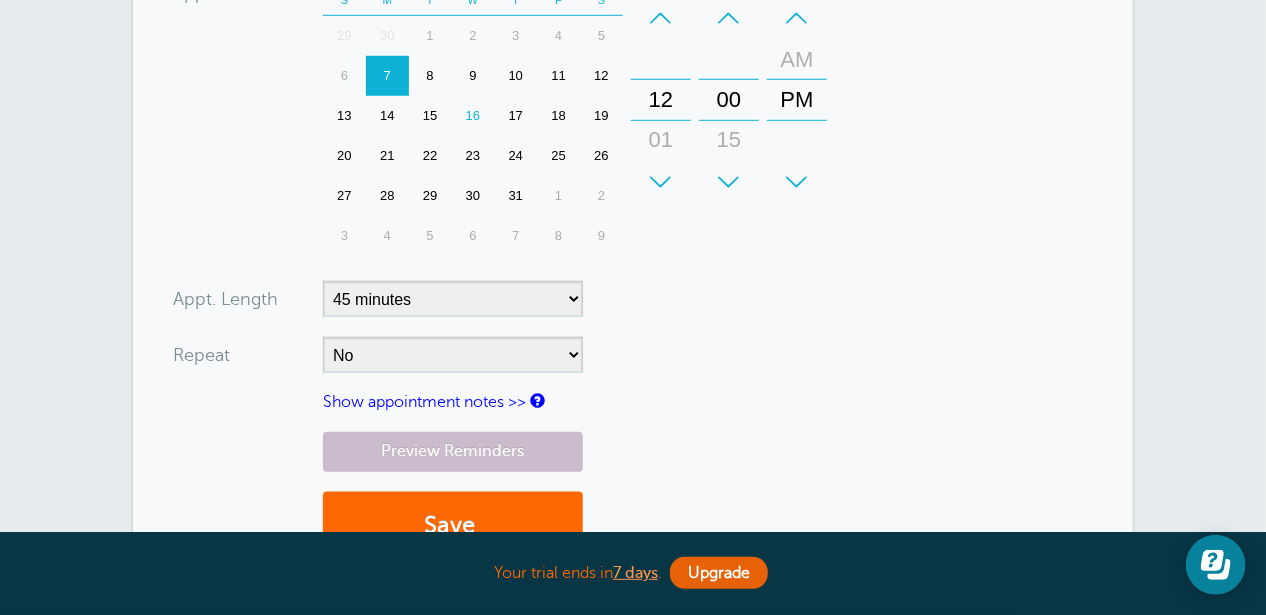 click on "You are creating a new customer. To use an existing customer select one from the autocomplete dropdown.
x-no-autofill
Cus tomer N ame
Edit
Remove
Customer TZ
--
Time zone
am/pm
24h
US/CANADA" at bounding box center (633, 86) 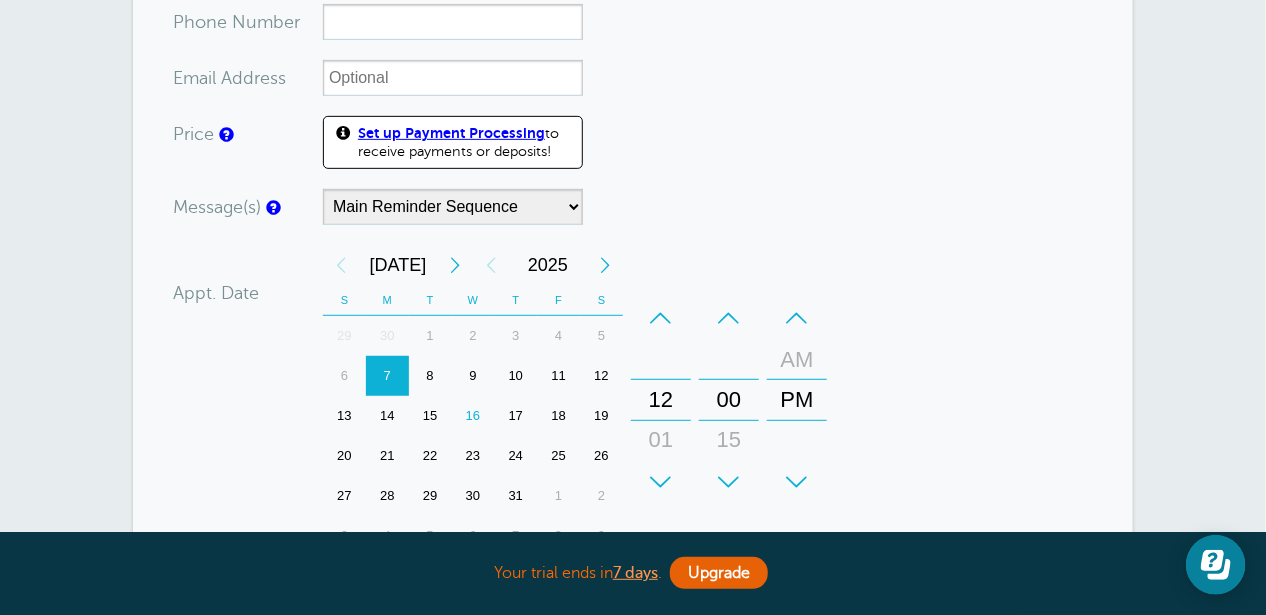 scroll, scrollTop: 0, scrollLeft: 0, axis: both 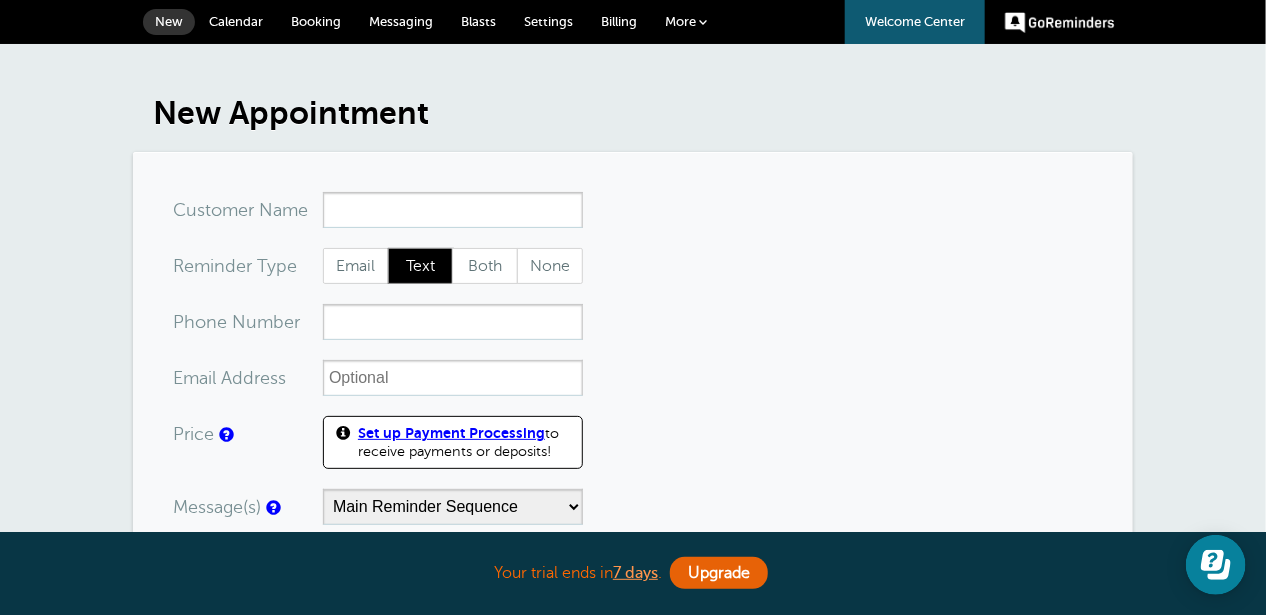 click on "Calendar" at bounding box center [236, 21] 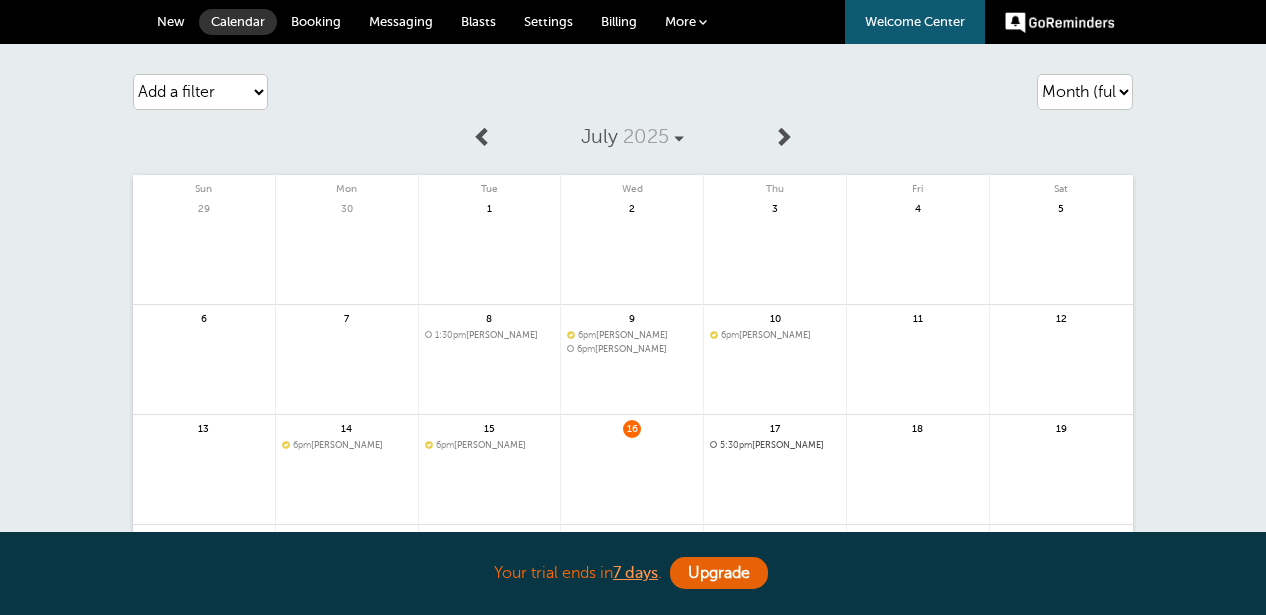 scroll, scrollTop: 0, scrollLeft: 0, axis: both 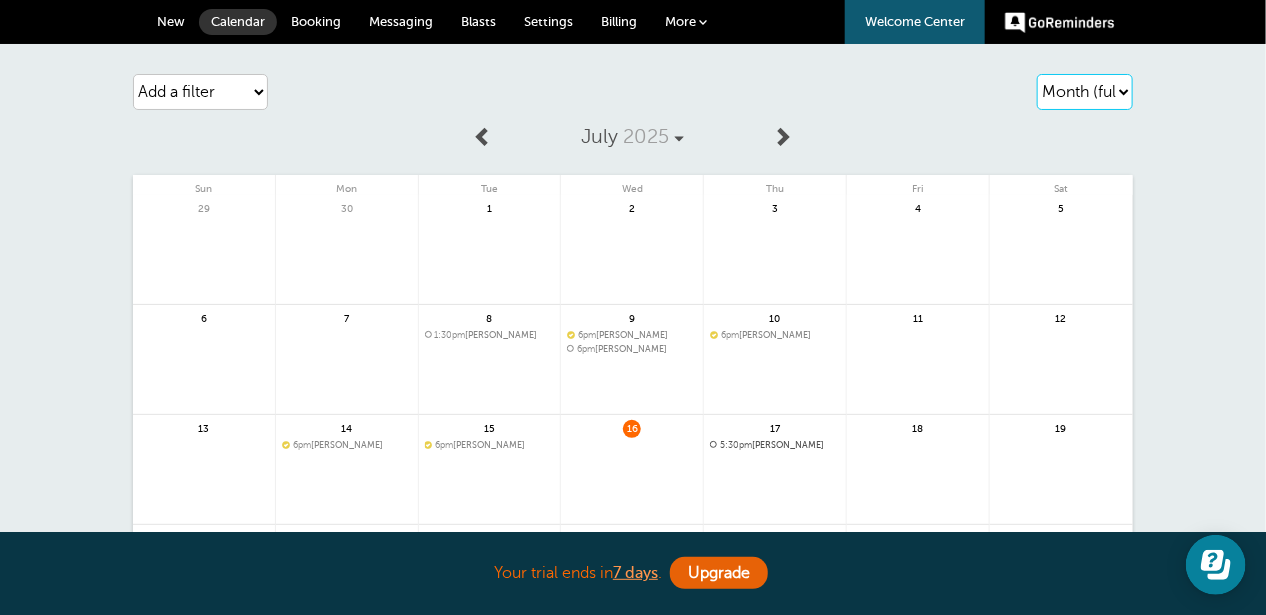 click on "Agenda Day Week Month (full view) Month (condensed)" at bounding box center (1085, 92) 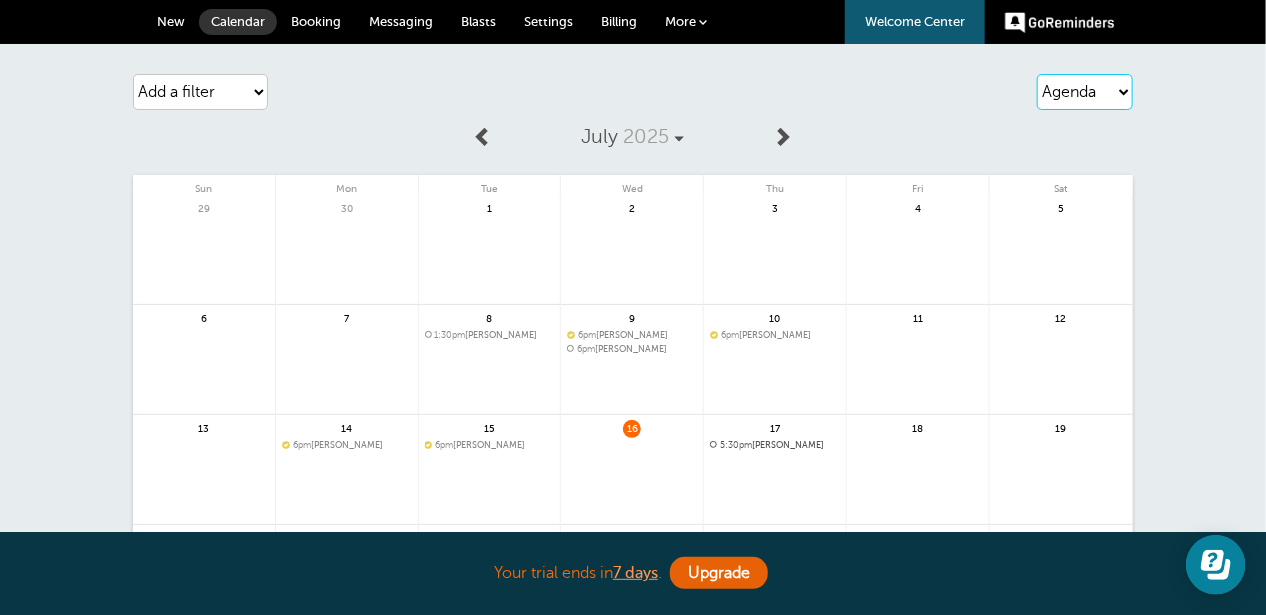 click on "Agenda Day Week Month (full view) Month (condensed)" at bounding box center (1085, 92) 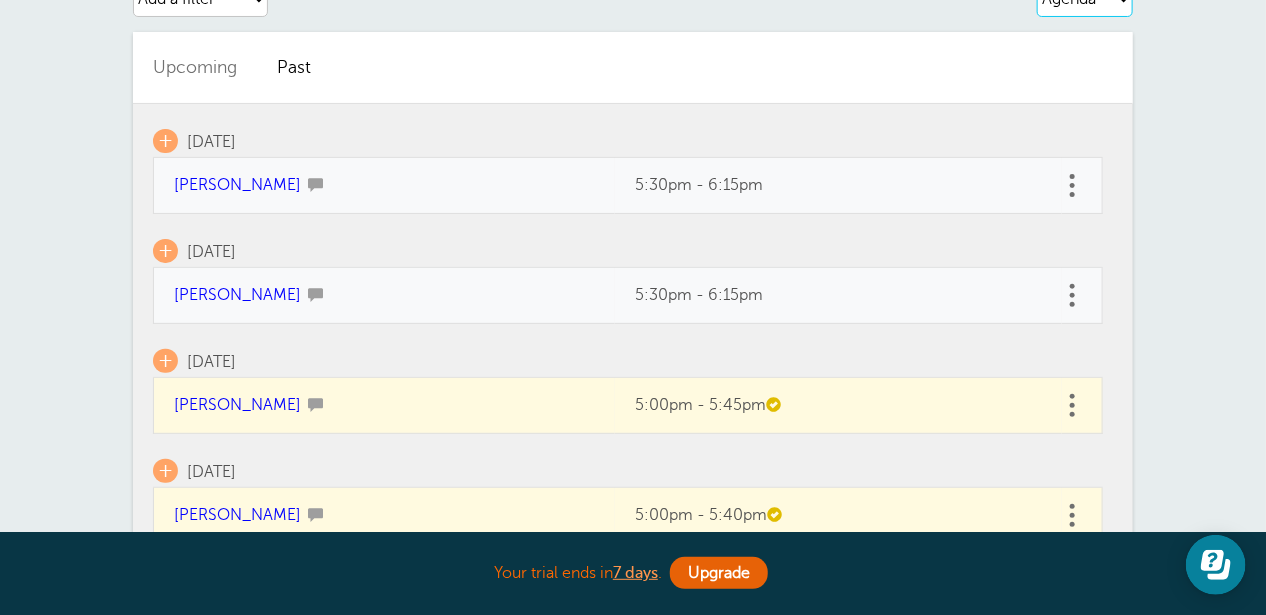 scroll, scrollTop: 0, scrollLeft: 0, axis: both 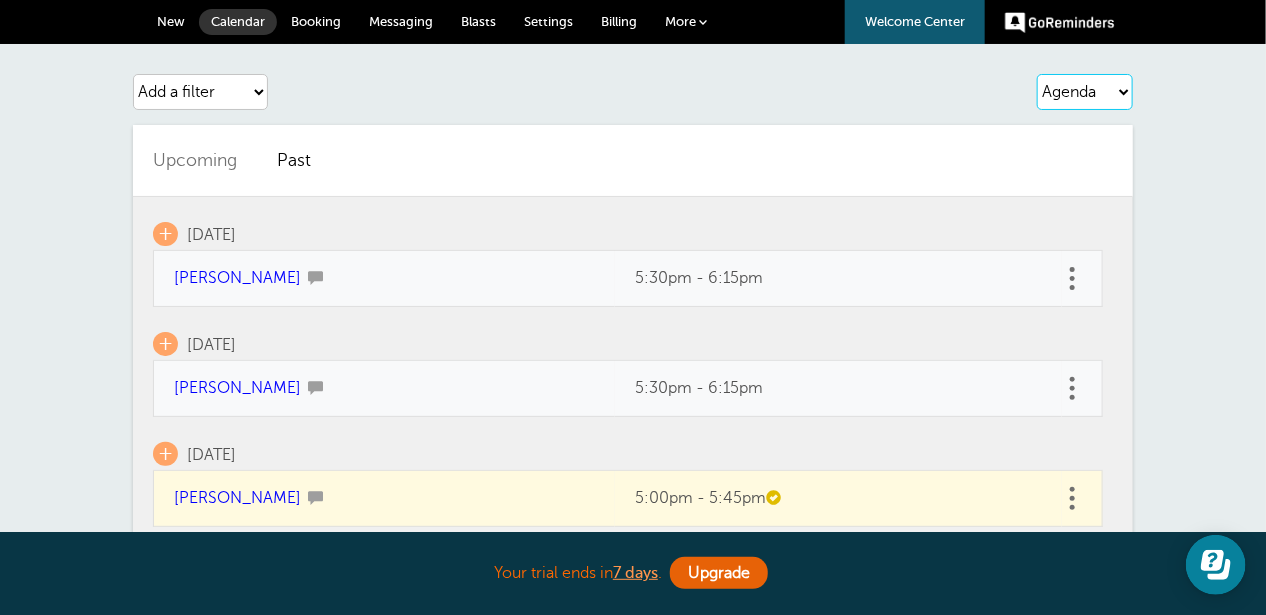 click on "Agenda Day Week Month (full view) Month (condensed)" at bounding box center [1085, 92] 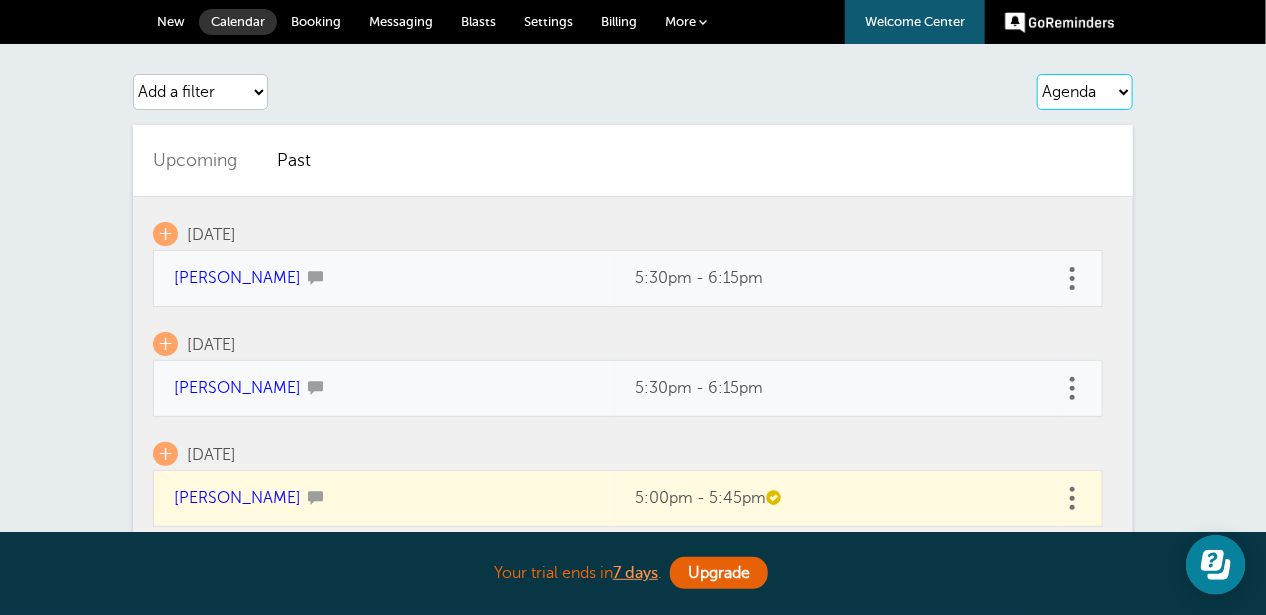 select on "month-full" 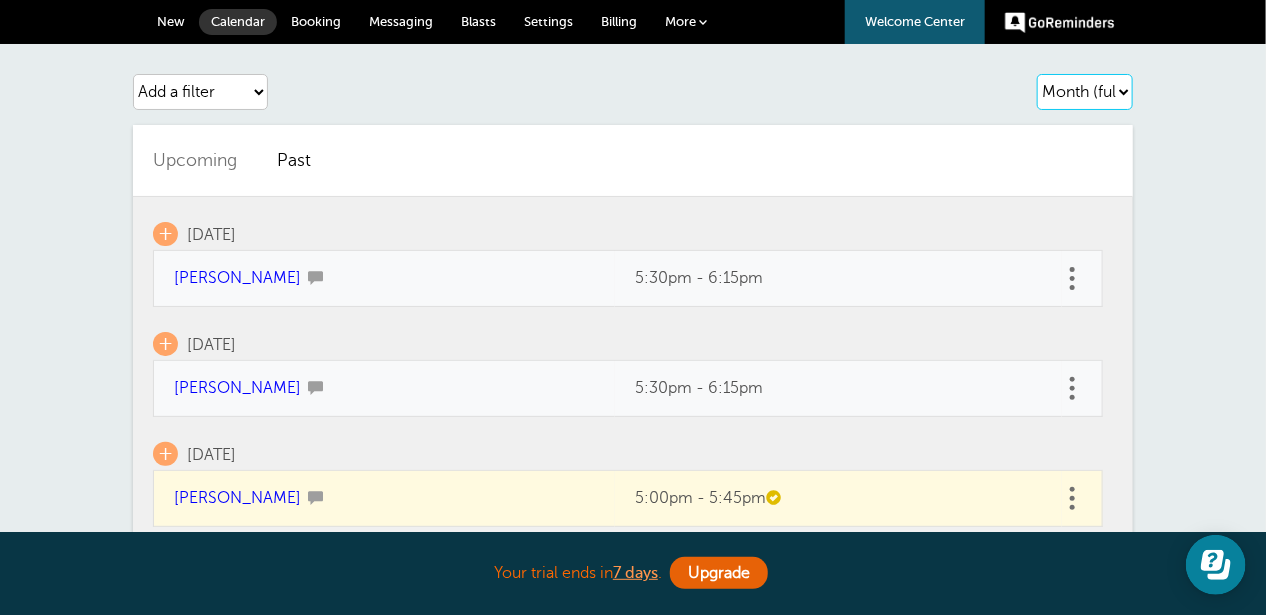 click on "Agenda Day Week Month (full view) Month (condensed)" at bounding box center (1085, 92) 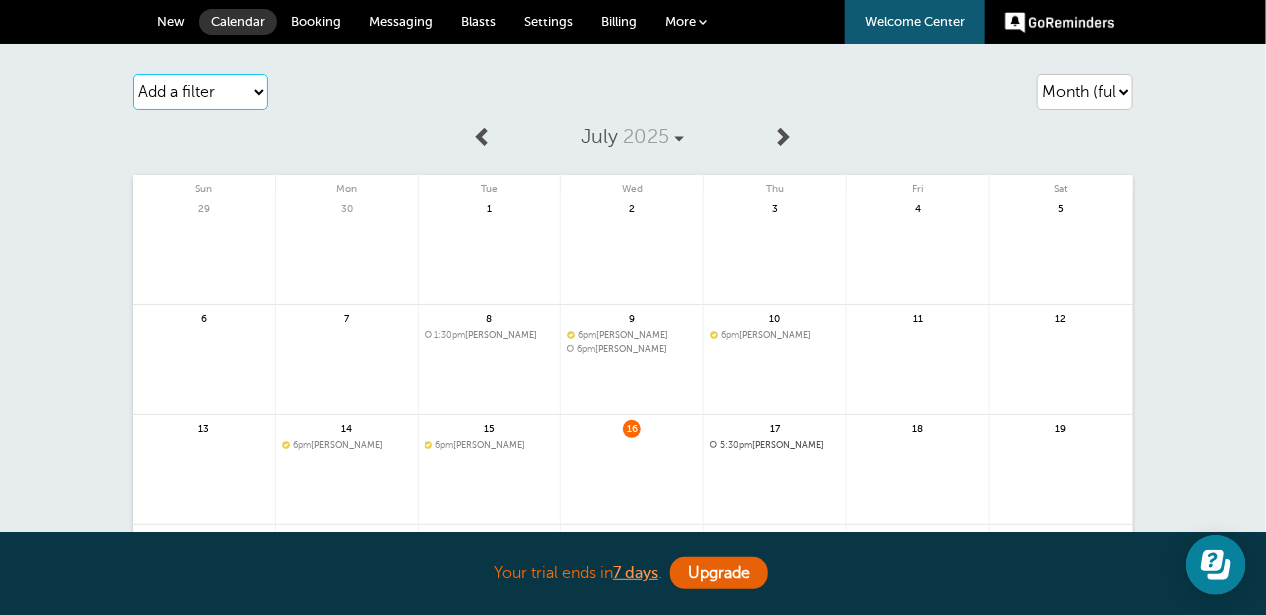 click on "Add a filter Customer Search Appointment Status Payment Status" at bounding box center [200, 92] 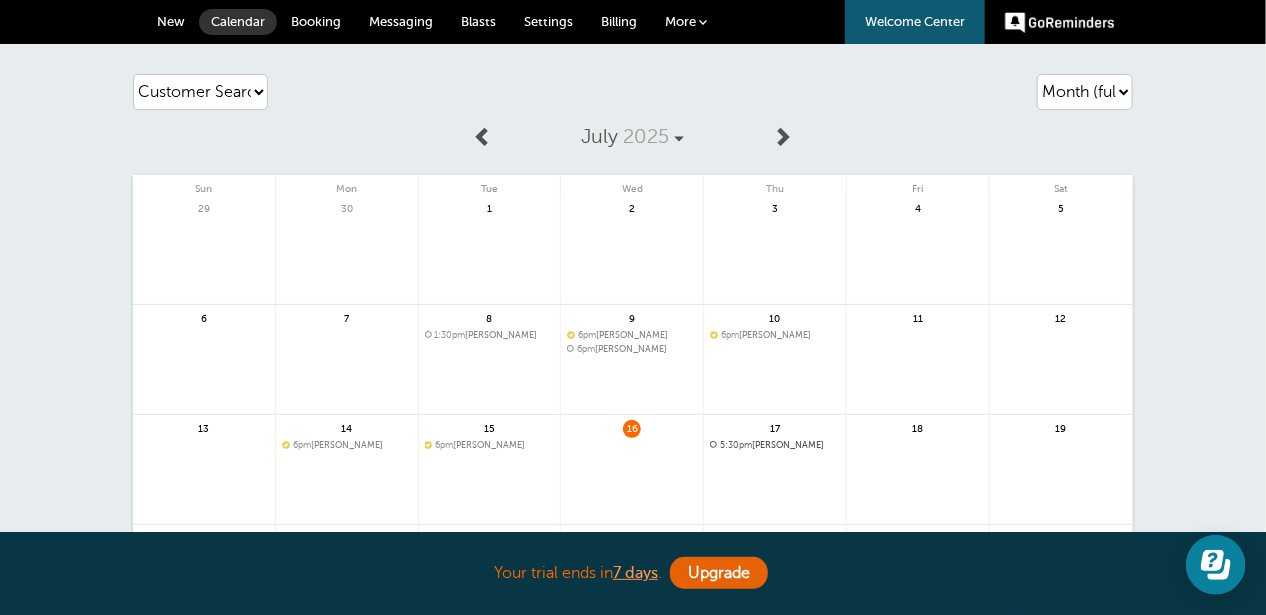 click on "Add a filter Customer Search Appointment Status Payment Status" at bounding box center (200, 92) 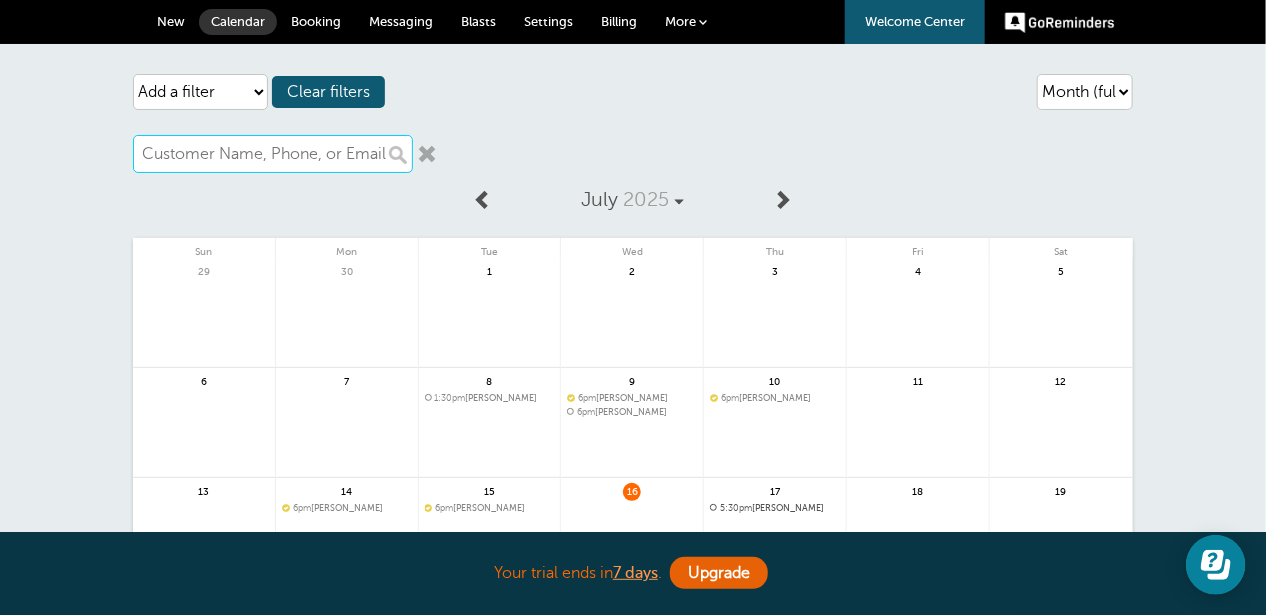 click at bounding box center (273, 154) 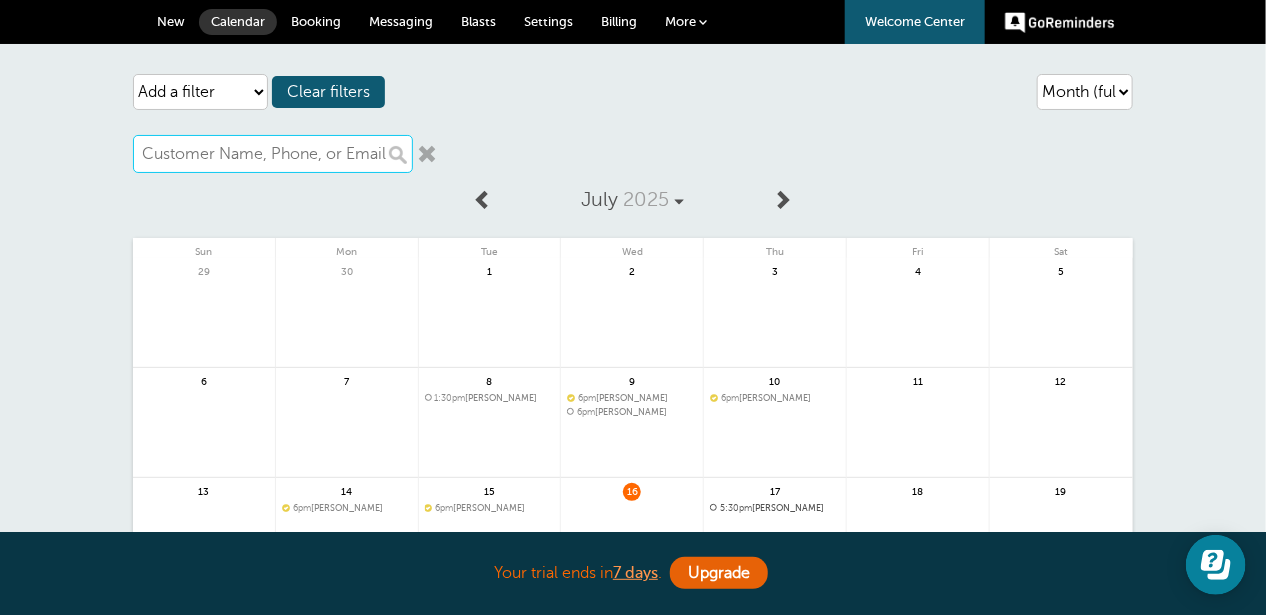 click at bounding box center (273, 154) 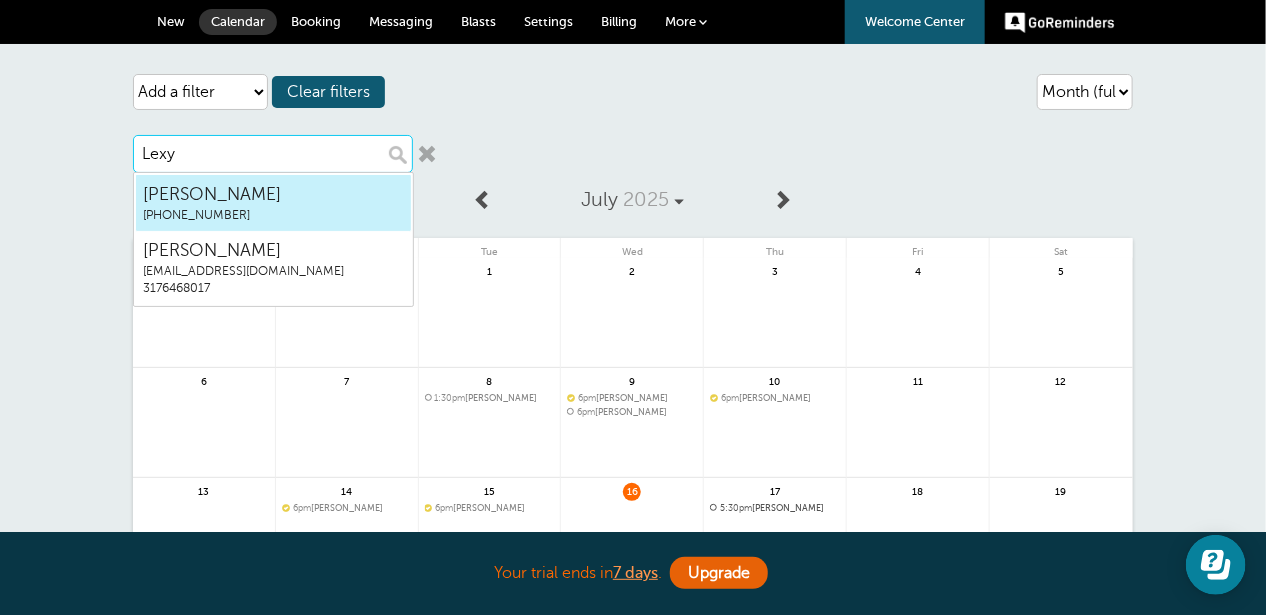 click on "(765) 714-0064" at bounding box center [273, 215] 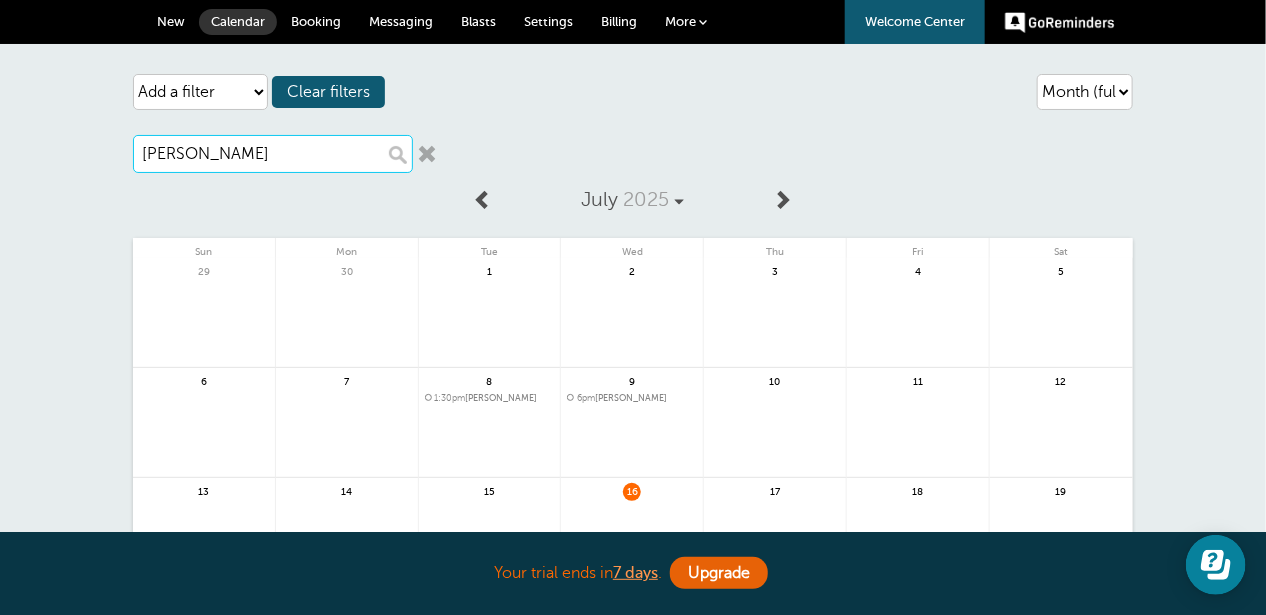 scroll, scrollTop: 100, scrollLeft: 0, axis: vertical 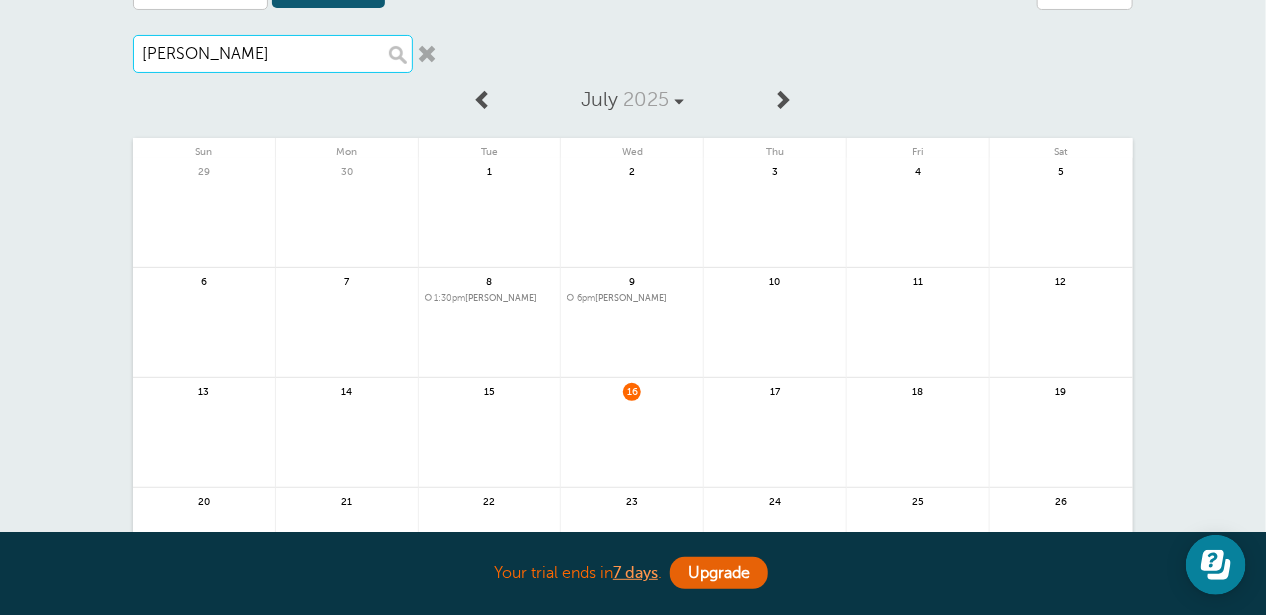 type on "Lexy Alvarez" 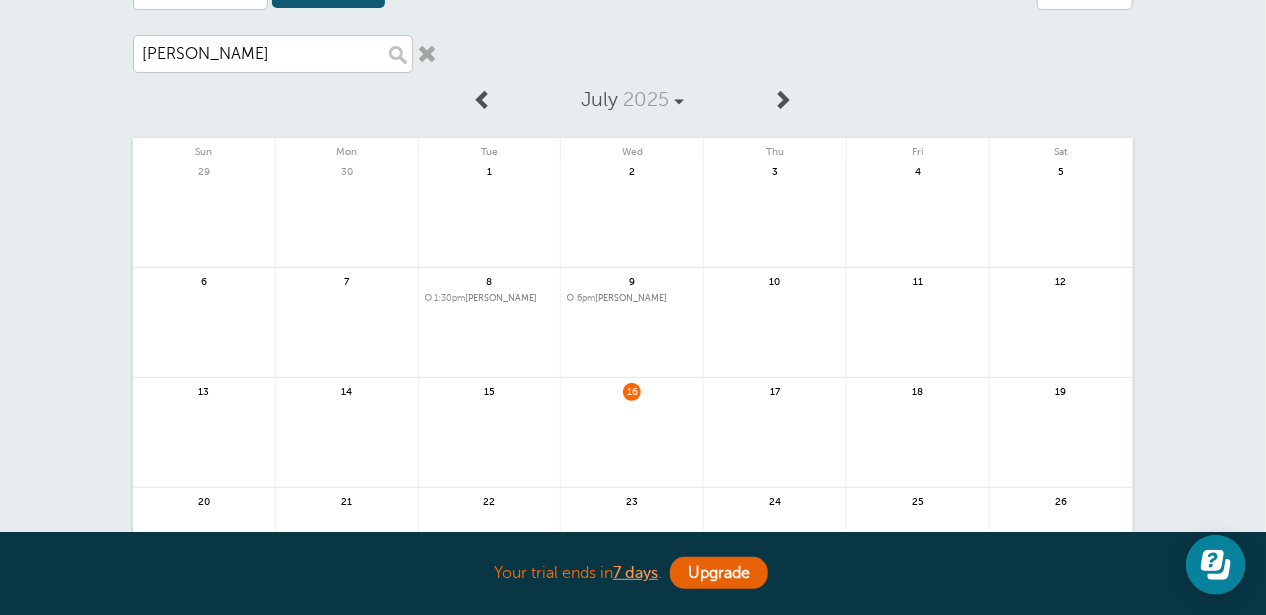 click at bounding box center (427, 54) 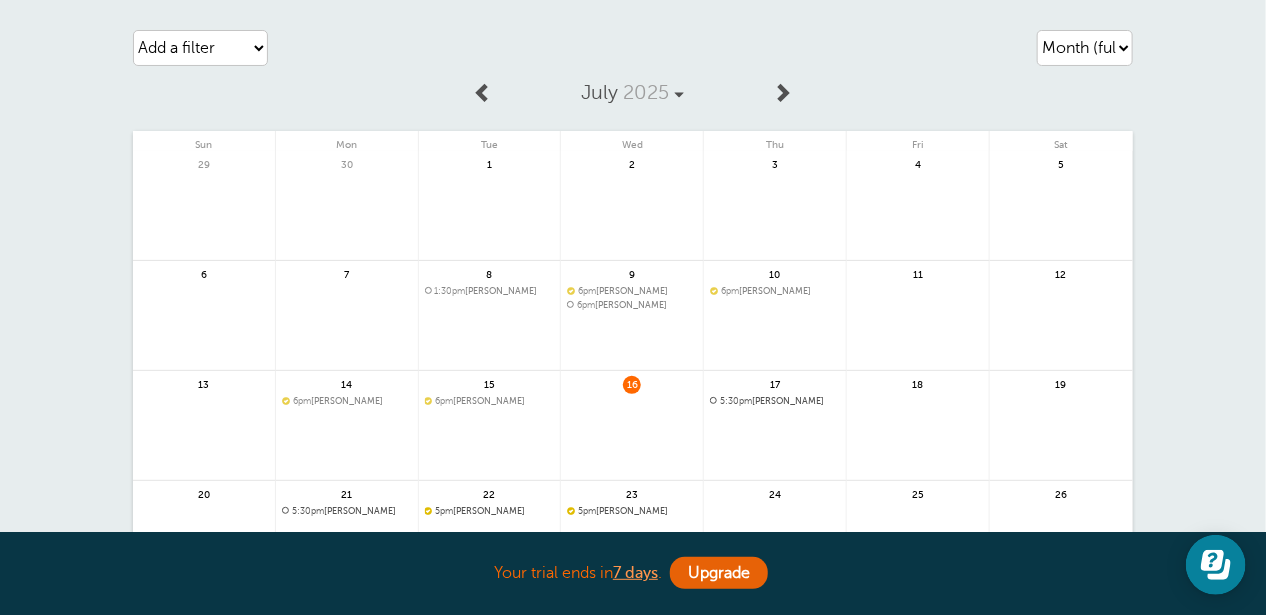 scroll, scrollTop: 0, scrollLeft: 0, axis: both 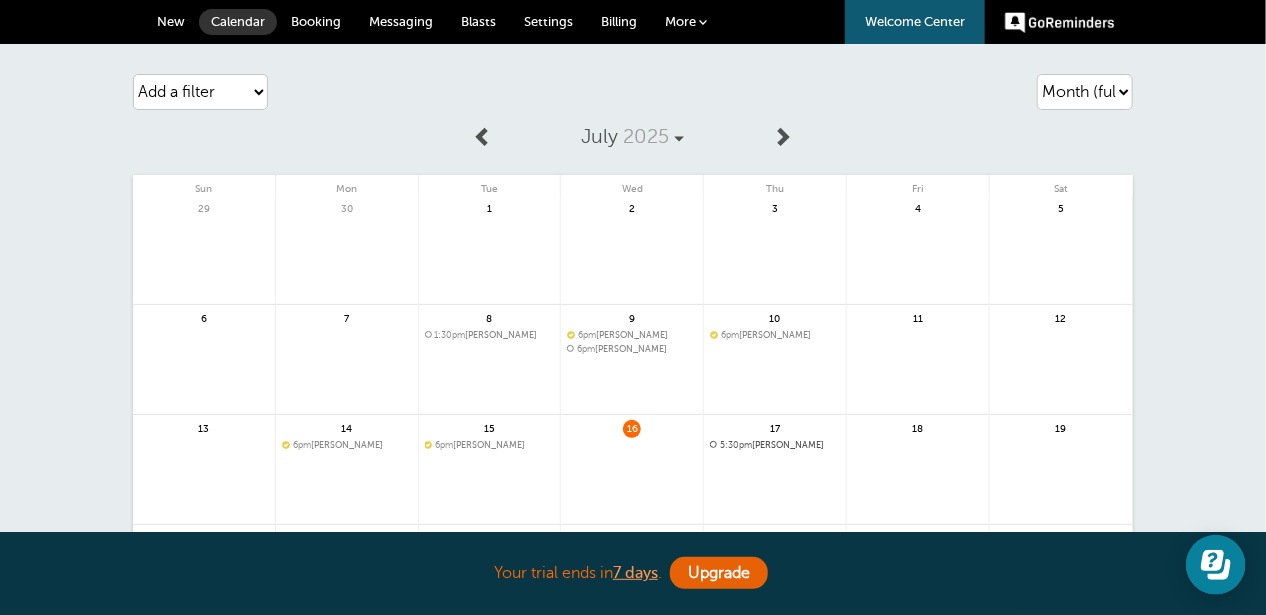 click on "Settings" at bounding box center [548, 21] 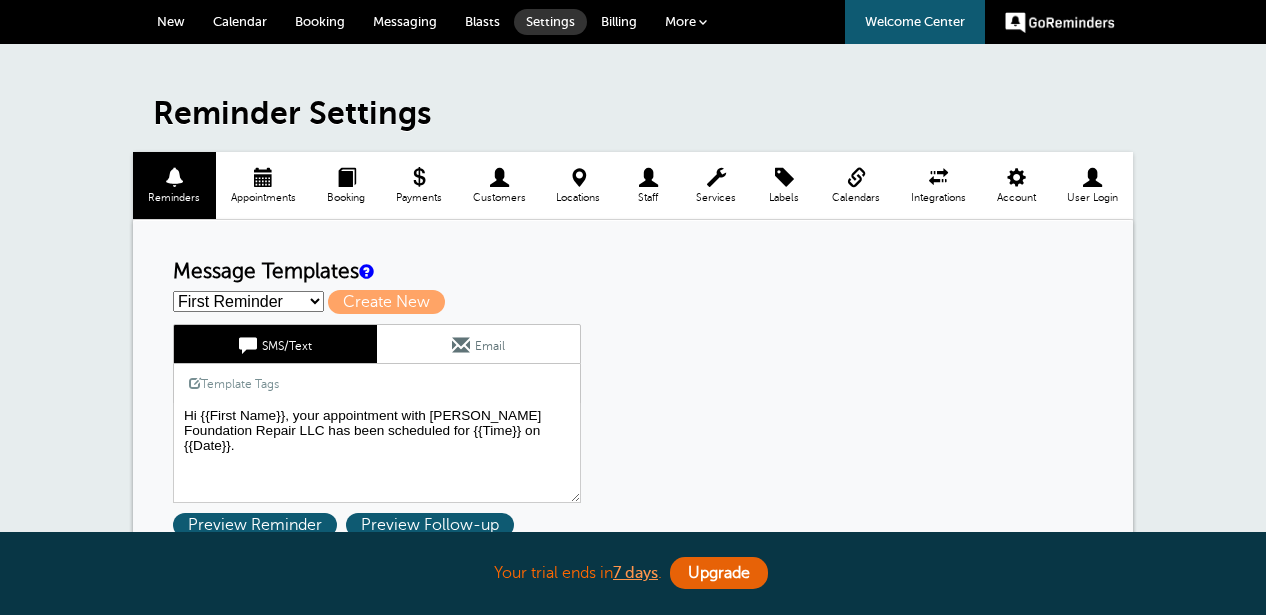 scroll, scrollTop: 0, scrollLeft: 0, axis: both 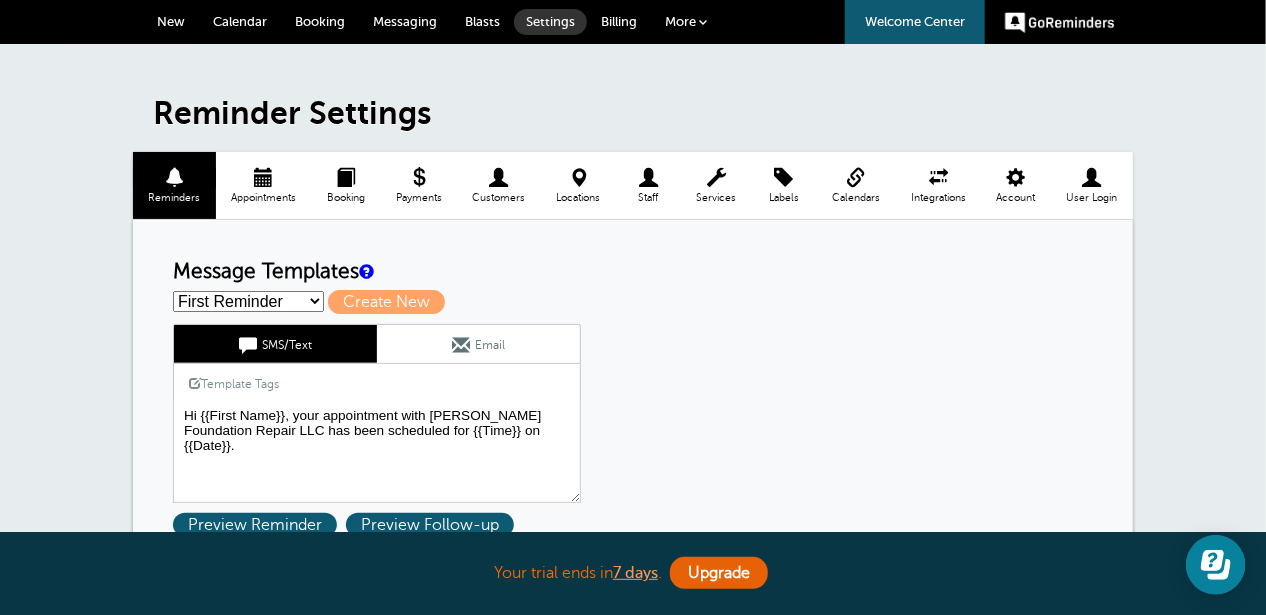 click on "First Reminder
Job Confirmation
Second Reminder
Third Reminder
Create new..." at bounding box center (248, 301) 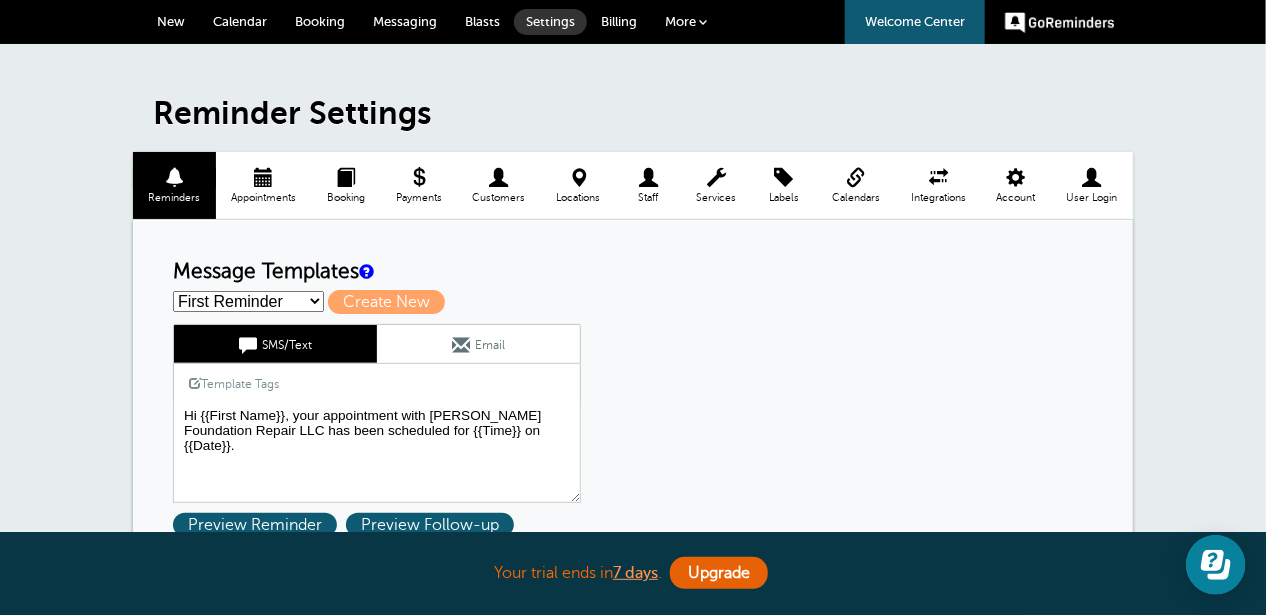 click on "First Reminder
Save
Cancel
SMS/Text
Email
Template Tags
Copy SMS
Click to add a tag to your message.
Customer Fields
First Name
Last Name
Salutation" at bounding box center [403, 413] 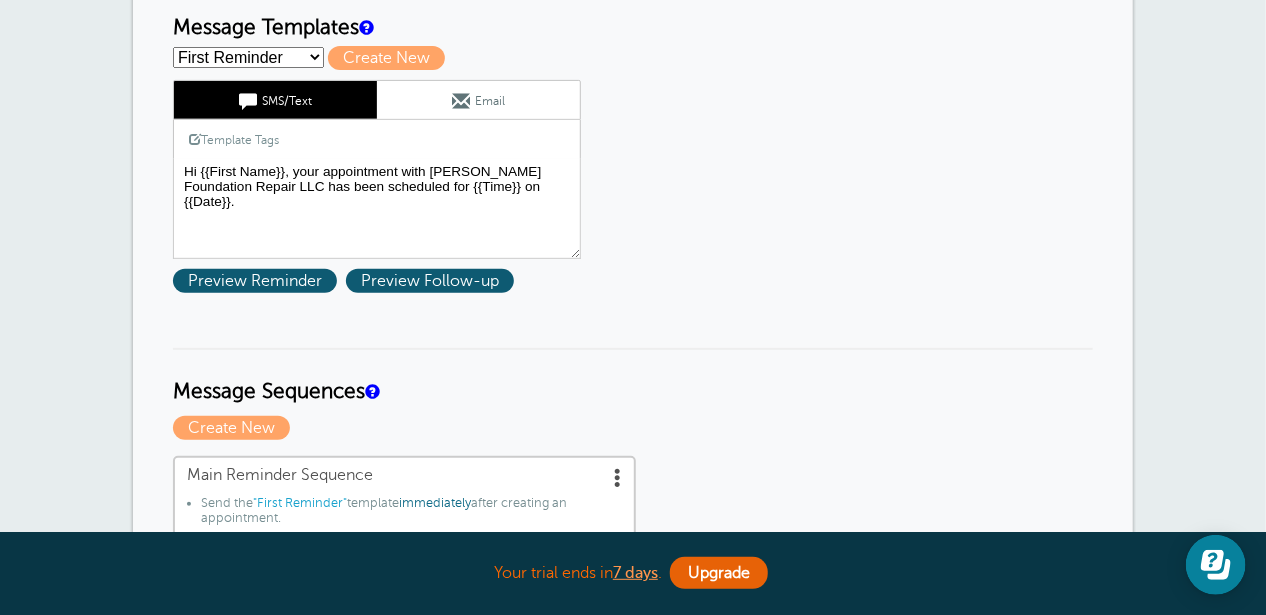 scroll, scrollTop: 200, scrollLeft: 0, axis: vertical 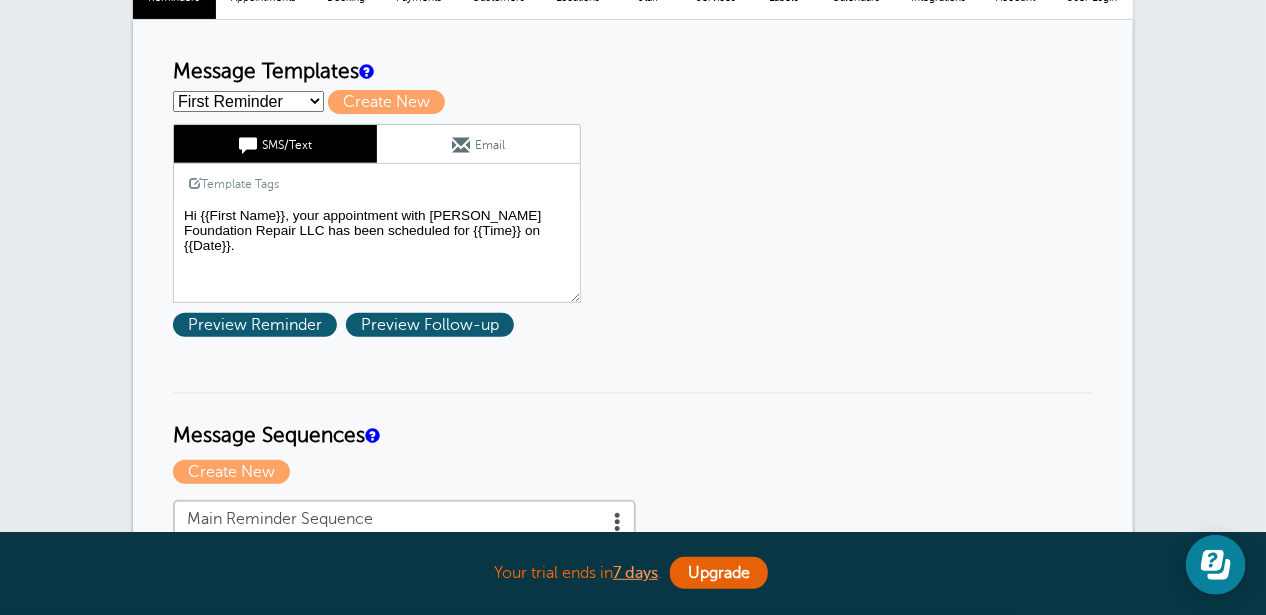 click on "First Reminder
Job Confirmation
Second Reminder
Third Reminder
Create new..." at bounding box center (248, 101) 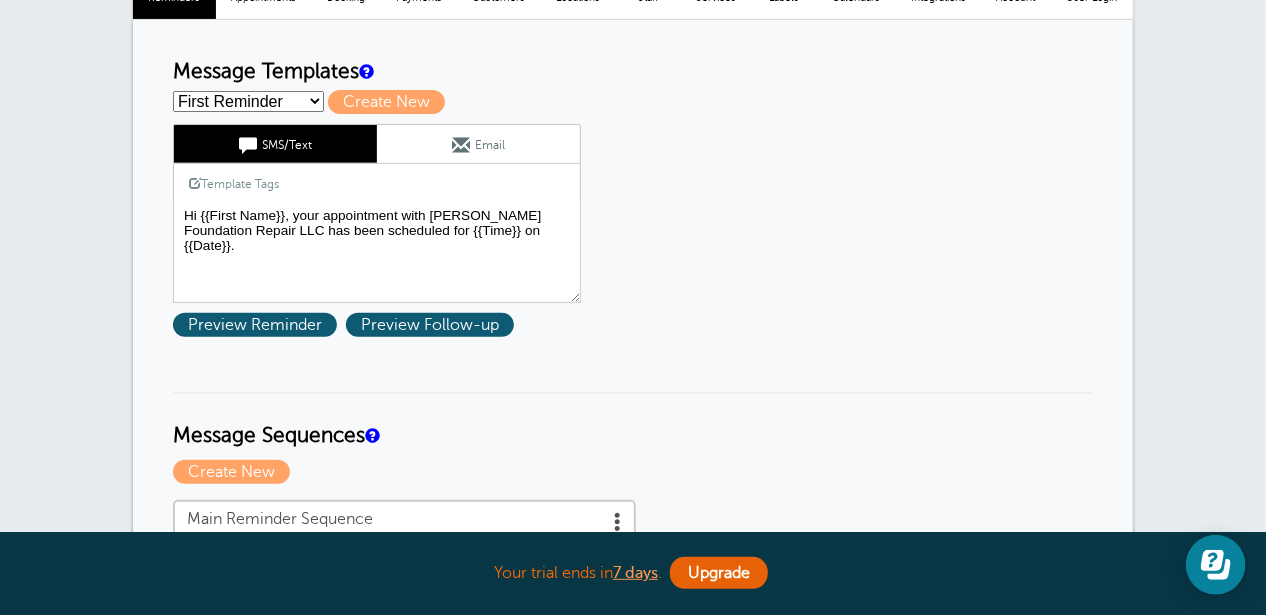 scroll, scrollTop: 300, scrollLeft: 0, axis: vertical 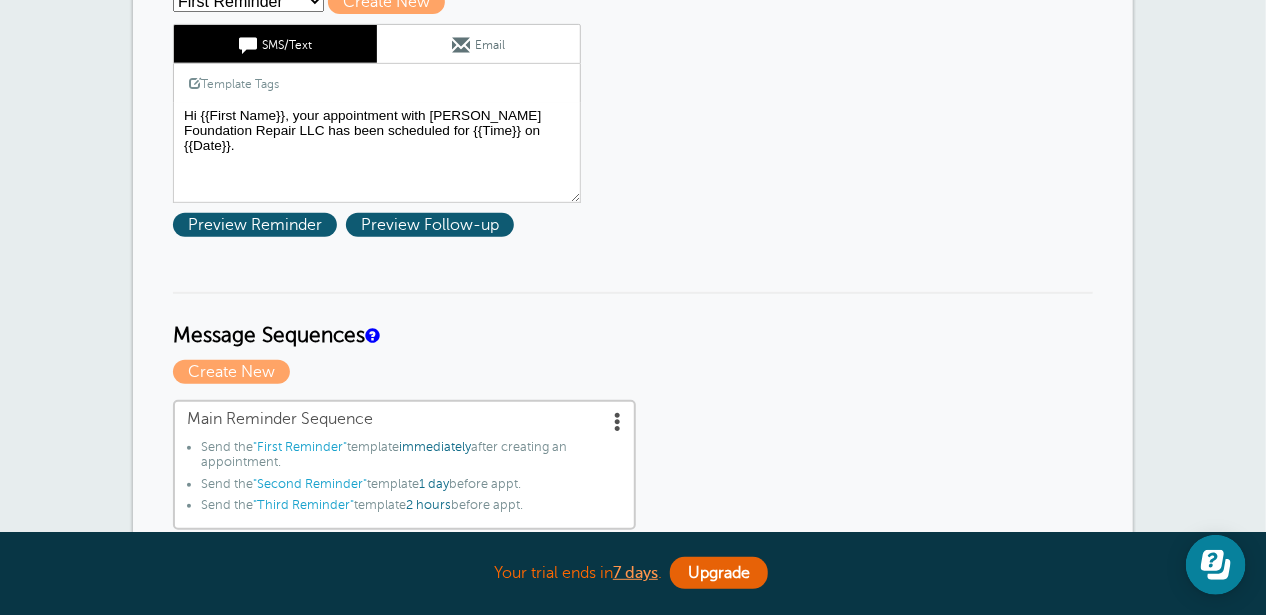 click on "Message Sequences" at bounding box center [633, 320] 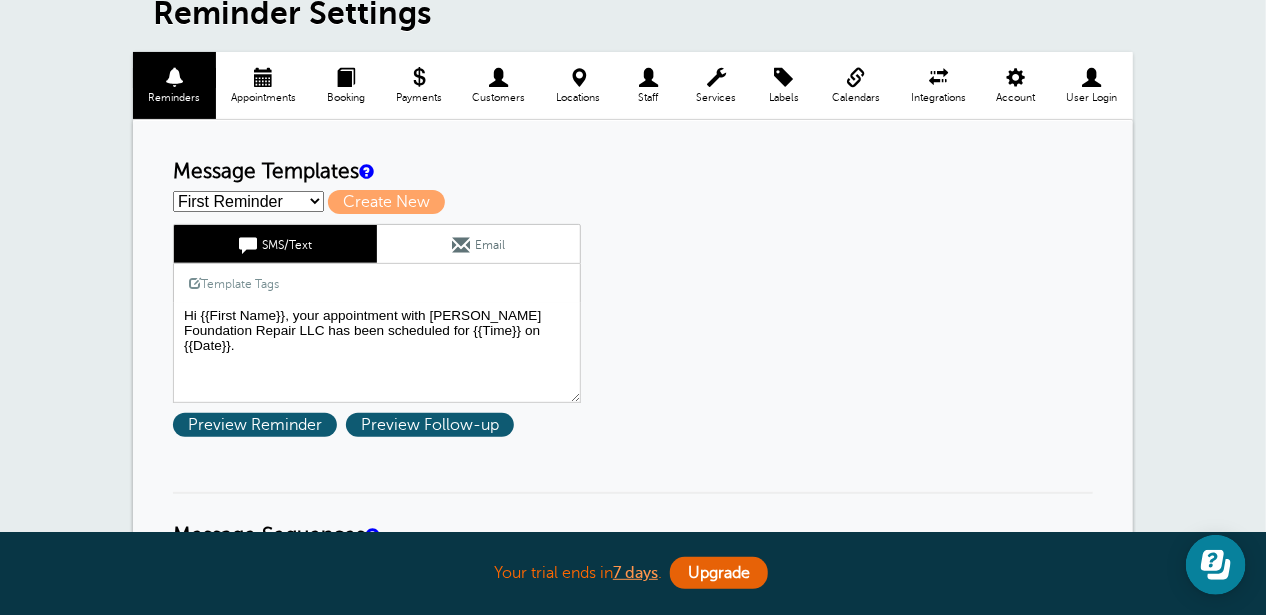 scroll, scrollTop: 100, scrollLeft: 0, axis: vertical 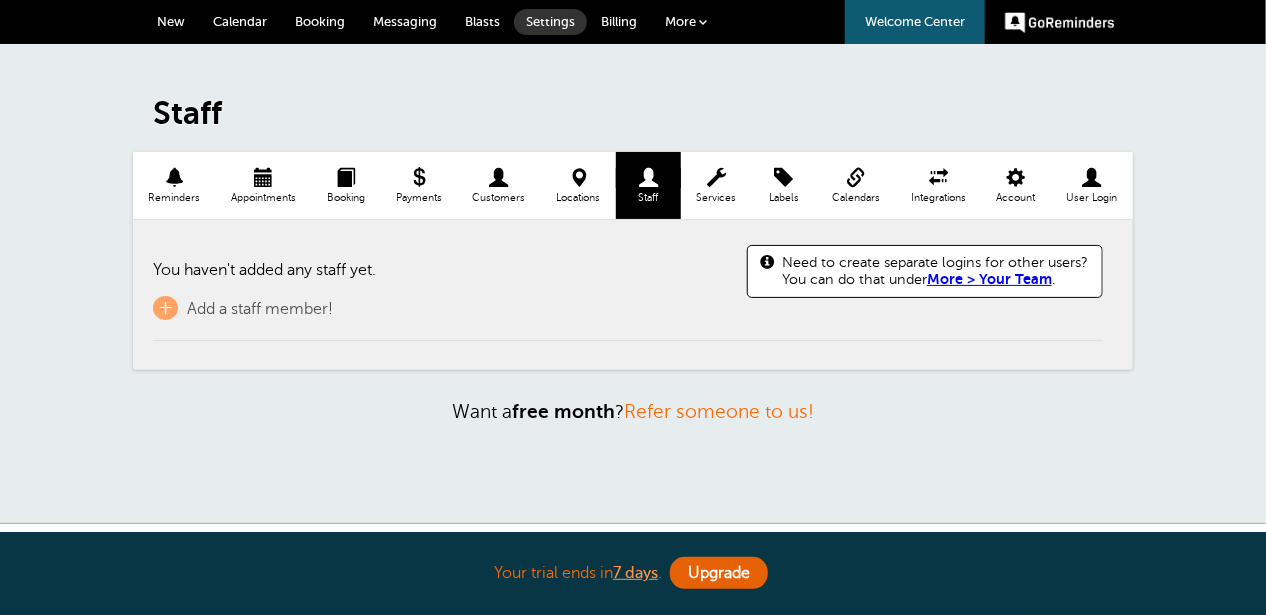 click on "Appointments" at bounding box center [264, 198] 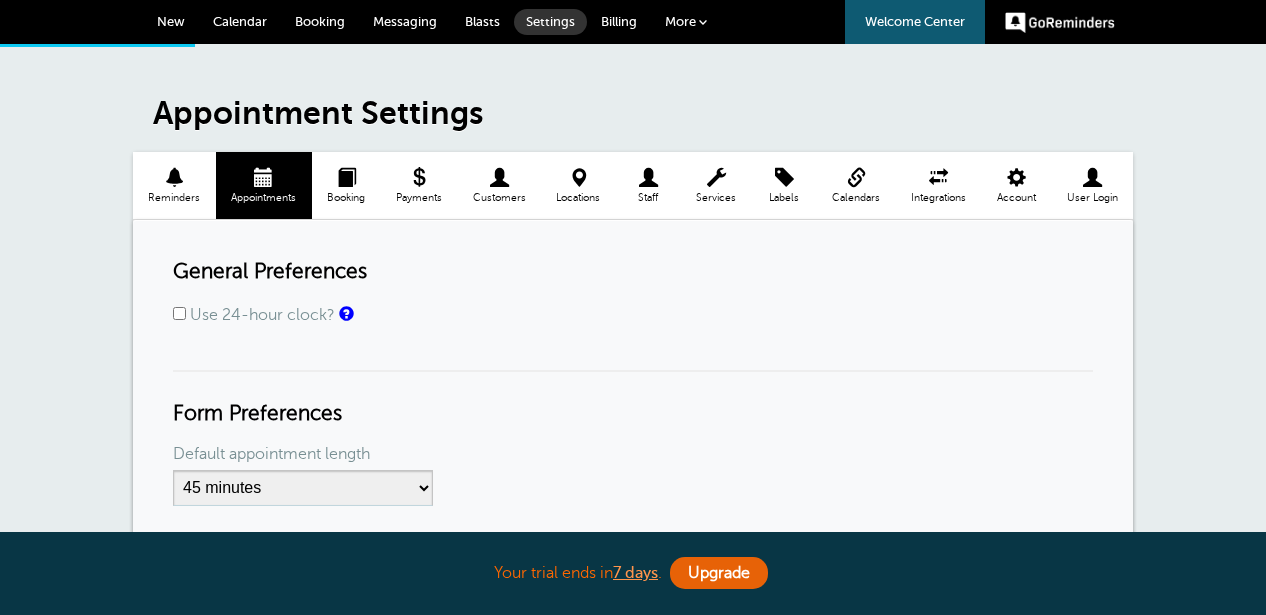 scroll, scrollTop: 0, scrollLeft: 0, axis: both 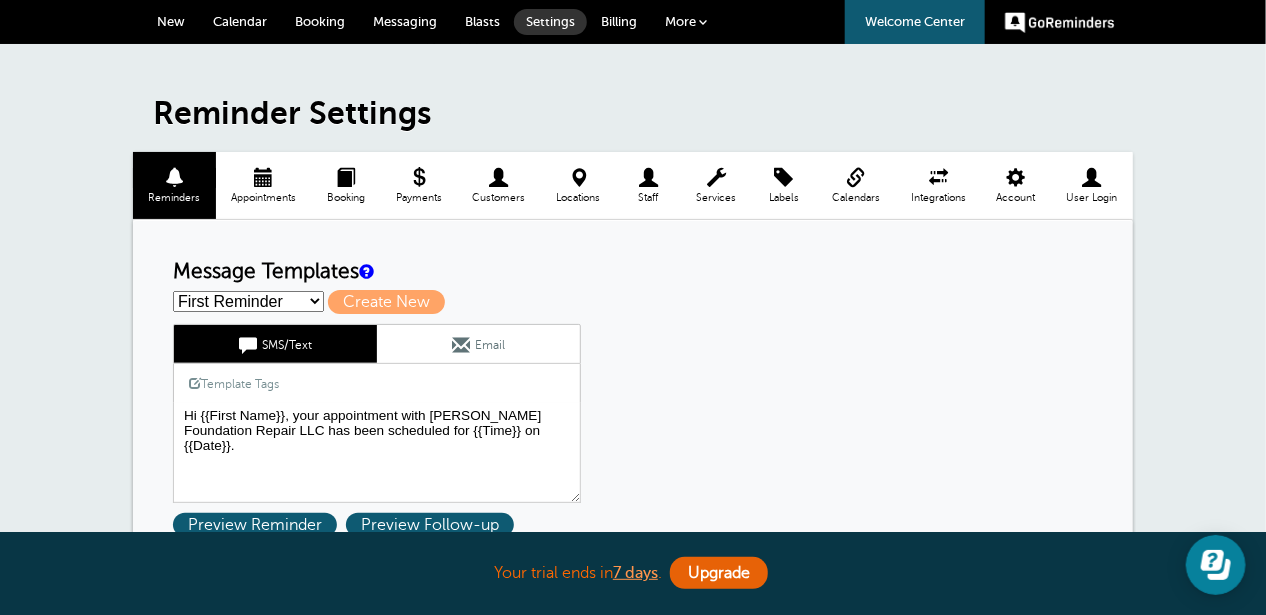click on "New" at bounding box center (171, 22) 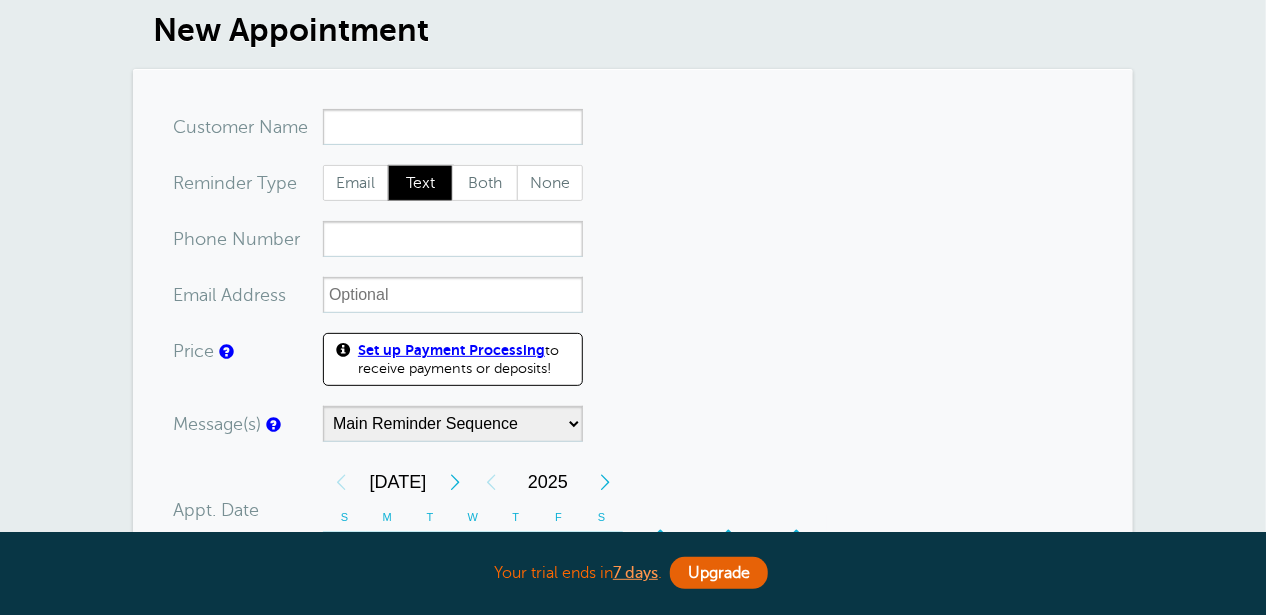 scroll, scrollTop: 100, scrollLeft: 0, axis: vertical 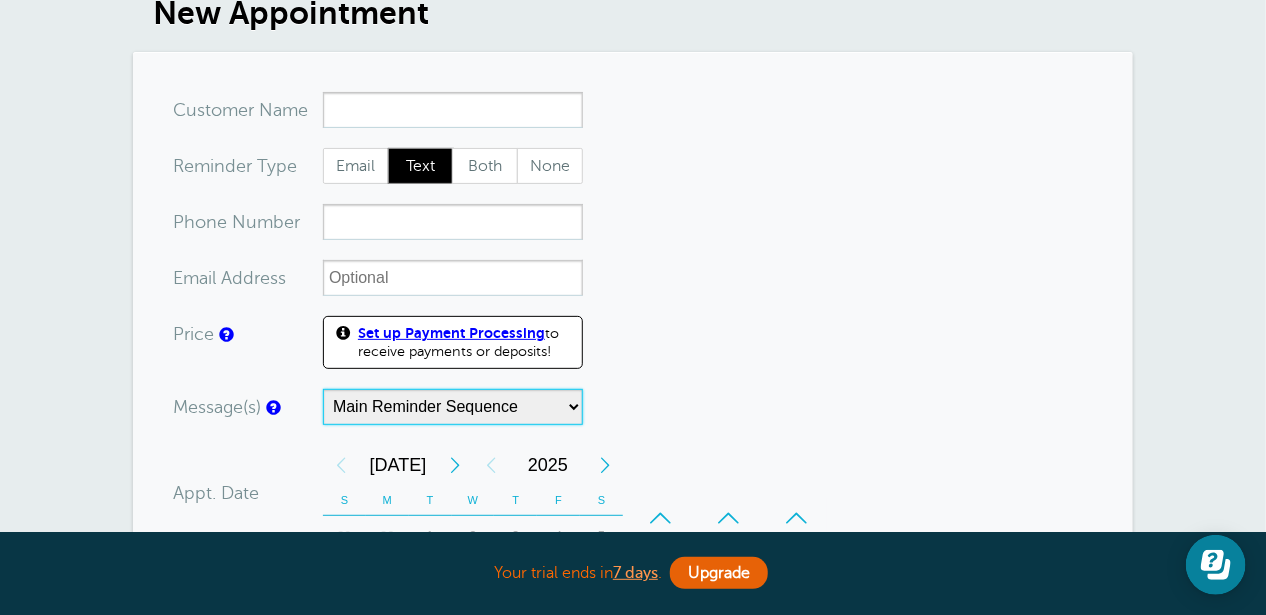 click on "Main Reminder Sequence" at bounding box center (453, 407) 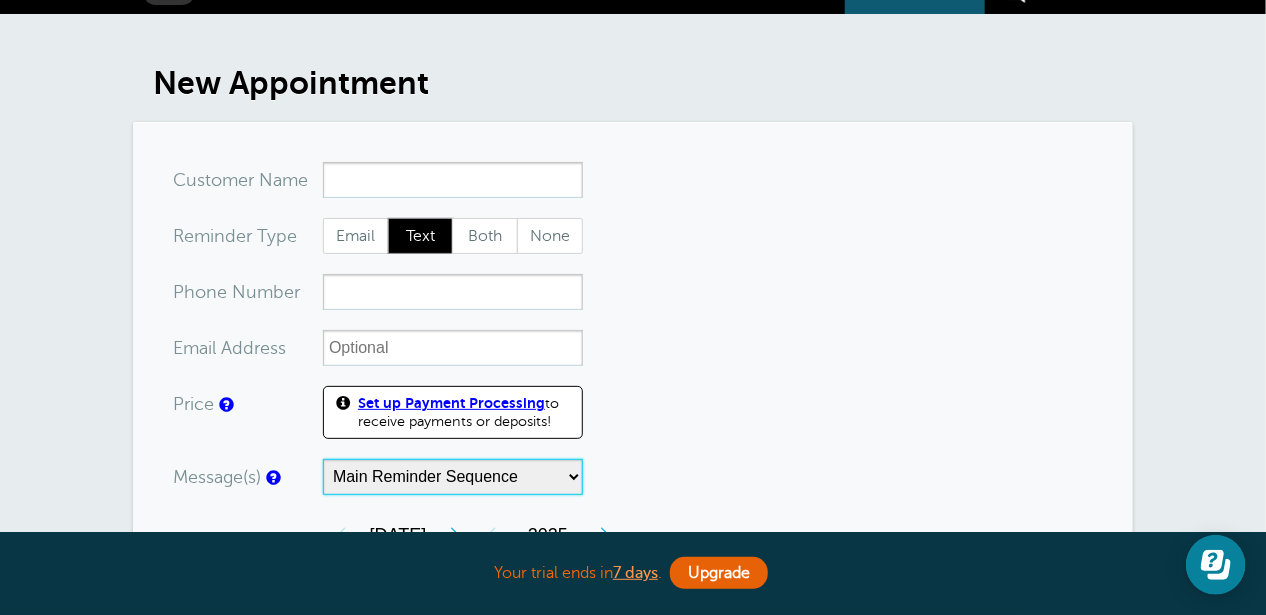 scroll, scrollTop: 0, scrollLeft: 0, axis: both 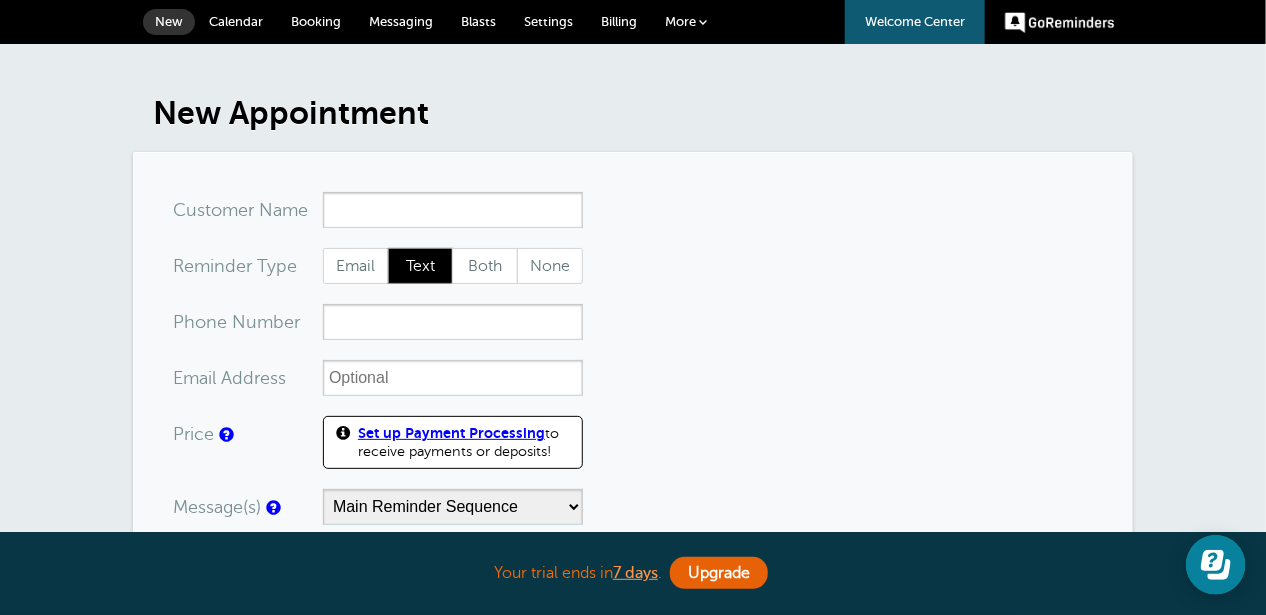 click on "Settings" at bounding box center [548, 22] 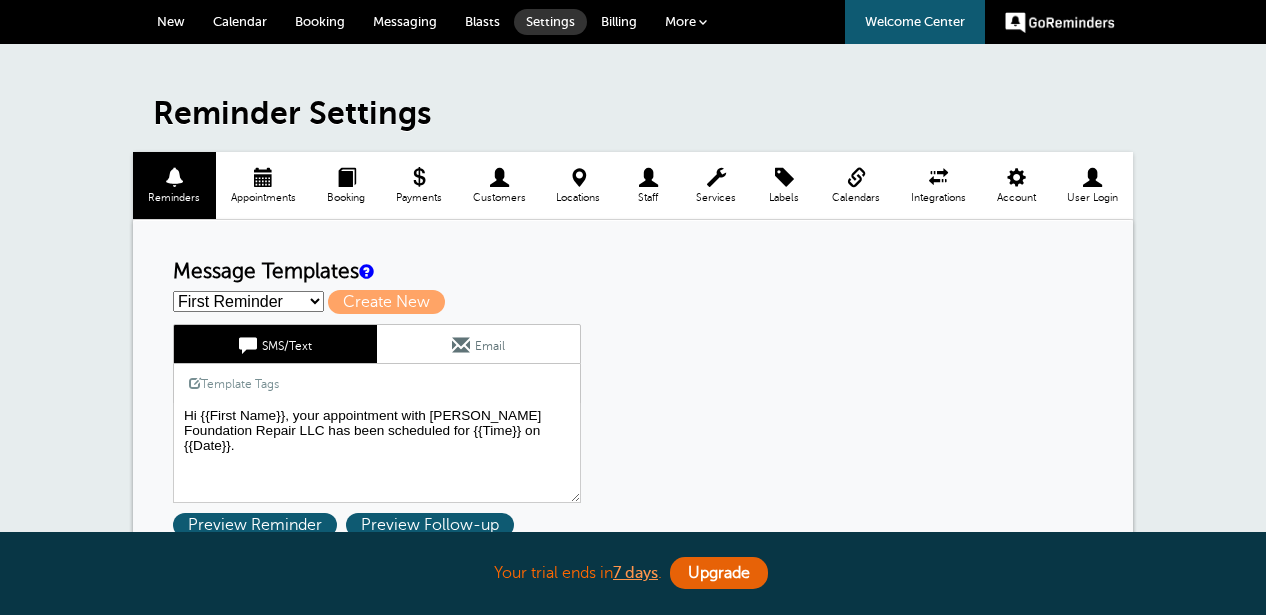 scroll, scrollTop: 0, scrollLeft: 0, axis: both 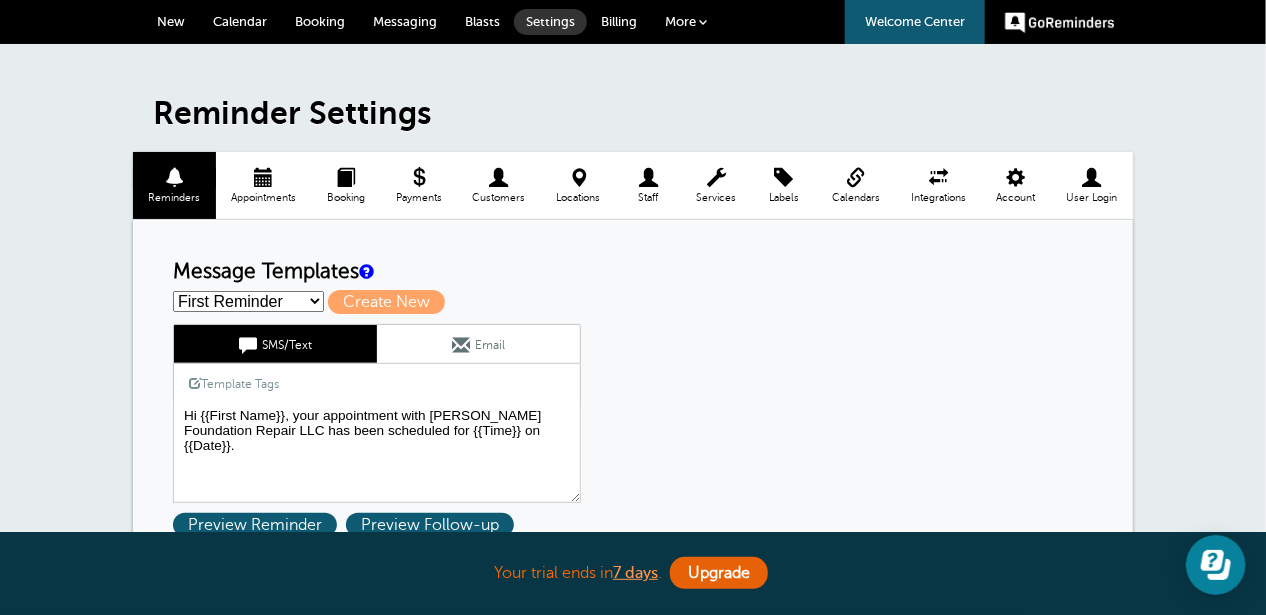 click on "Message Templates" at bounding box center [633, 272] 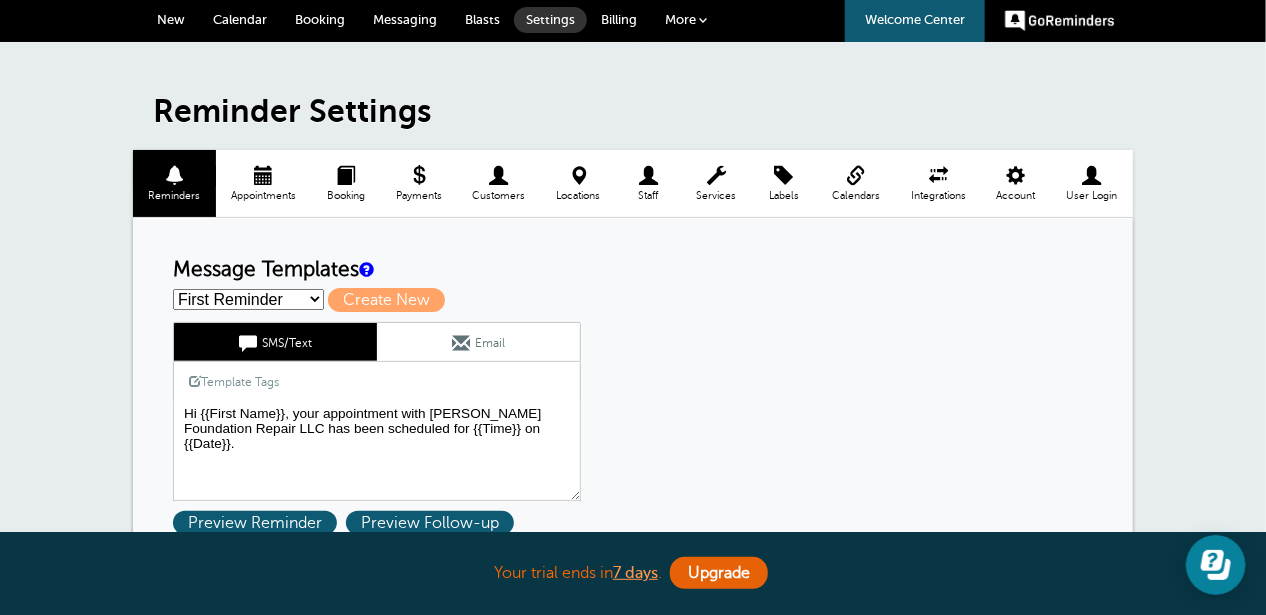 scroll, scrollTop: 0, scrollLeft: 0, axis: both 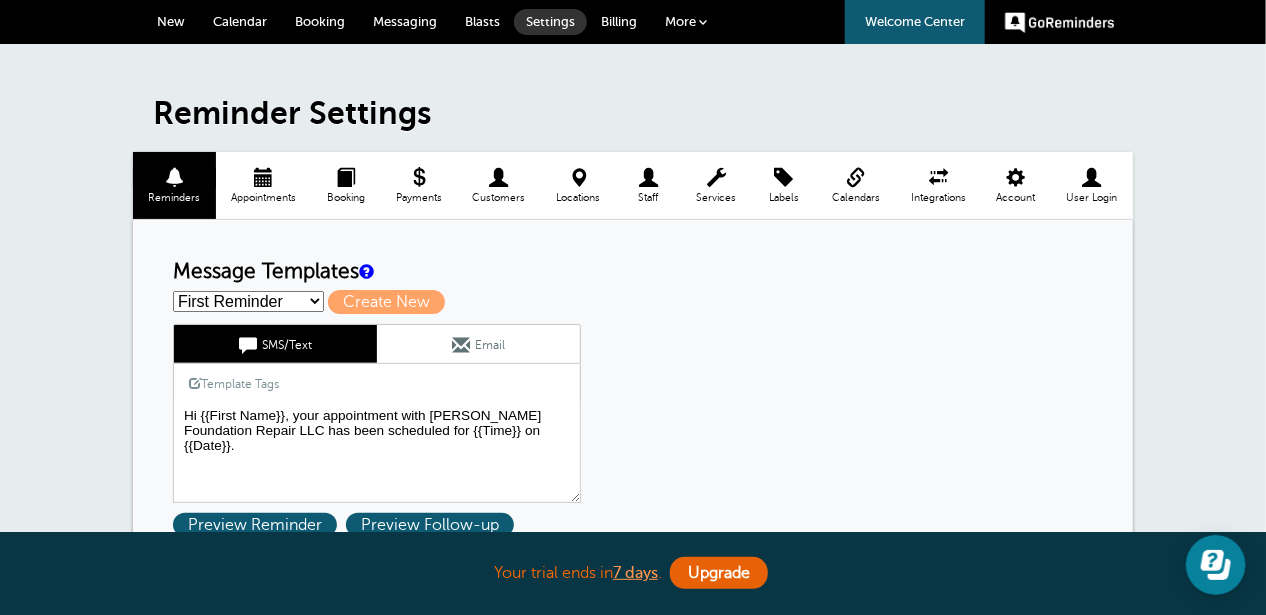 click on "Billing" at bounding box center [619, 21] 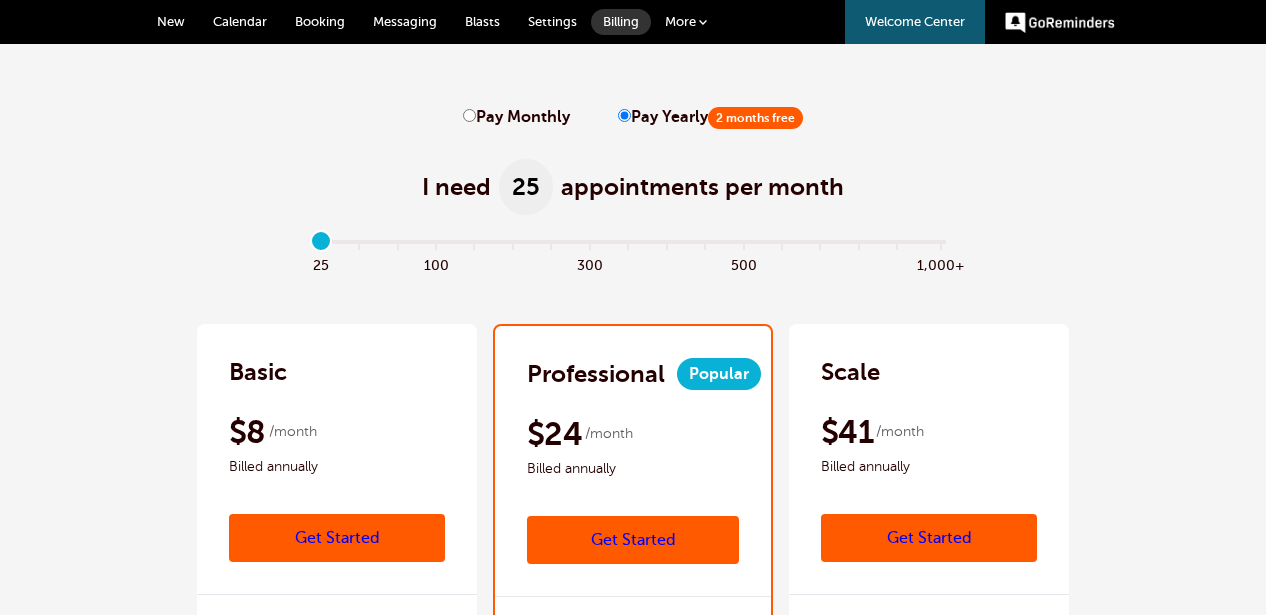 scroll, scrollTop: 0, scrollLeft: 0, axis: both 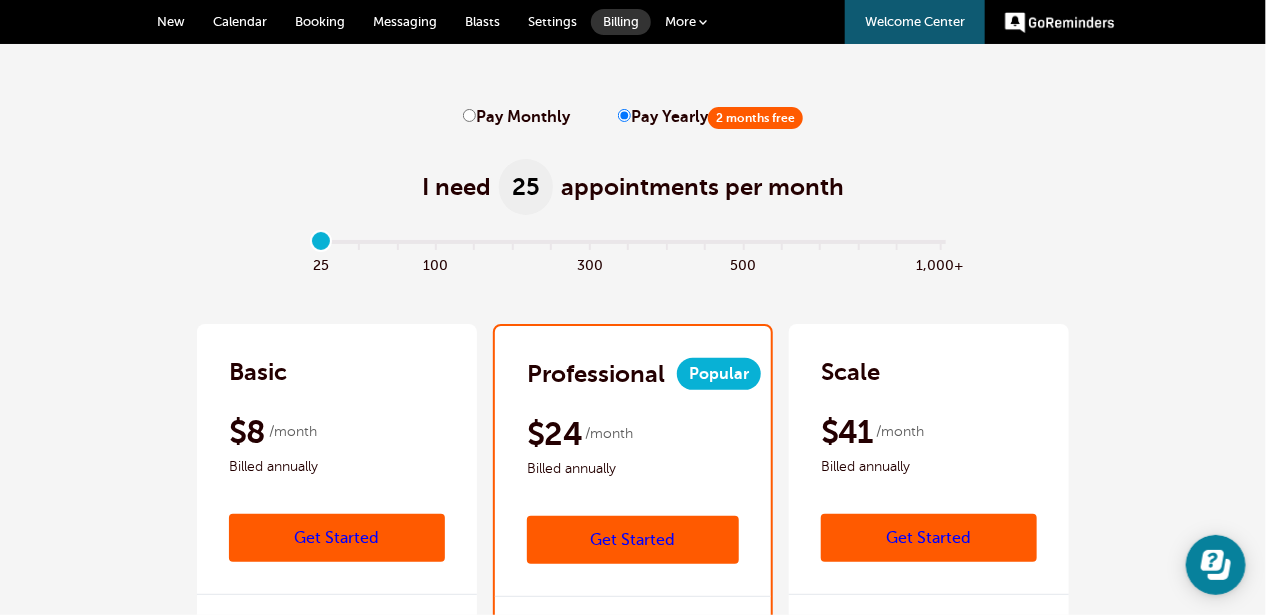 click on "Pay Monthly" at bounding box center [516, 117] 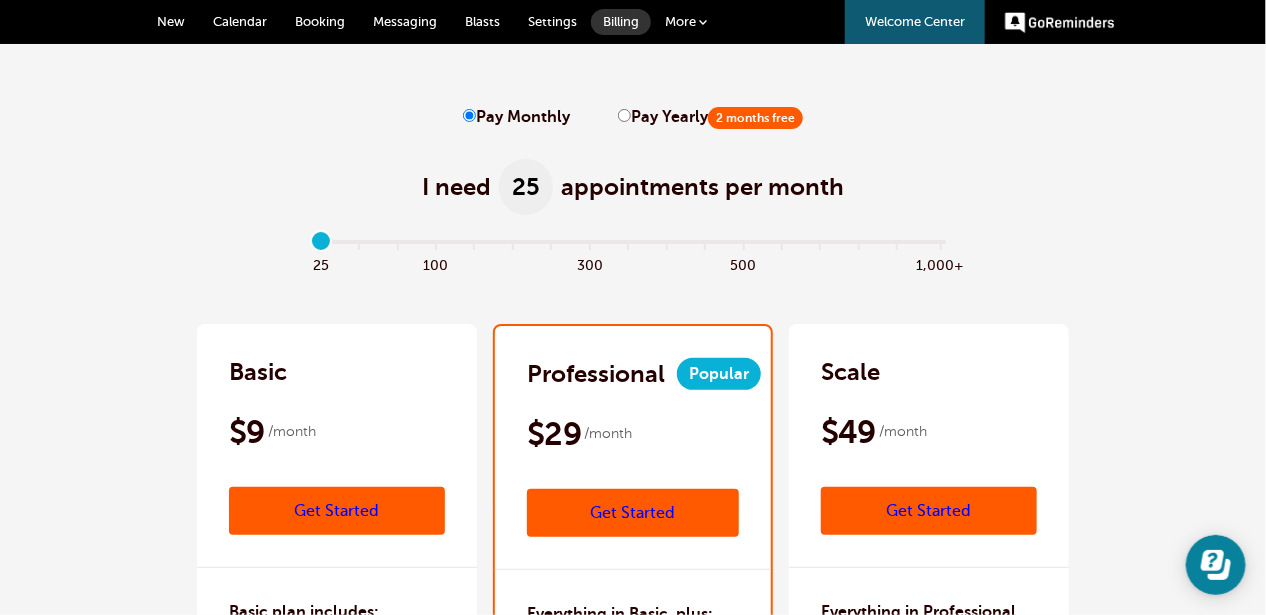 drag, startPoint x: 312, startPoint y: 233, endPoint x: 353, endPoint y: 233, distance: 41 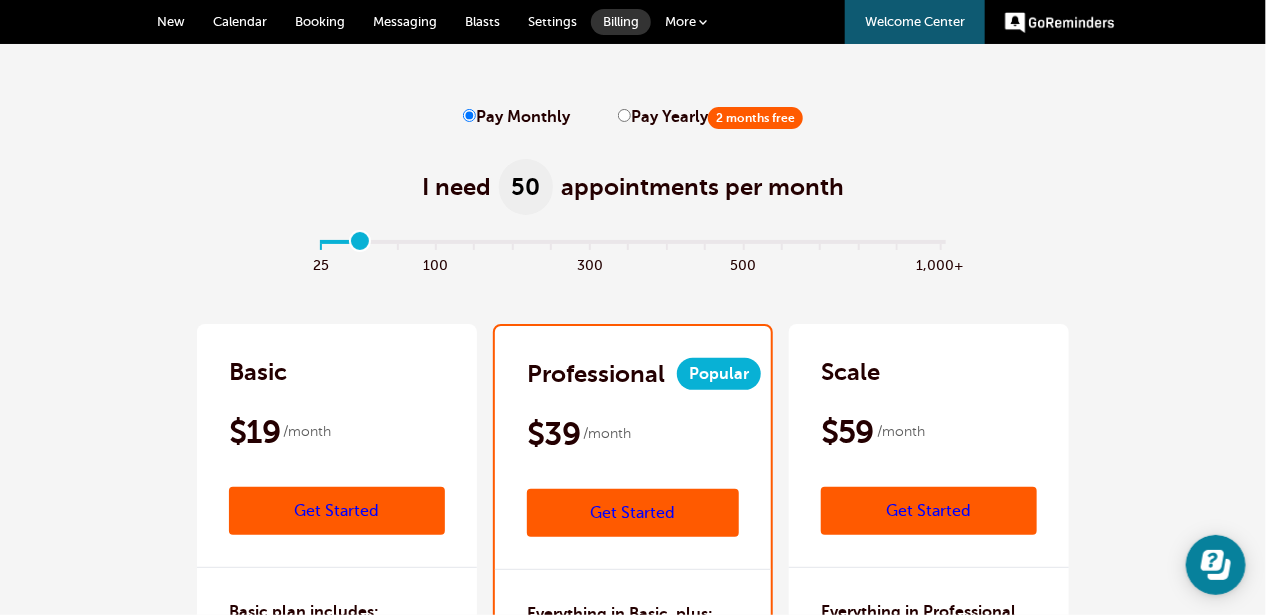 drag, startPoint x: 328, startPoint y: 242, endPoint x: 365, endPoint y: 242, distance: 37 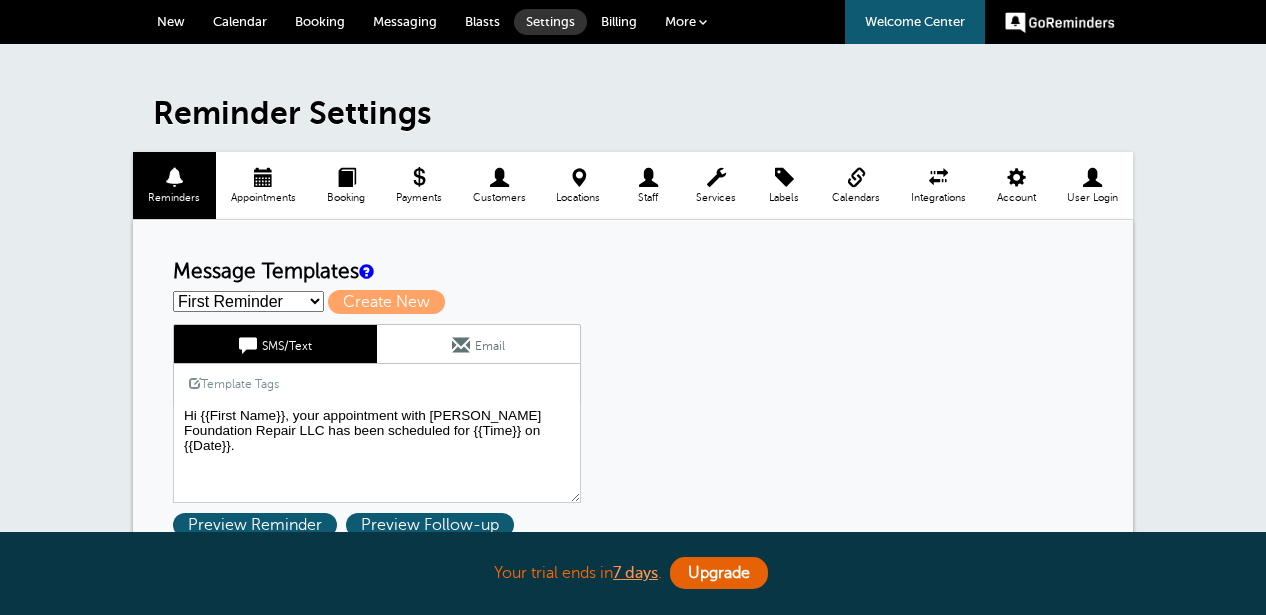 scroll, scrollTop: 0, scrollLeft: 0, axis: both 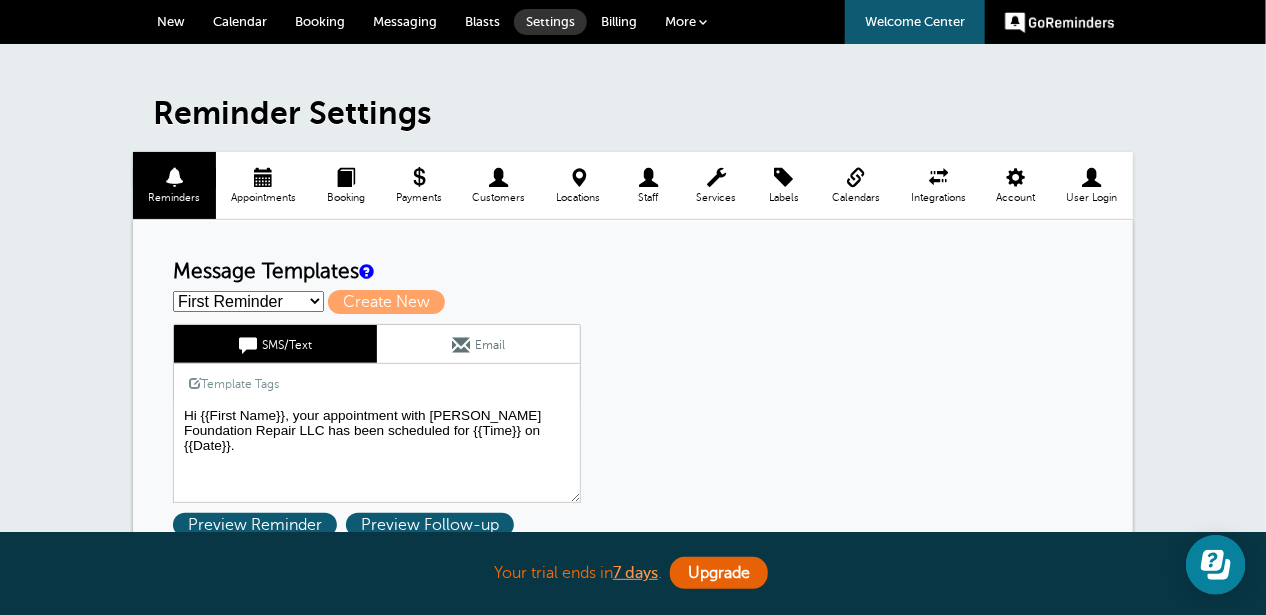 click on "Reminder Schedule
1st reminder:
Immediately 1 2 3 4 5 6 7 8 9 10 11 12 13 14 15 16 17 18 19 20 21 22 23 24 25 26 27 28 29 30
hour(s) day(s)
after creating  the appointment.
before  the appointment.
2nd reminder:
None 1 2 3 4 5 6 7 8 9 10 11 12 13 14 15 16 17 18 19 20 21 22 23 24 25 26 27 28 29 30
hour(s) day(s)
before  the appointment.
3rd reminder:						 None 1 2 3 4 5 6 7 8 9 10 11 12 13 14 15 16 17 18 19 20 21 22 23 24 25 26 27 28 29 30
hour(s) day(s)
before  the appointment.
Message Templates
First Reminder
Second Reminder" at bounding box center (633, 1141) 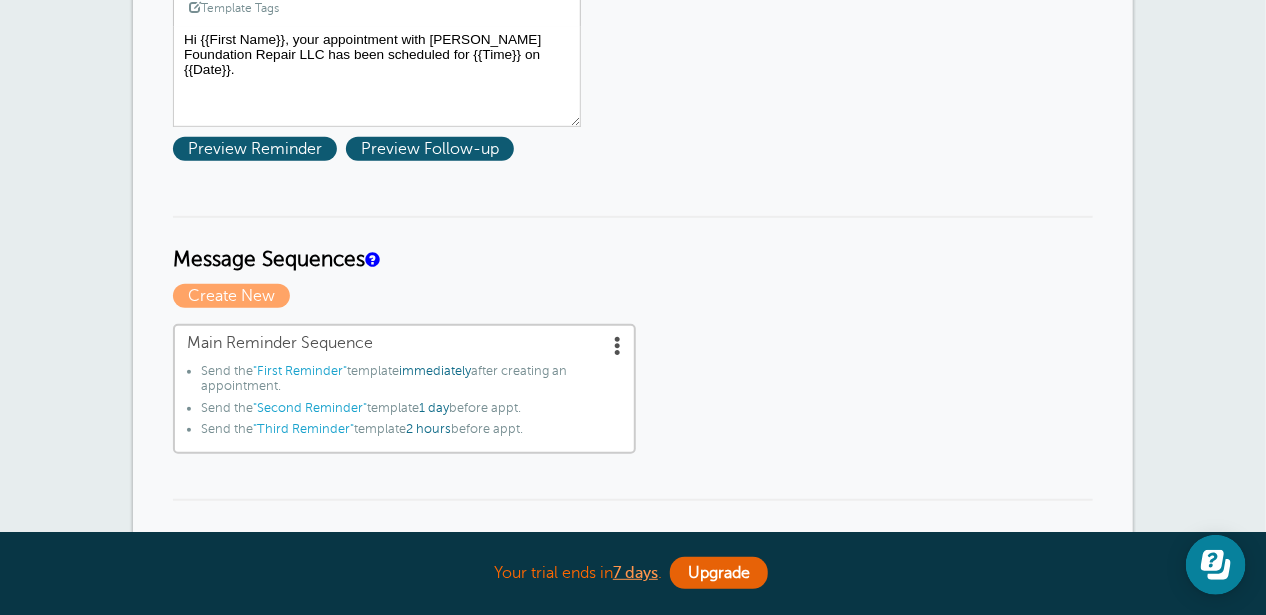 scroll, scrollTop: 300, scrollLeft: 0, axis: vertical 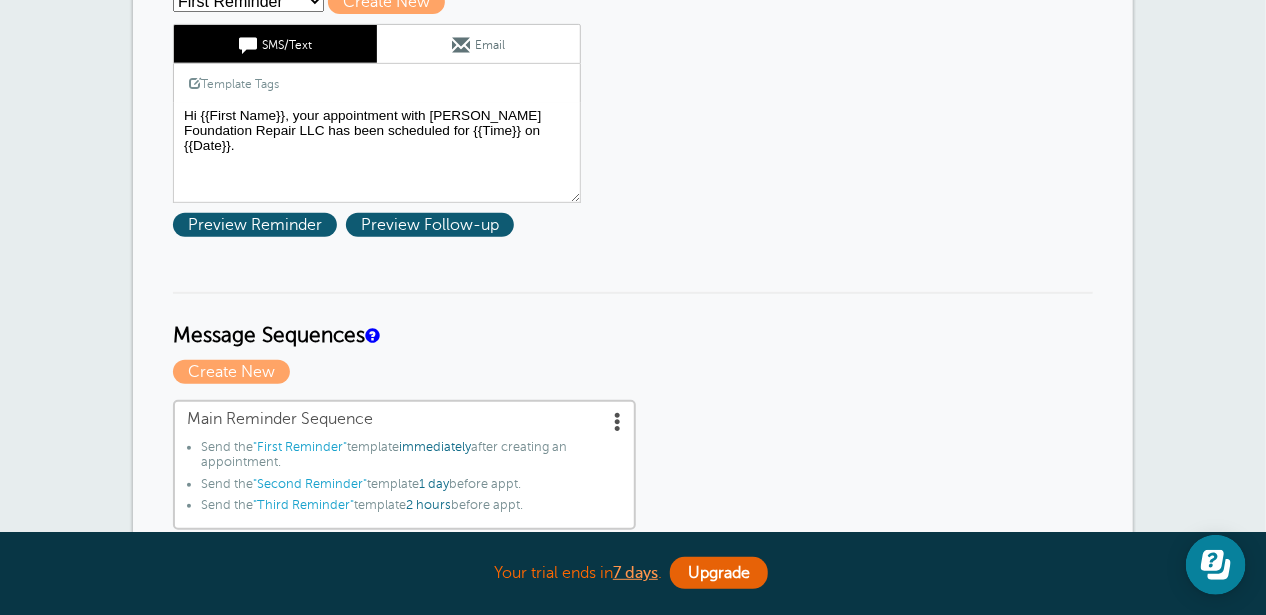 click on "Reminder Schedule
1st reminder:
Immediately 1 2 3 4 5 6 7 8 9 10 11 12 13 14 15 16 17 18 19 20 21 22 23 24 25 26 27 28 29 30
hour(s) day(s)
after creating  the appointment.
before  the appointment.
2nd reminder:
None 1 2 3 4 5 6 7 8 9 10 11 12 13 14 15 16 17 18 19 20 21 22 23 24 25 26 27 28 29 30
hour(s) day(s)
before  the appointment.
3rd reminder:						 None 1 2 3 4 5 6 7 8 9 10 11 12 13 14 15 16 17 18 19 20 21 22 23 24 25 26 27 28 29 30
hour(s) day(s)
before  the appointment.
Message Templates
First Reminder
Second Reminder" at bounding box center (633, 841) 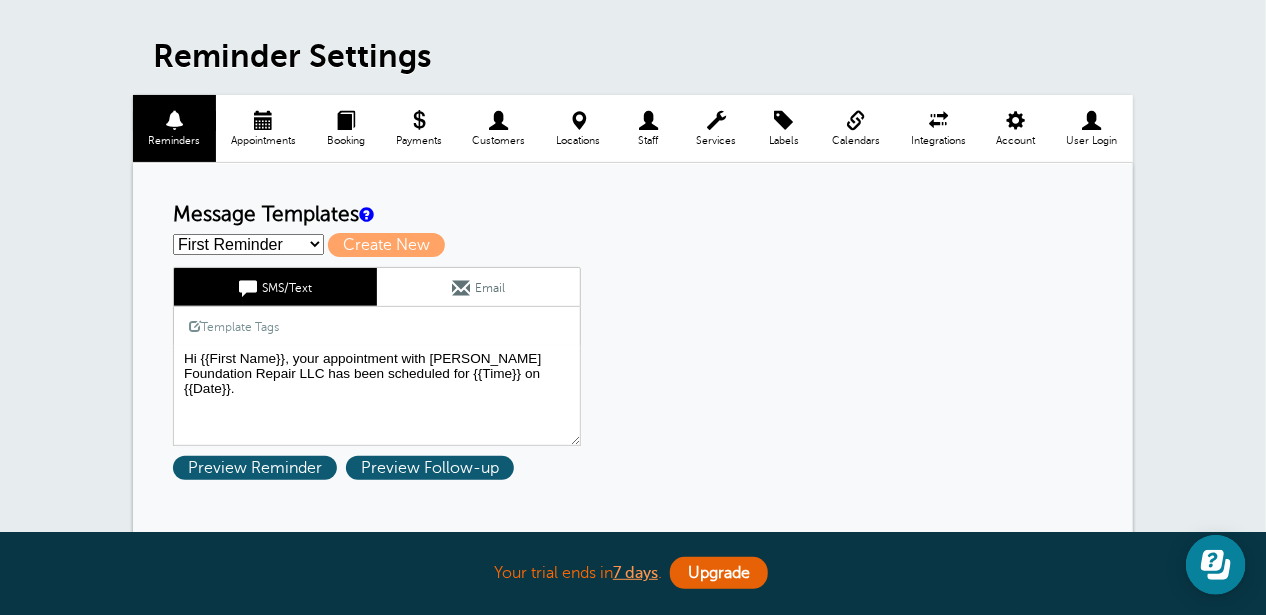 scroll, scrollTop: 0, scrollLeft: 0, axis: both 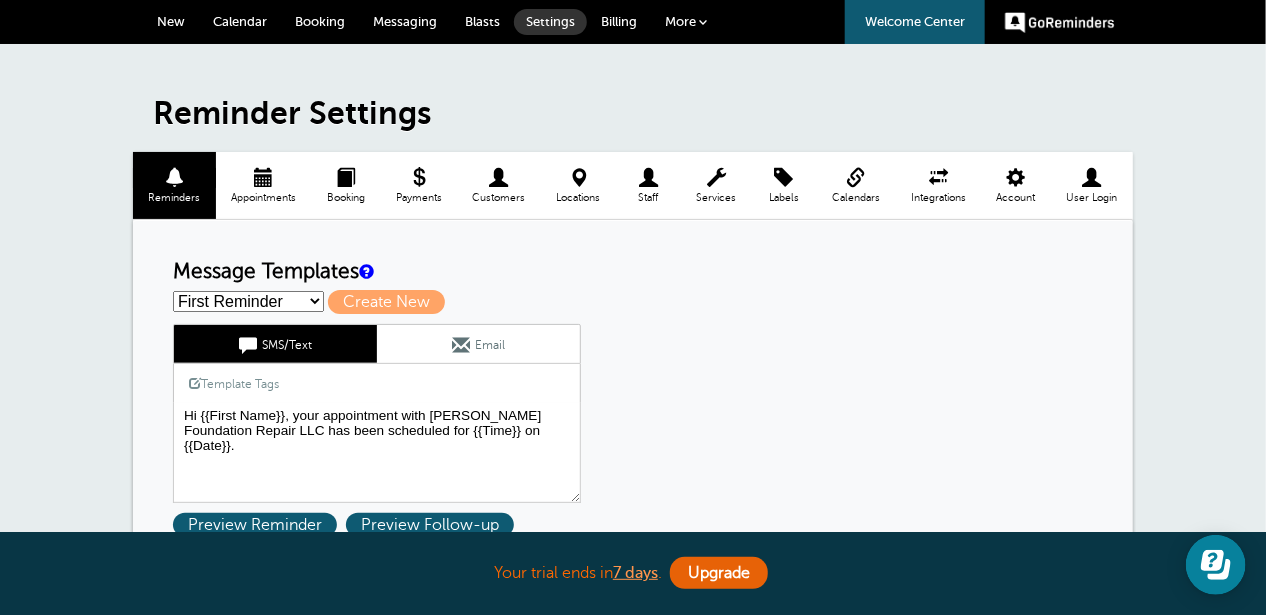 click on "Messaging" at bounding box center (405, 21) 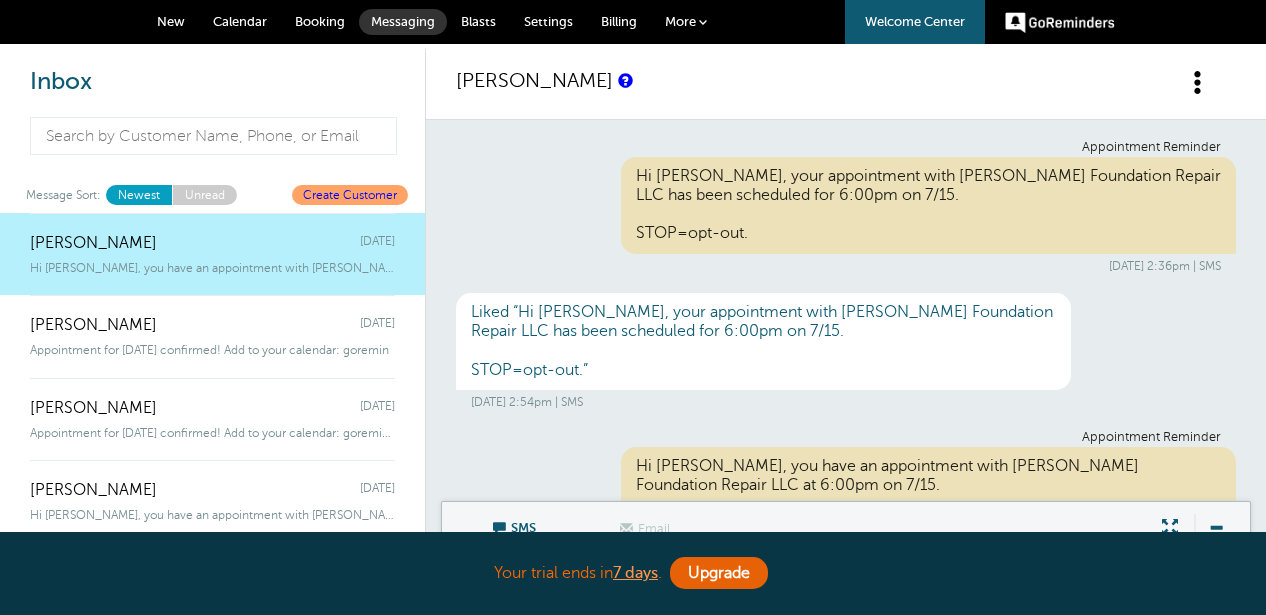 scroll, scrollTop: 0, scrollLeft: 0, axis: both 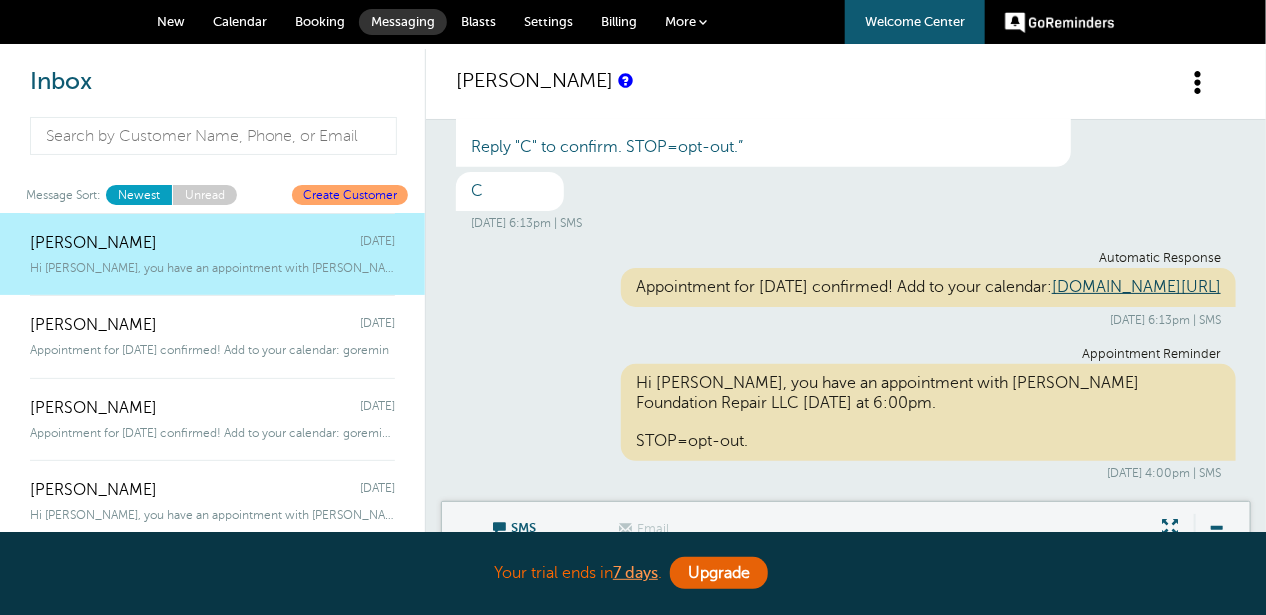 click on "Billing" at bounding box center (619, 21) 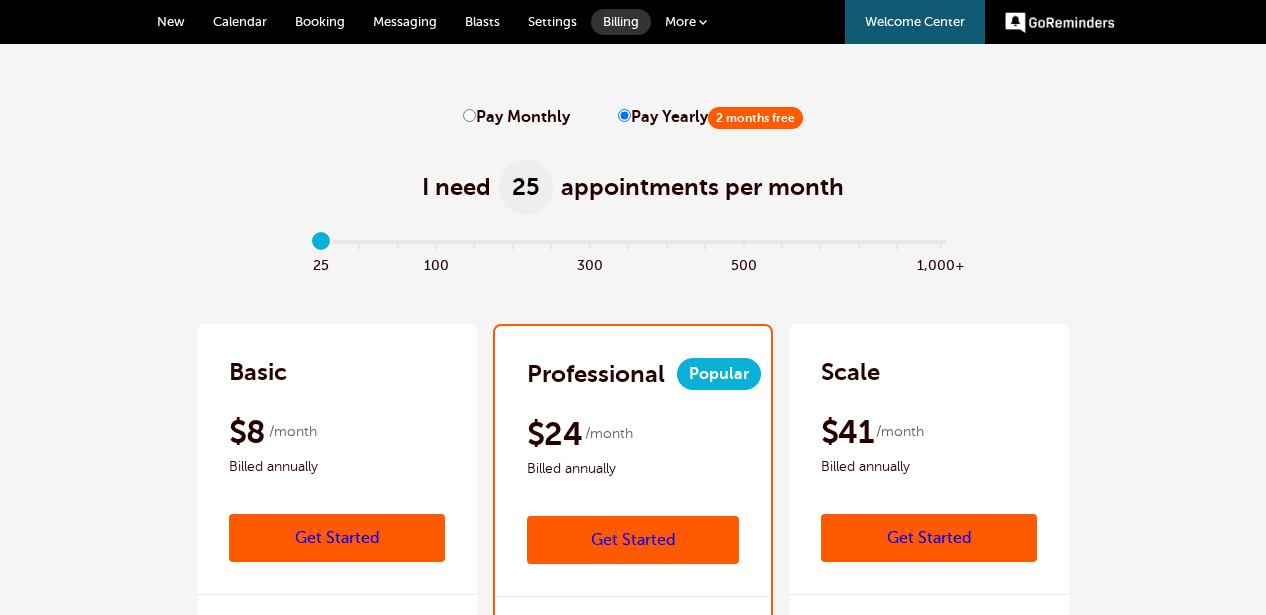 scroll, scrollTop: 0, scrollLeft: 0, axis: both 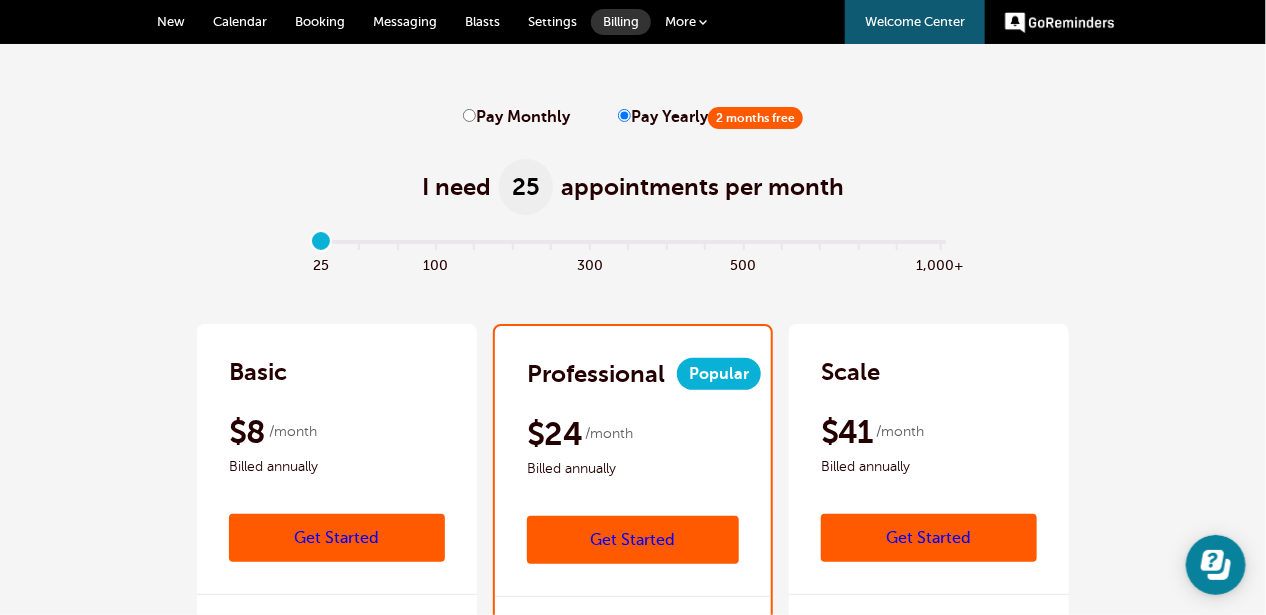 click on "Pay Monthly
Pay Yearly
2 months free
I need
25
appointments per month
Set monthly appointment volume
25 appts/month" at bounding box center [633, 5847] 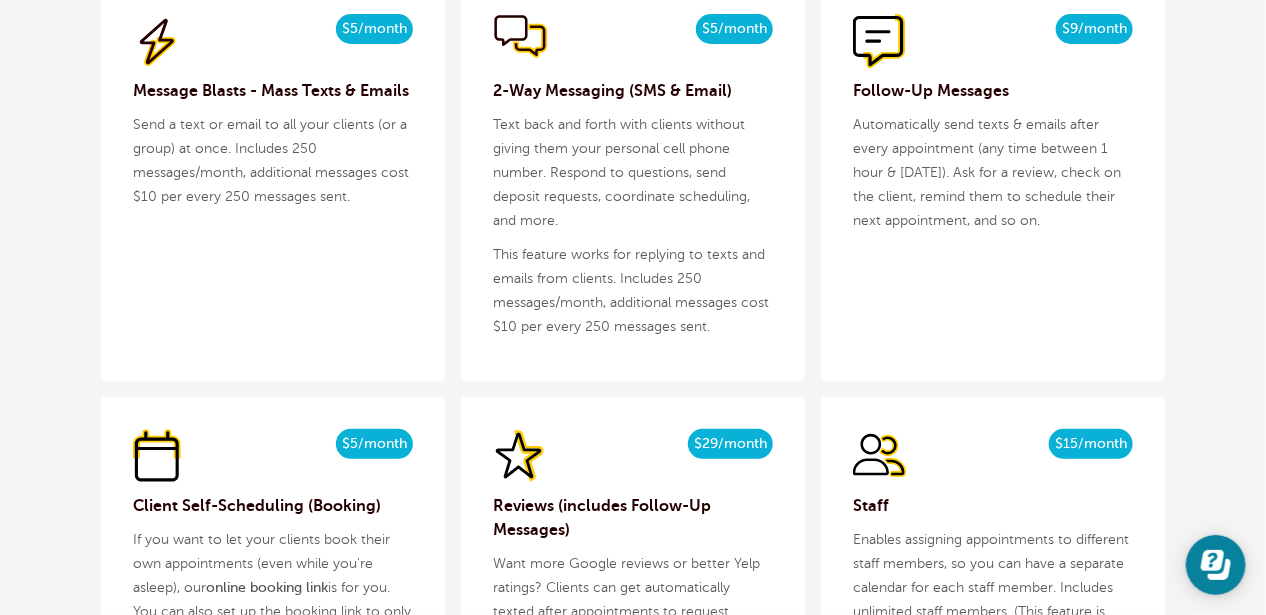 scroll, scrollTop: 2200, scrollLeft: 0, axis: vertical 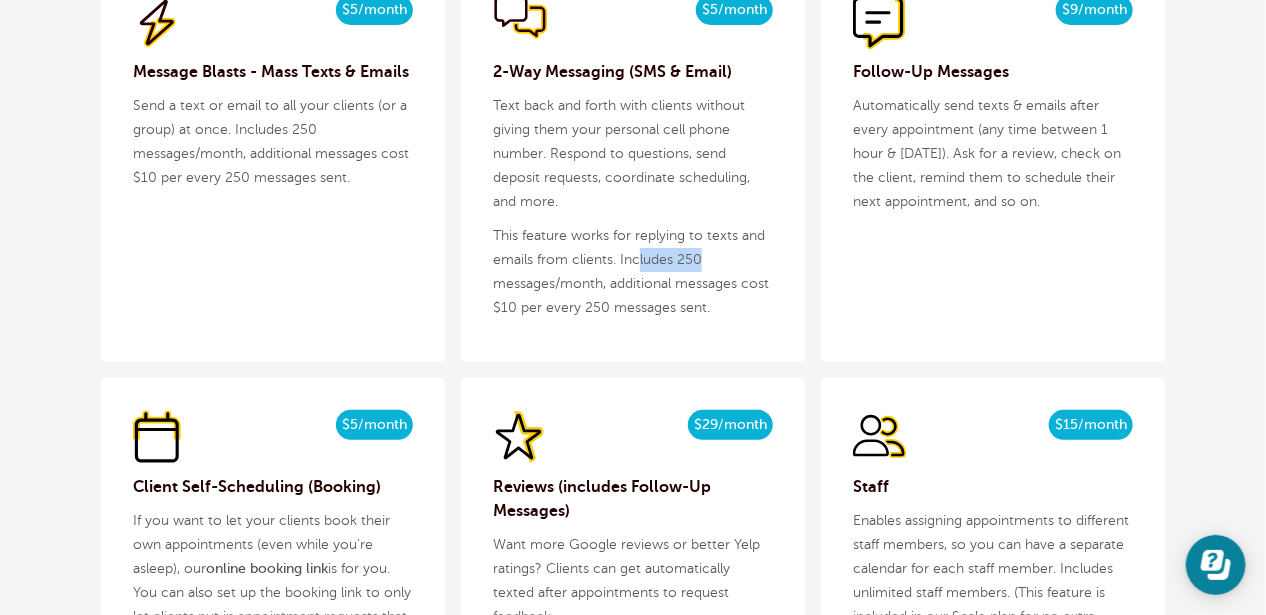 drag, startPoint x: 704, startPoint y: 296, endPoint x: 630, endPoint y: 291, distance: 74.168724 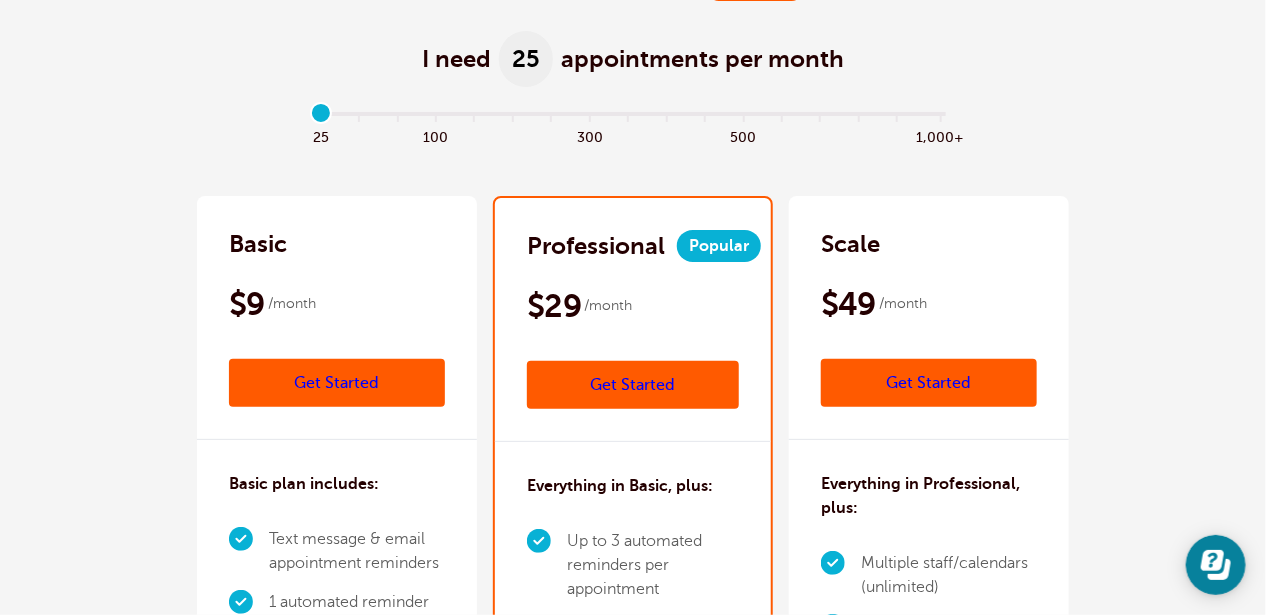 scroll, scrollTop: 0, scrollLeft: 0, axis: both 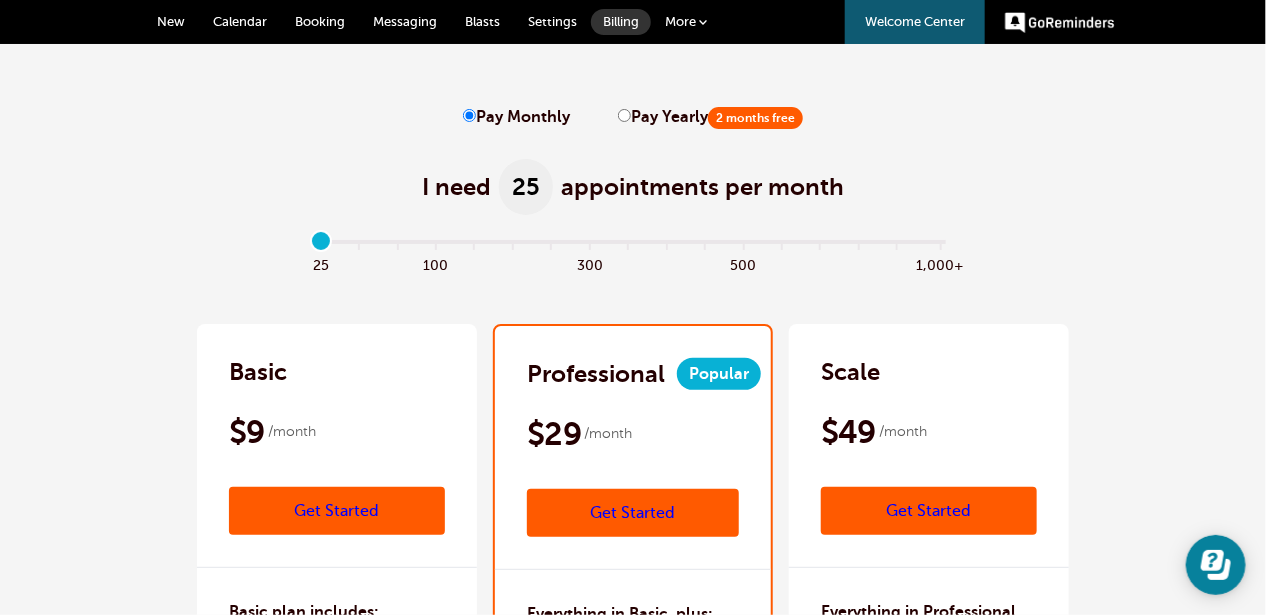 click on "Messaging" at bounding box center (405, 21) 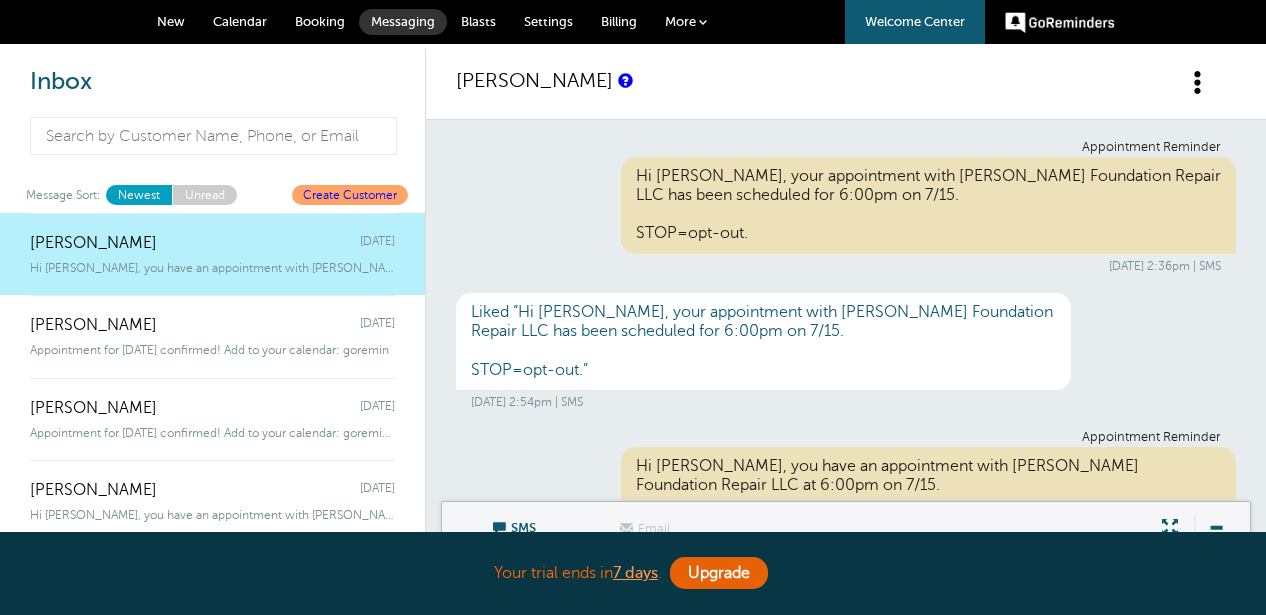 scroll, scrollTop: 0, scrollLeft: 0, axis: both 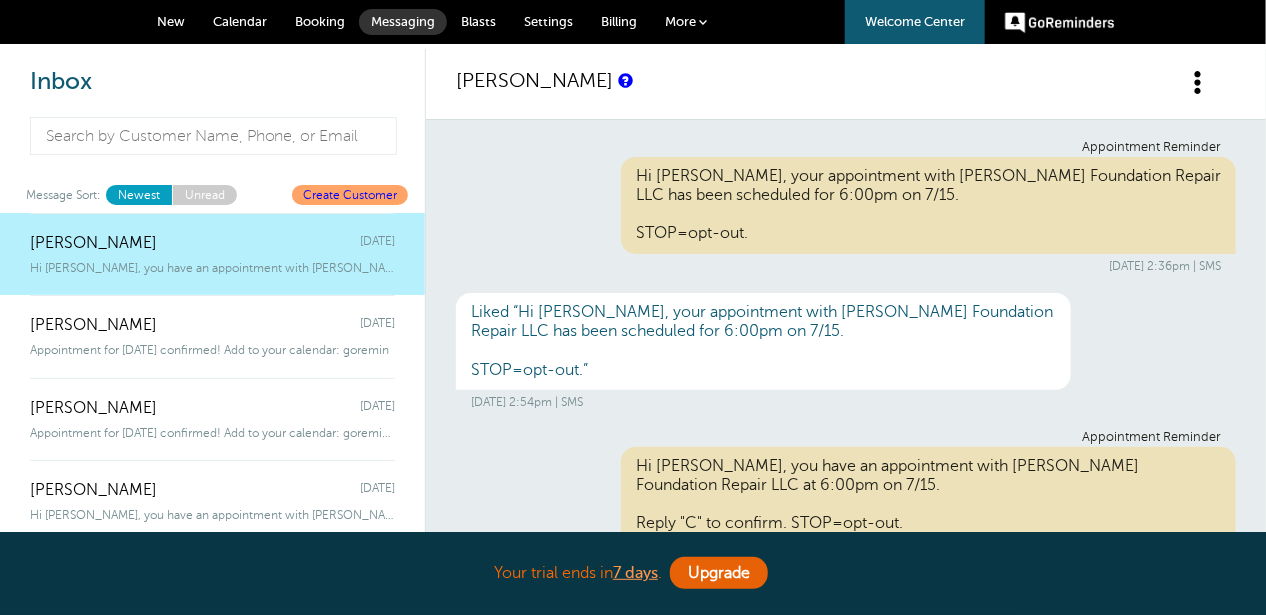 click on "Settings" at bounding box center [548, 21] 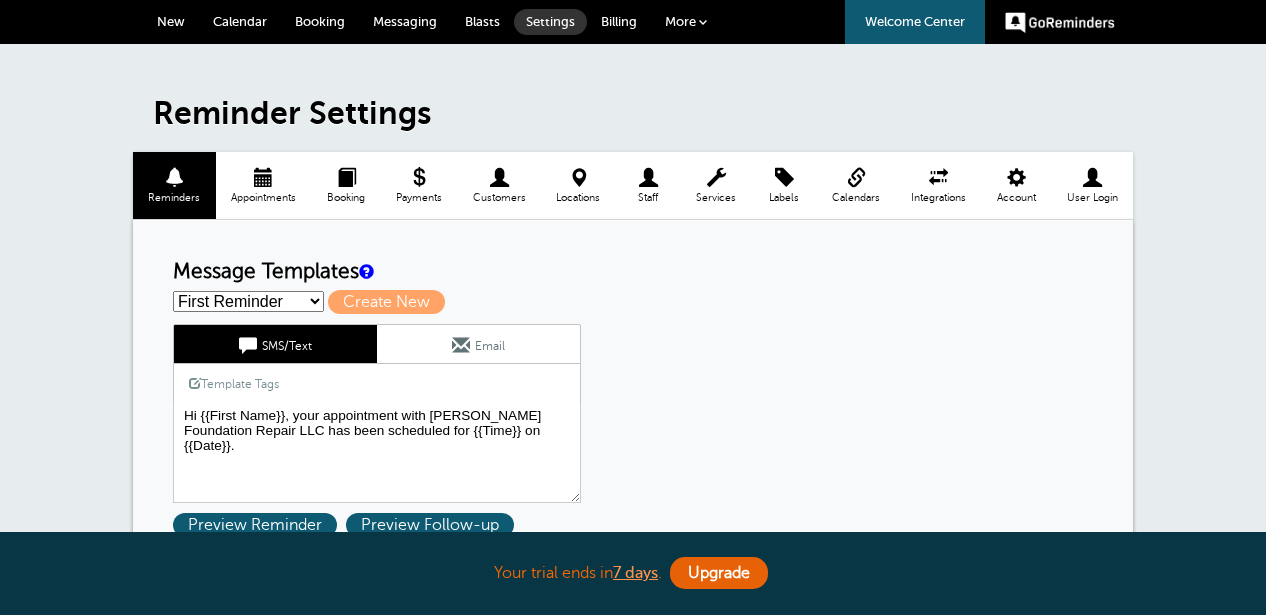 scroll, scrollTop: 0, scrollLeft: 0, axis: both 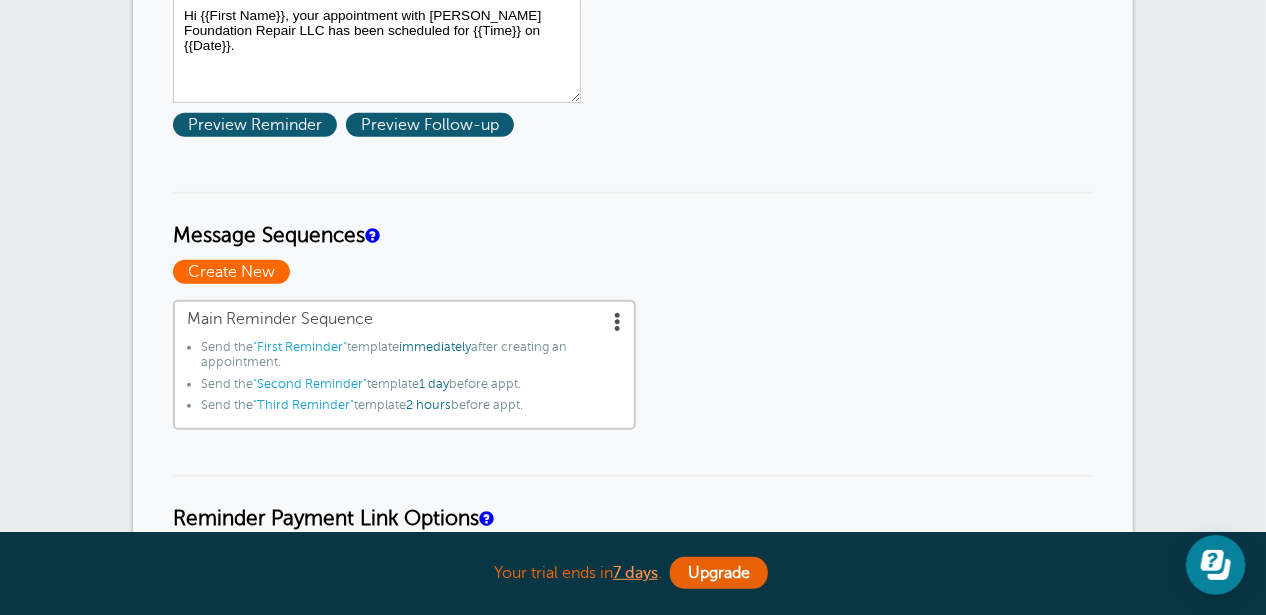 click on "Create New" at bounding box center (231, 272) 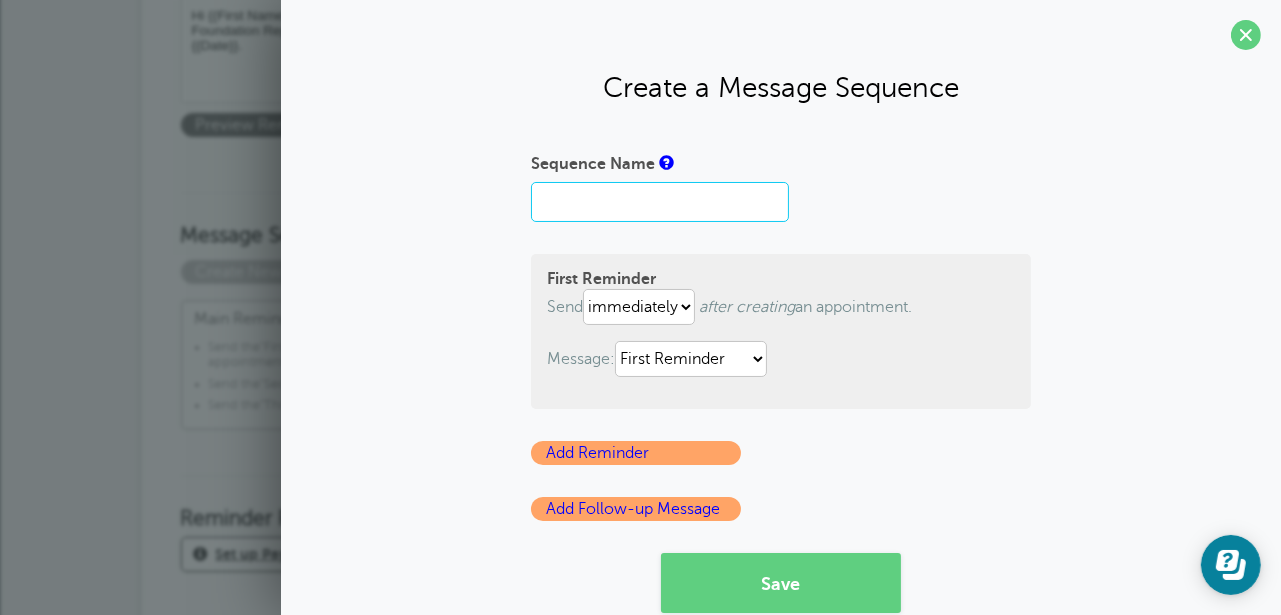 click on "Sequence Name" at bounding box center (660, 202) 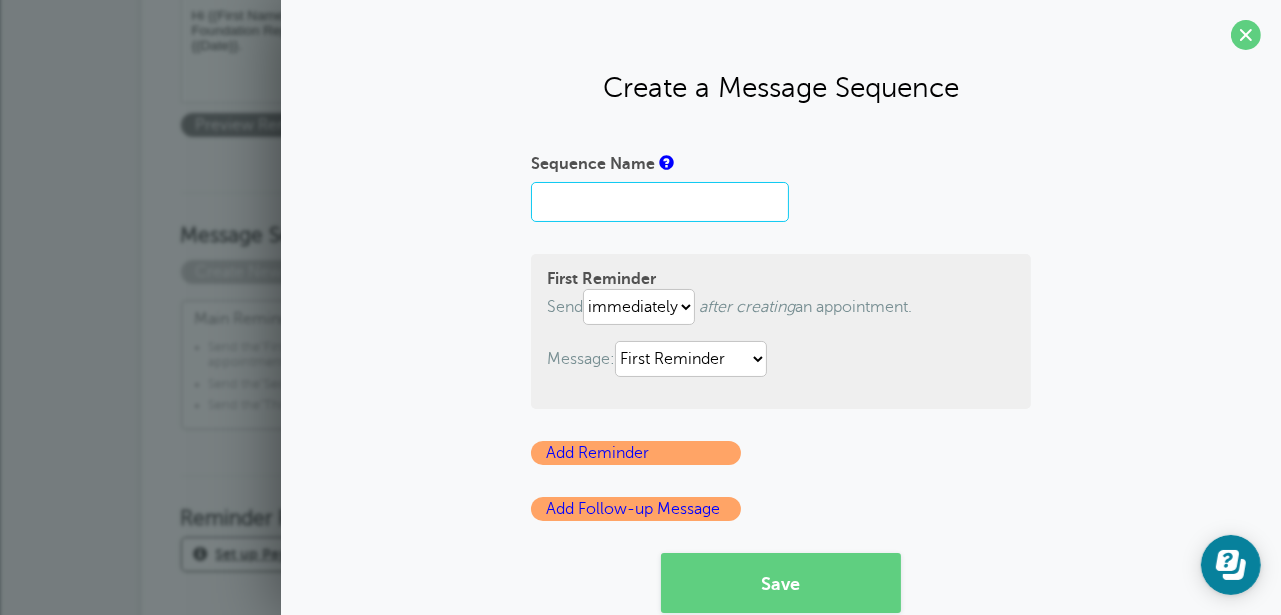 click on "Sequence Name" at bounding box center [660, 202] 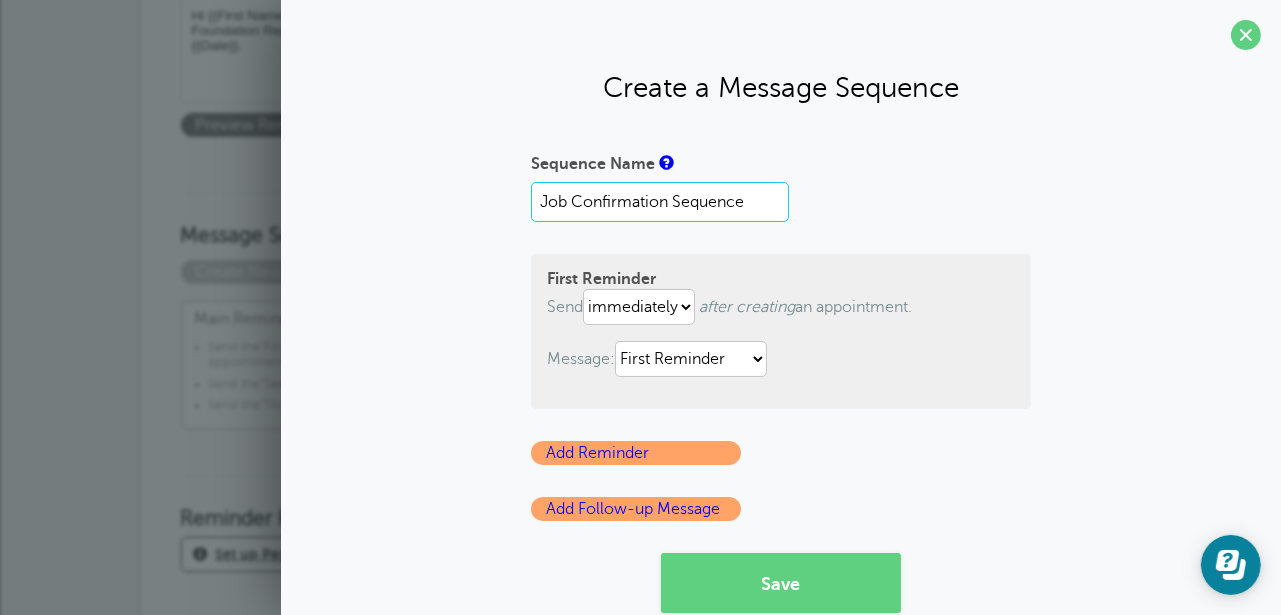 type on "Job Confirmation Sequence" 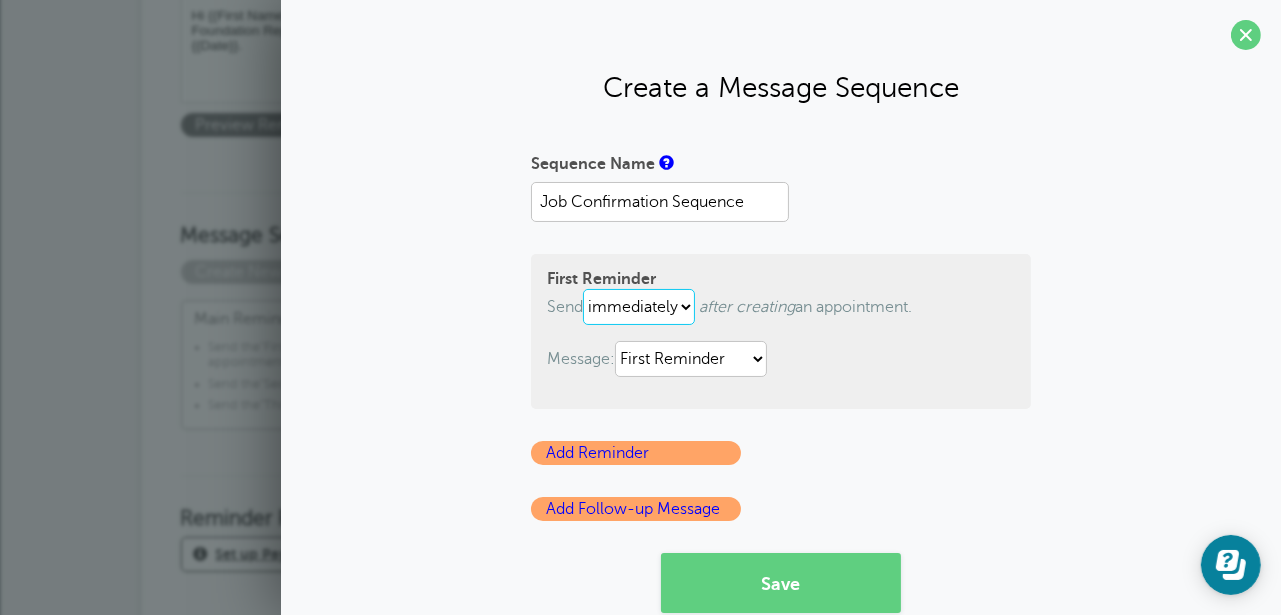click on "immediately 1 2 3 4 5 6 7 8 9 10 11 12 13 14 15 16 17 18 19 20 21 22 23 24 25 26 27 28 29 30" at bounding box center (639, 307) 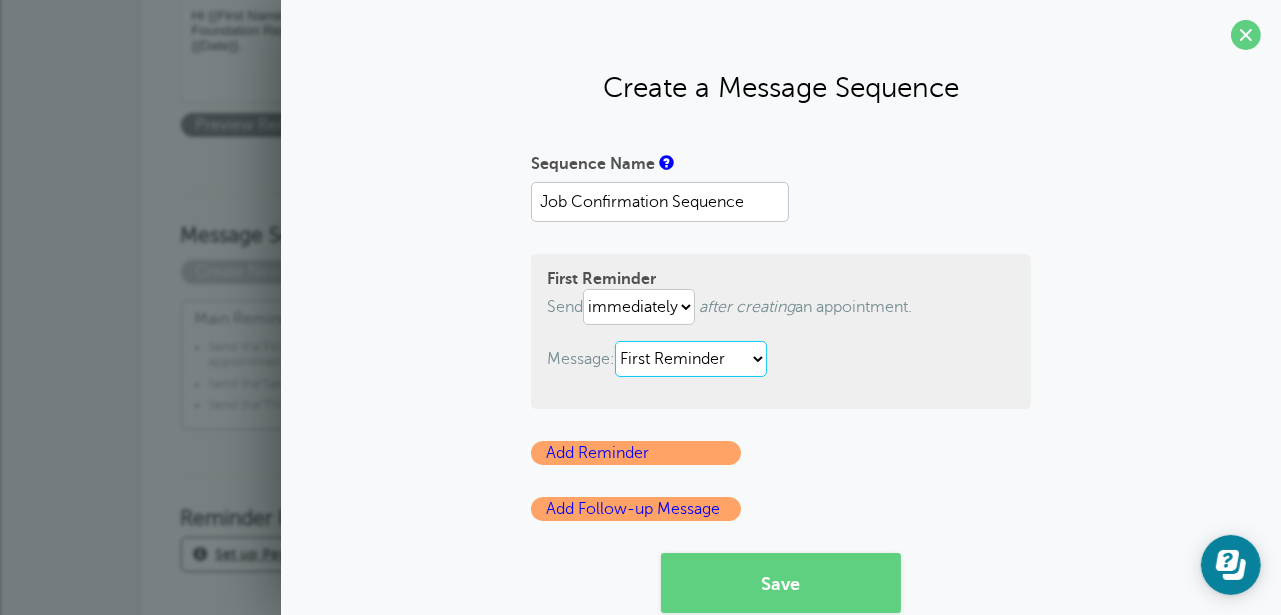 click on "First Reminder Job Confirmation Second Reminder Third Reminder" at bounding box center (691, 359) 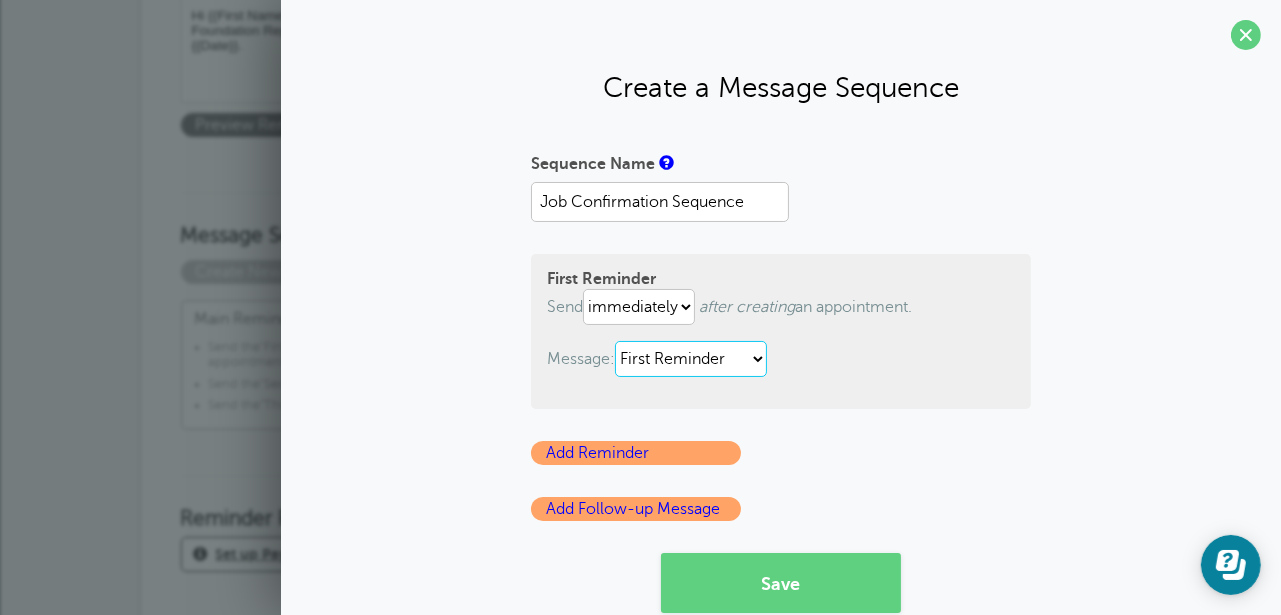 select on "156950" 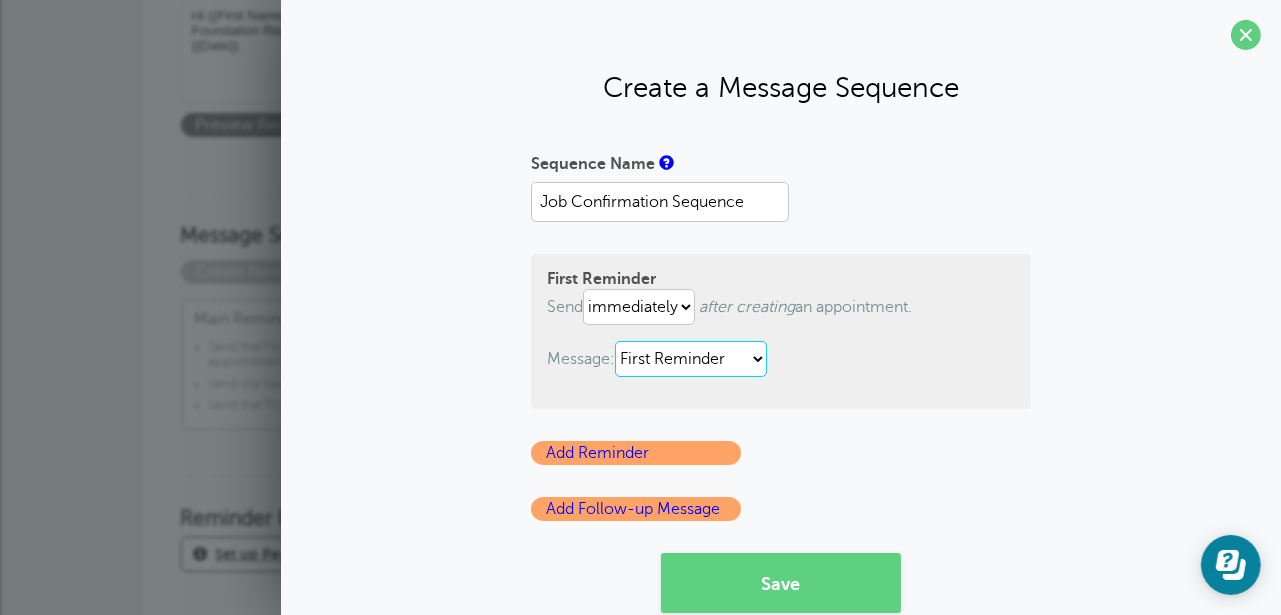 click on "First Reminder Job Confirmation Second Reminder Third Reminder" at bounding box center [691, 359] 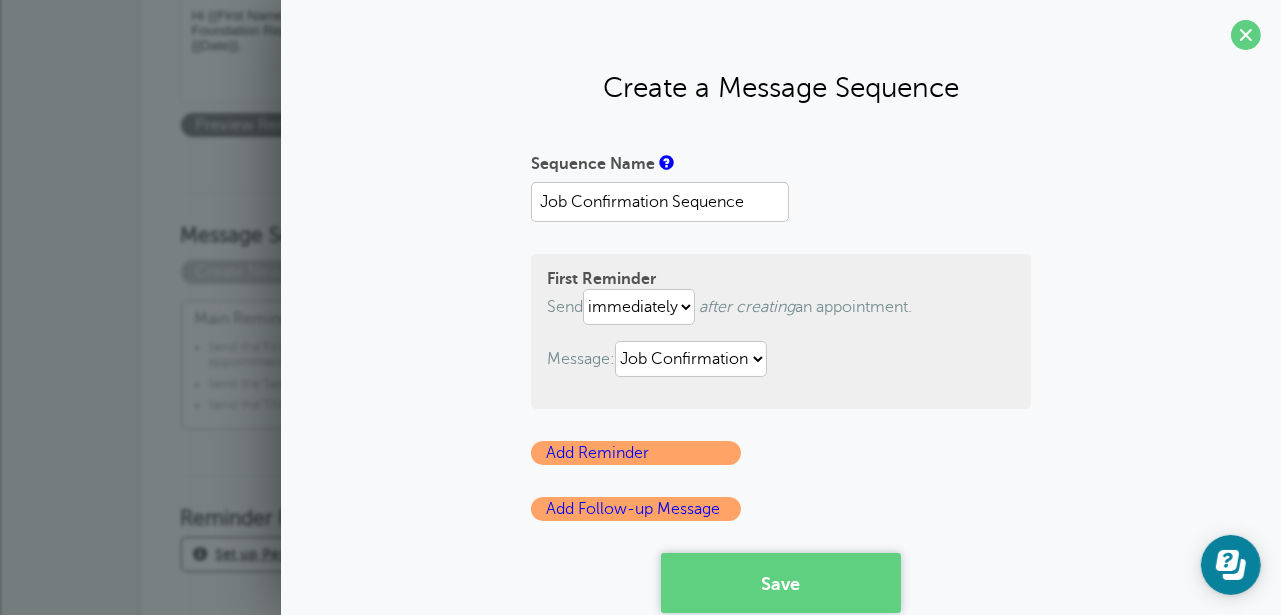 click on "Save" at bounding box center (781, 583) 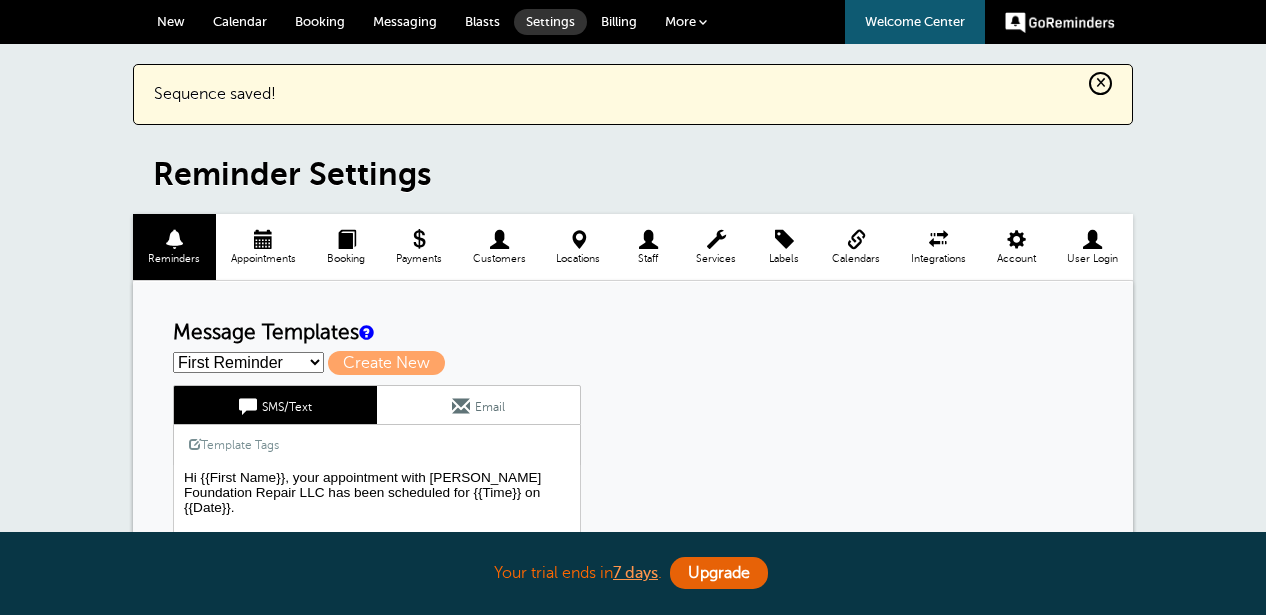 scroll, scrollTop: 0, scrollLeft: 0, axis: both 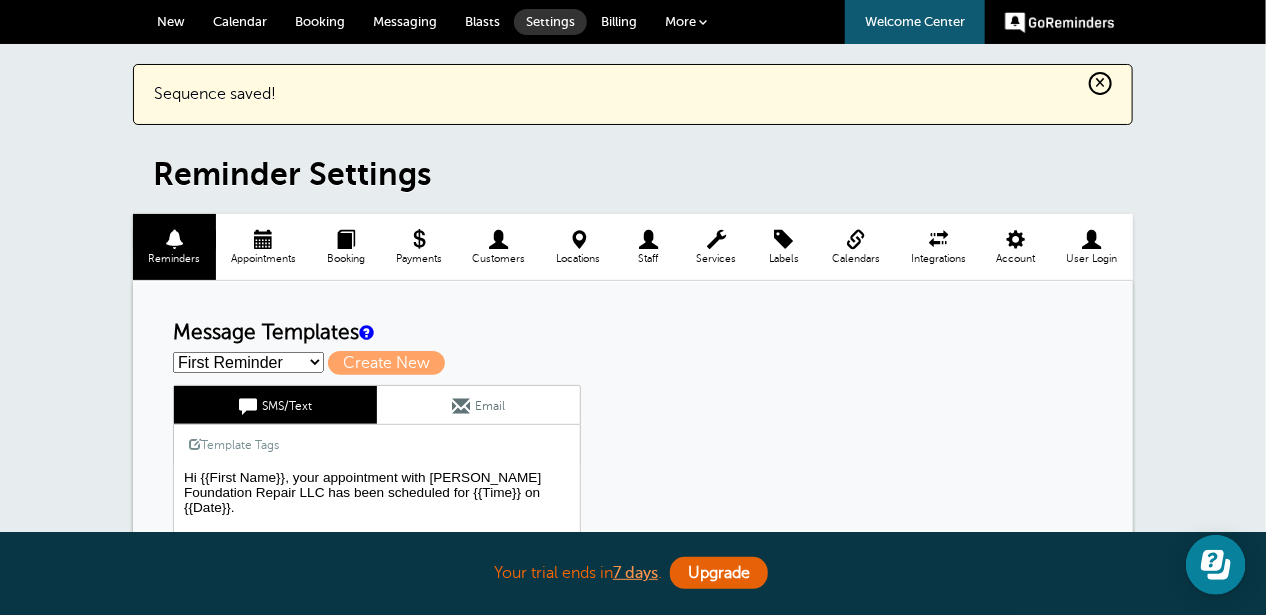 click on "New" at bounding box center (171, 21) 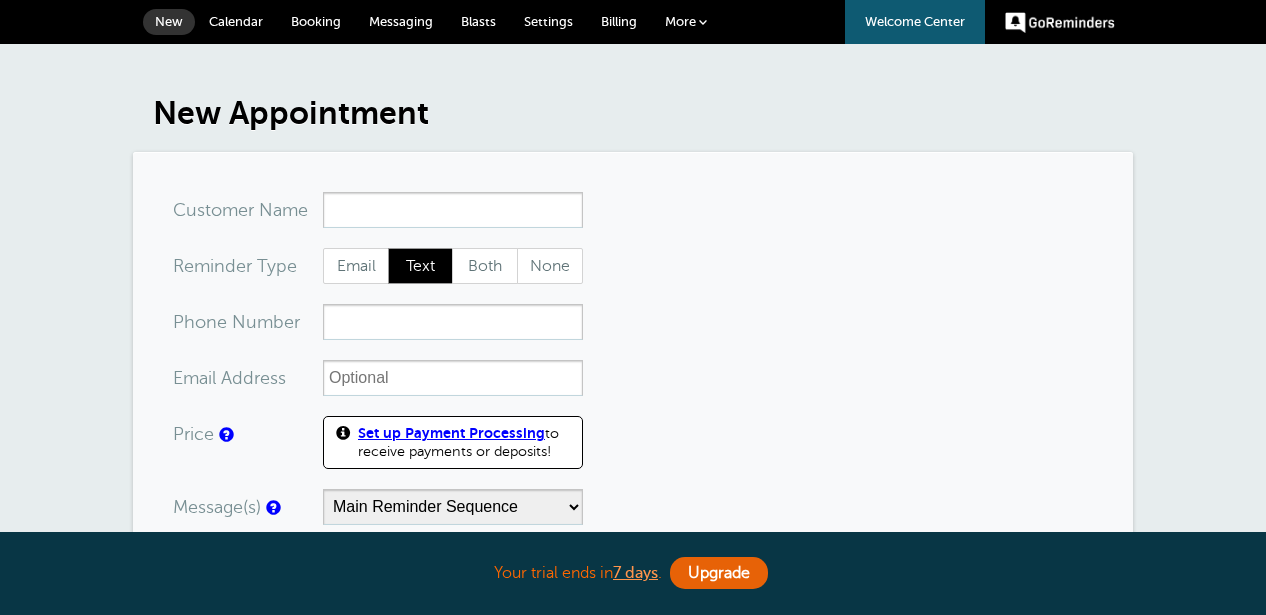 scroll, scrollTop: 0, scrollLeft: 0, axis: both 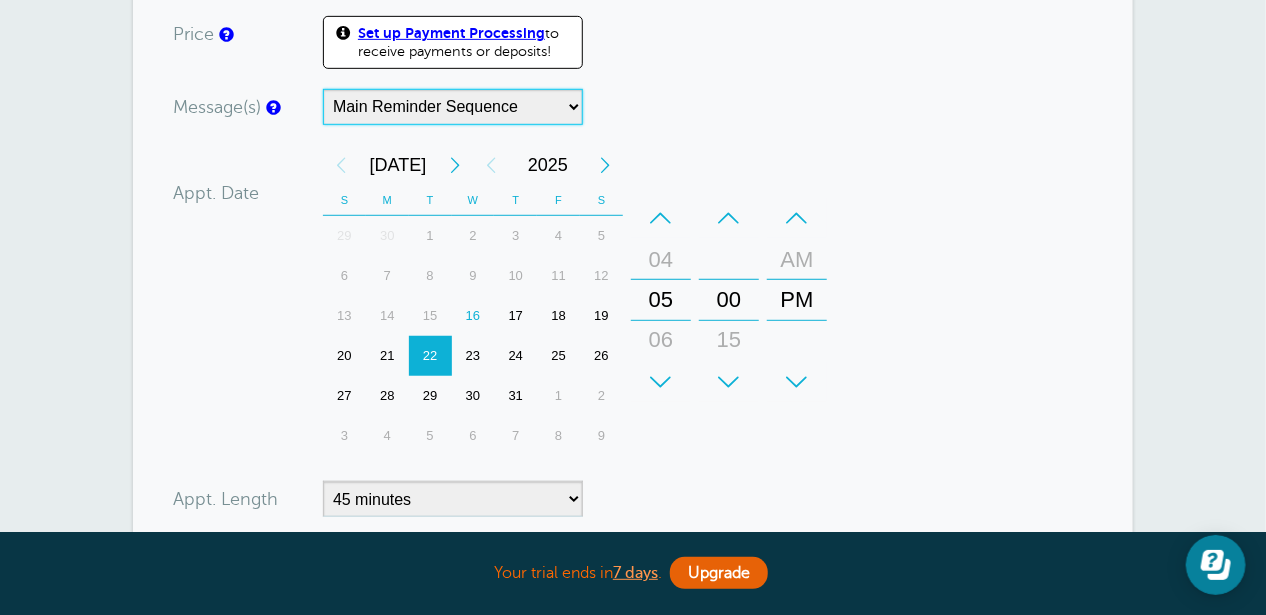 click on "Job Confirmation Sequence
Main Reminder Sequence" at bounding box center [453, 107] 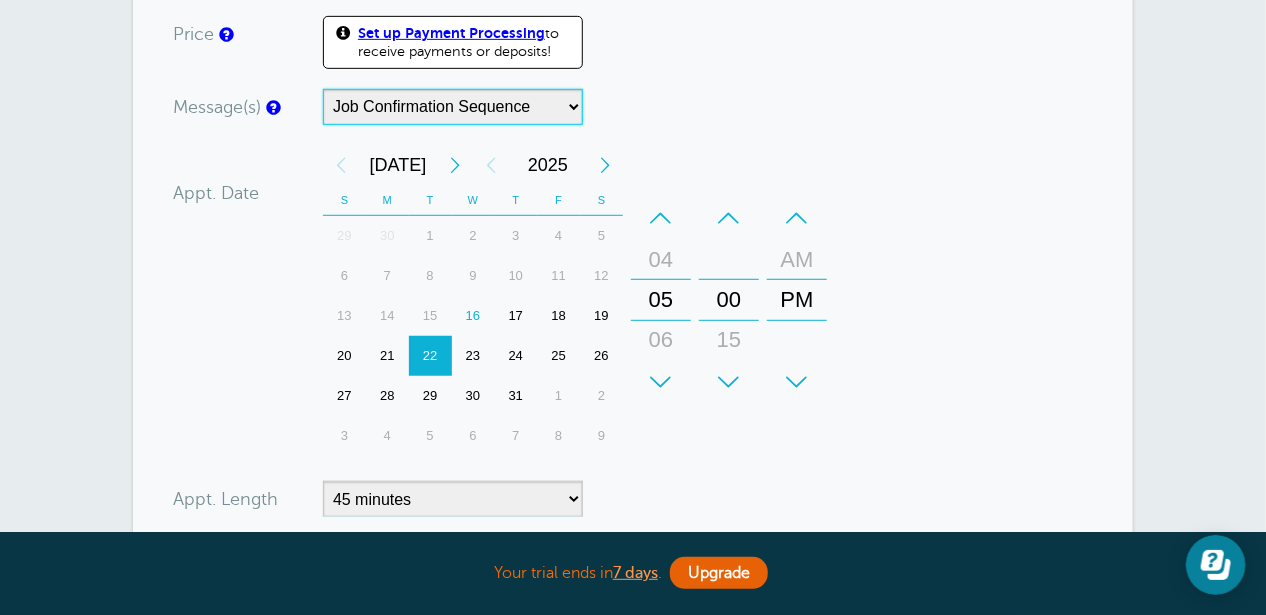 click on "Job Confirmation Sequence
Main Reminder Sequence" at bounding box center (453, 107) 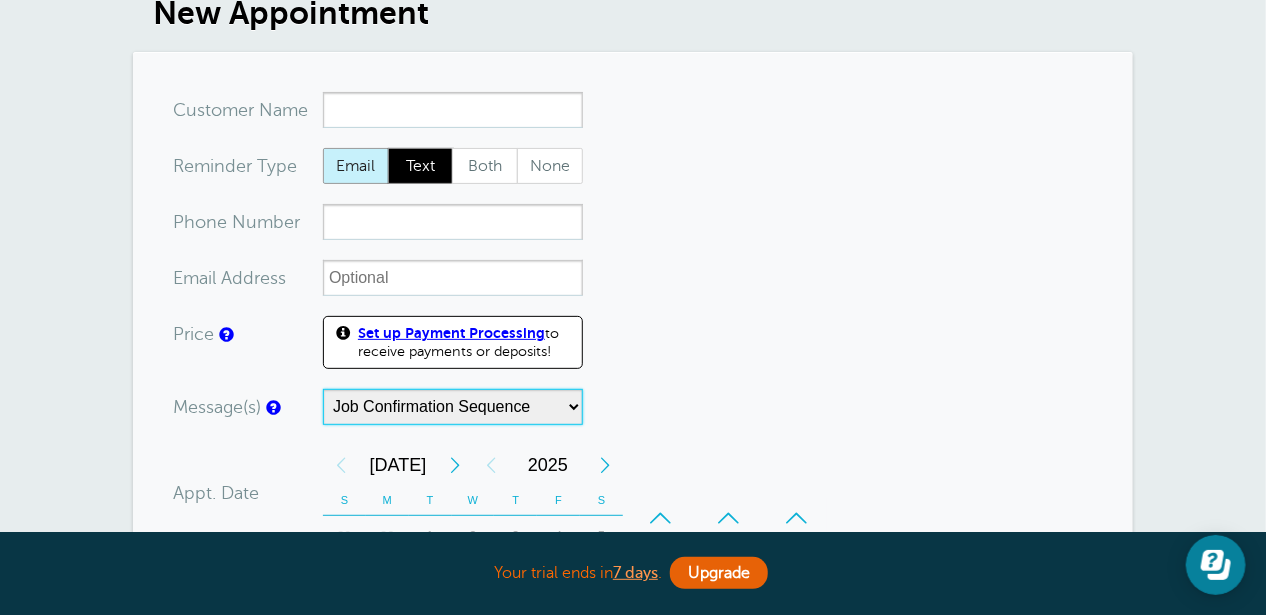 scroll, scrollTop: 0, scrollLeft: 0, axis: both 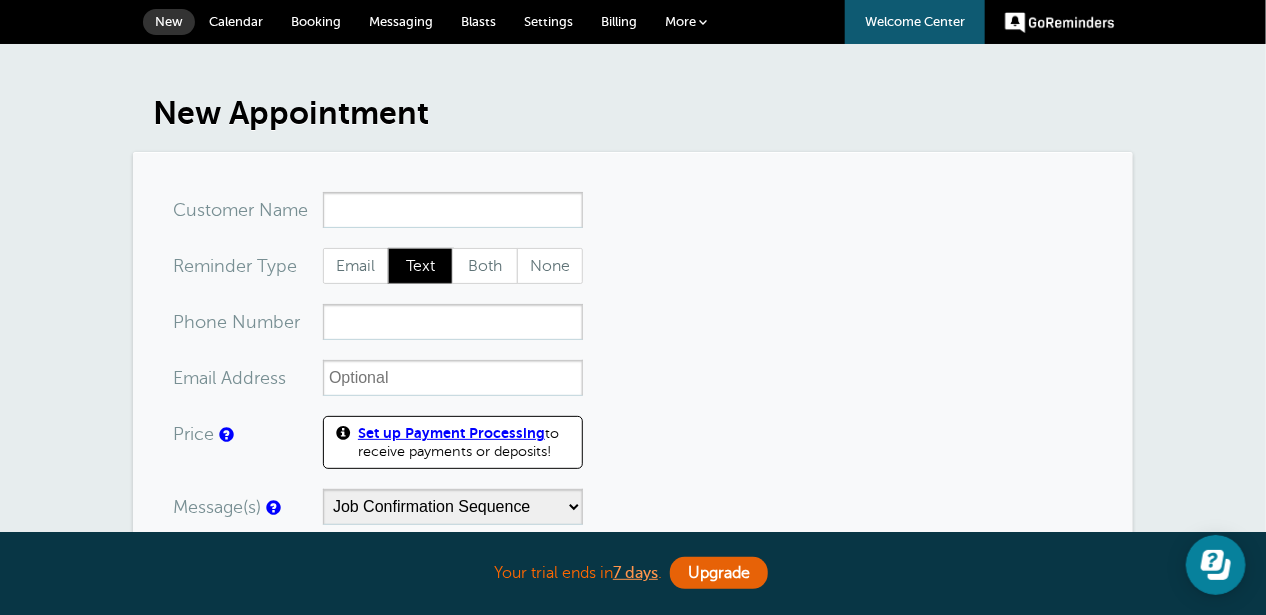 click on "Messaging" at bounding box center (401, 21) 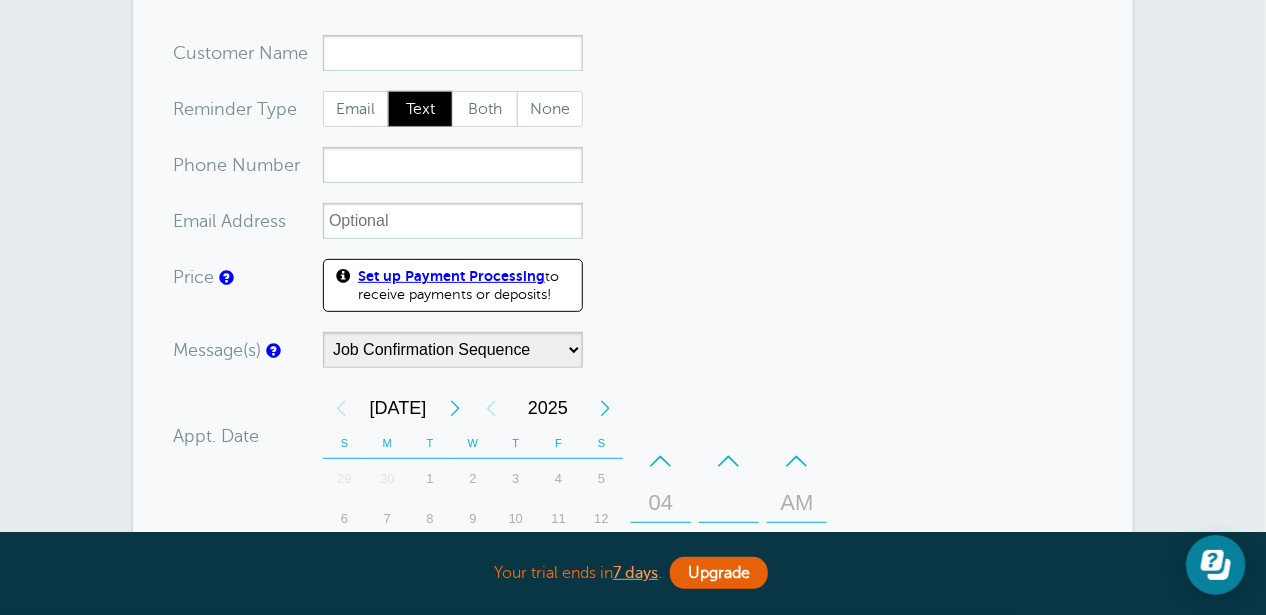 scroll, scrollTop: 633, scrollLeft: 0, axis: vertical 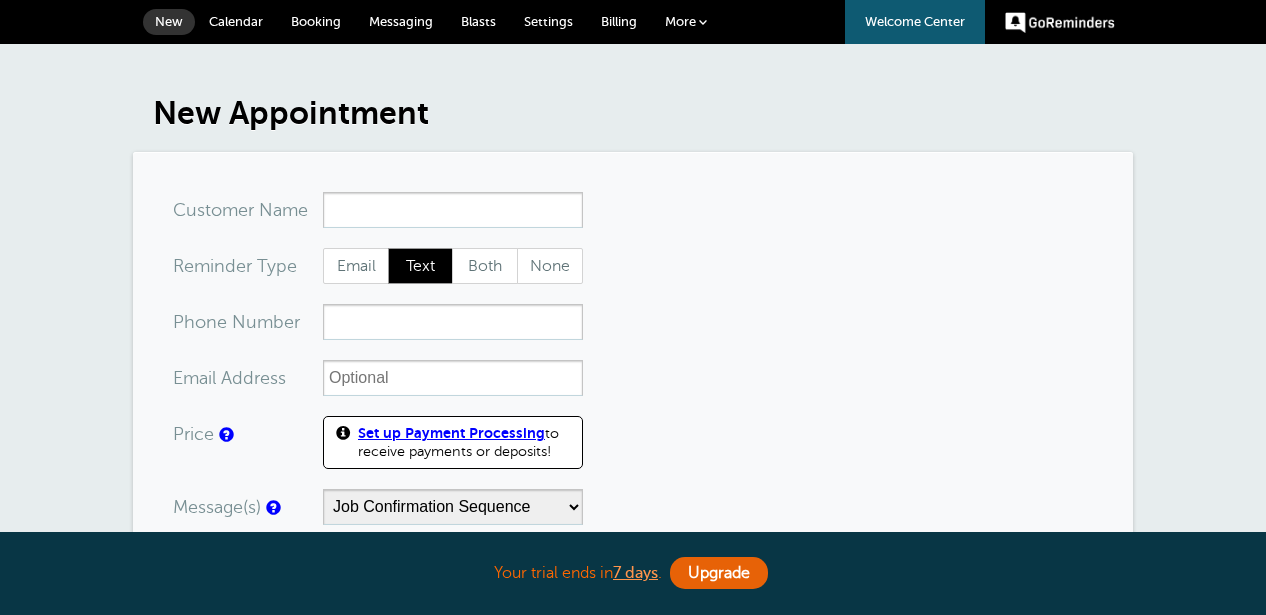 select on "157285" 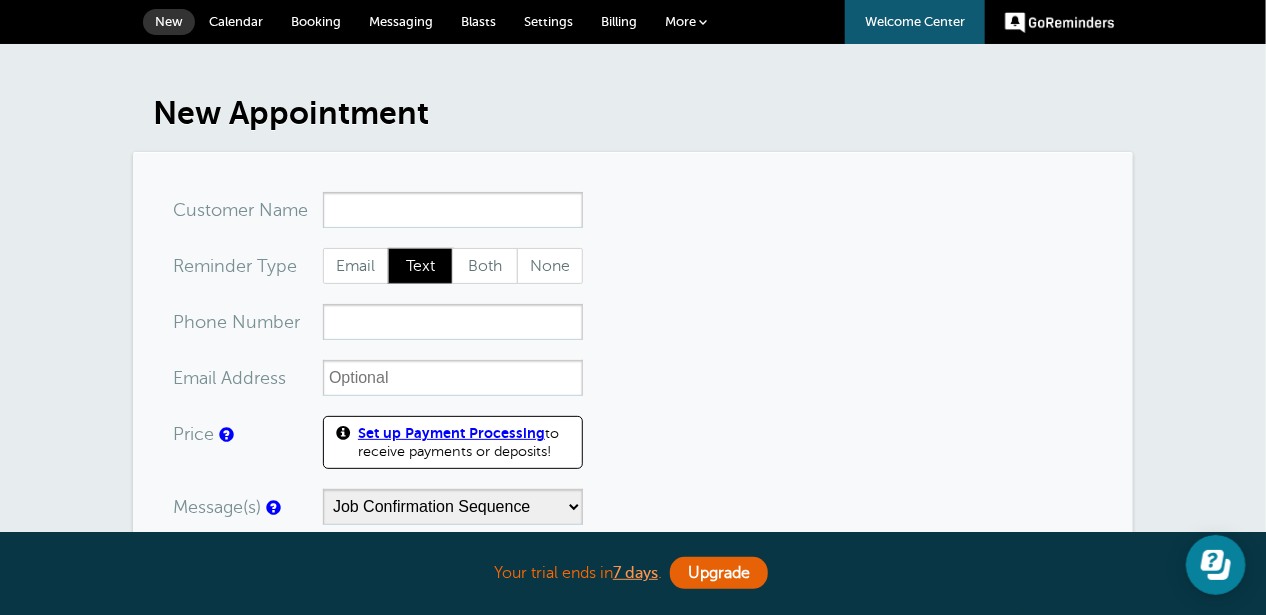 scroll, scrollTop: 0, scrollLeft: 0, axis: both 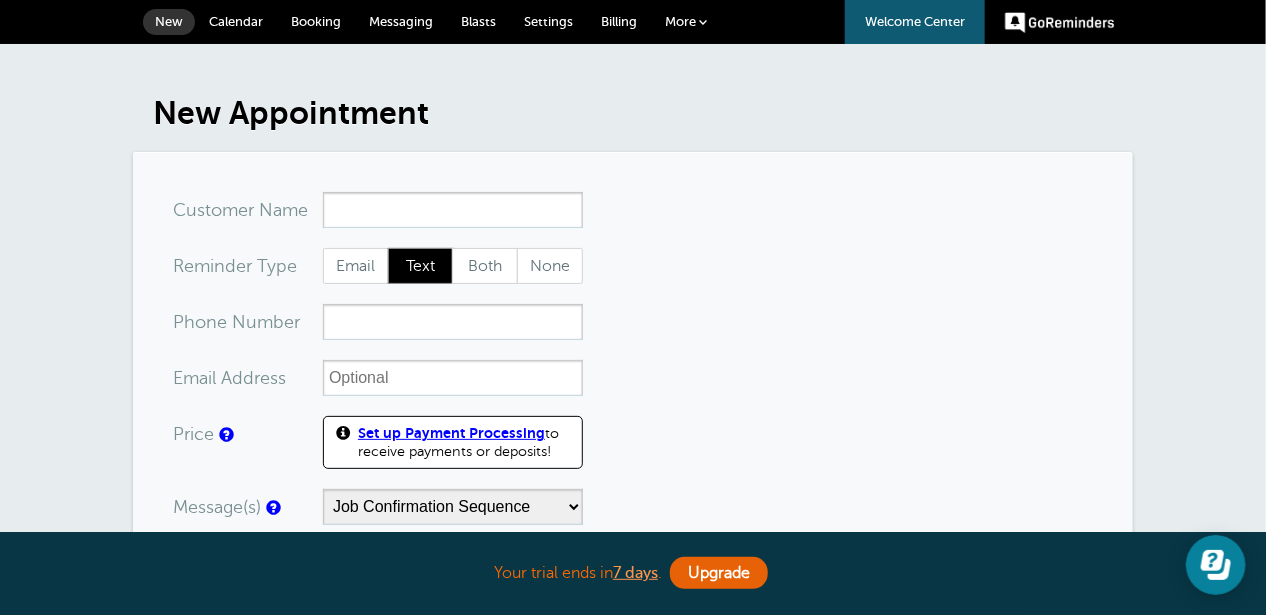 click on "Settings" at bounding box center (548, 21) 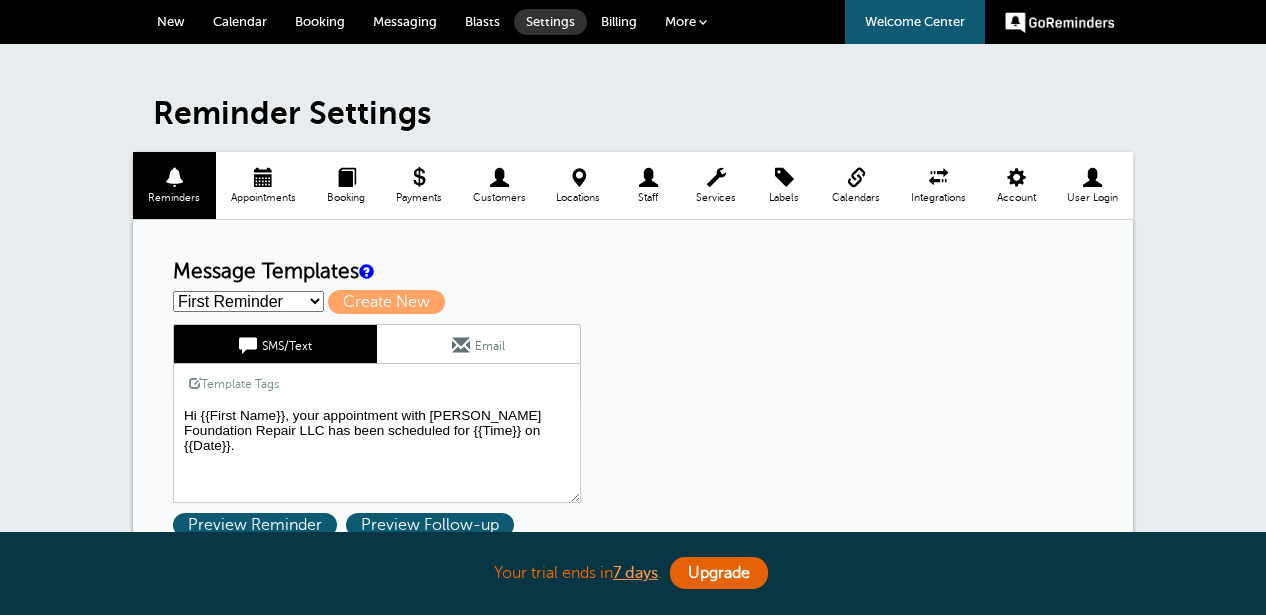 scroll, scrollTop: 0, scrollLeft: 0, axis: both 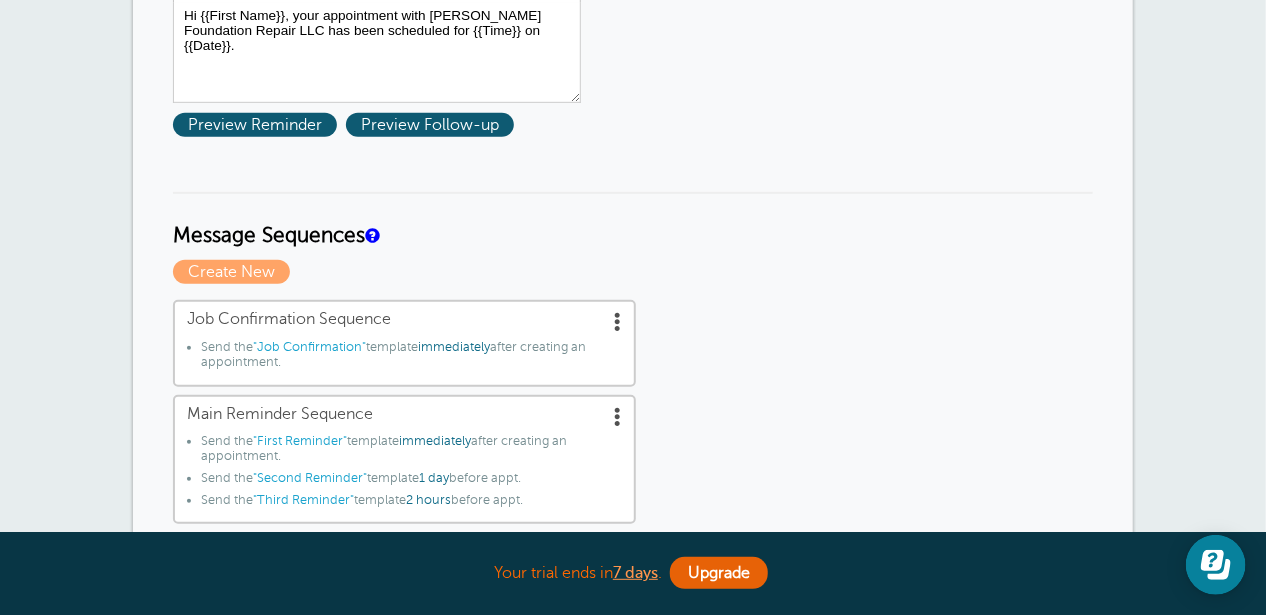 click on "Reminder Schedule
1st reminder:
Immediately 1 2 3 4 5 6 7 8 9 10 11 12 13 14 15 16 17 18 19 20 21 22 23 24 25 26 27 28 29 30
hour(s) day(s)
after creating  the appointment.
before  the appointment.
2nd reminder:
None 1 2 3 4 5 6 7 8 9 10 11 12 13 14 15 16 17 18 19 20 21 22 23 24 25 26 27 28 29 30
hour(s) day(s)
before  the appointment.
3rd reminder:						 None 1 2 3 4 5 6 7 8 9 10 11 12 13 14 15 16 17 18 19 20 21 22 23 24 25 26 27 28 29 30
hour(s) day(s)
before  the appointment.
Message Templates
First Reminder
Second Reminder" at bounding box center (633, 788) 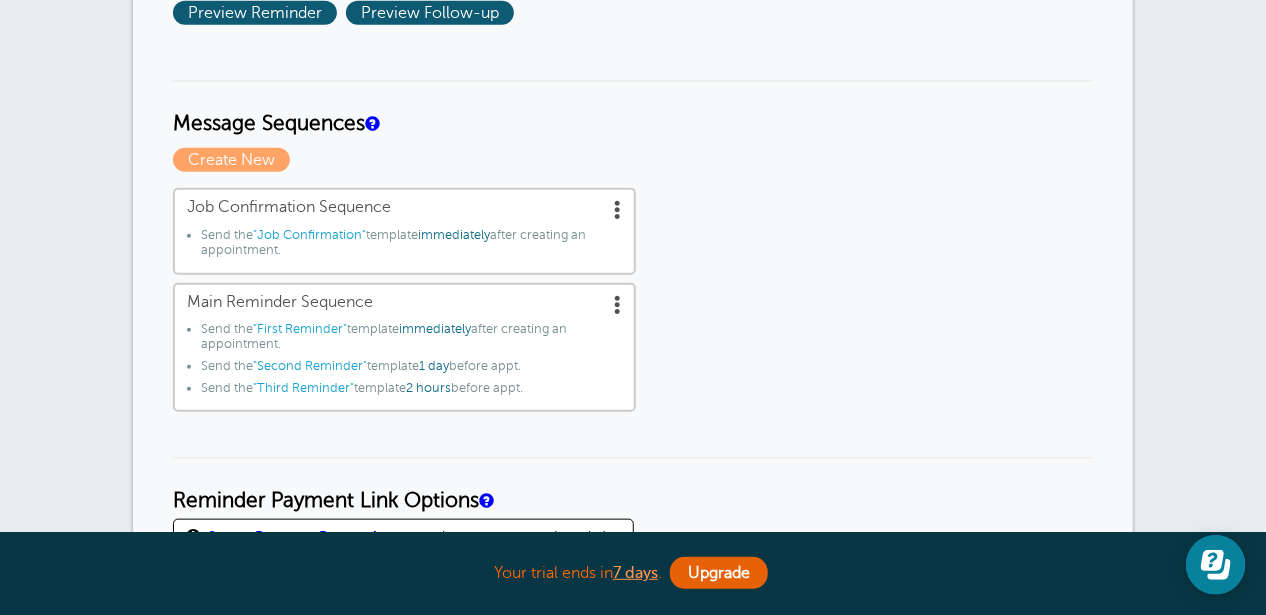 scroll, scrollTop: 500, scrollLeft: 0, axis: vertical 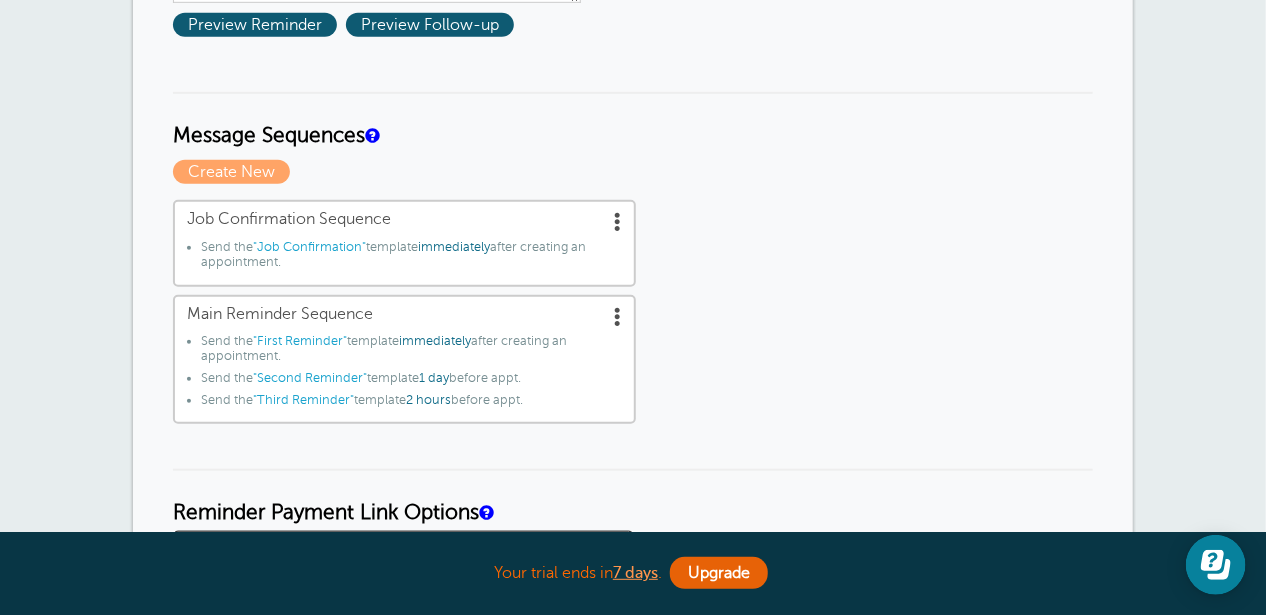 click on "Job Confirmation Sequence
Send the  "Job Confirmation"  template
immediately  after creating an appointment.
Main Reminder Sequence
Send the  "First Reminder"  template
immediately  after creating an appointment.
Send the  "Second Reminder"  template
1 day
before appt.
Send the  "Third Reminder"  template
2 hours
before appt." at bounding box center (633, 312) 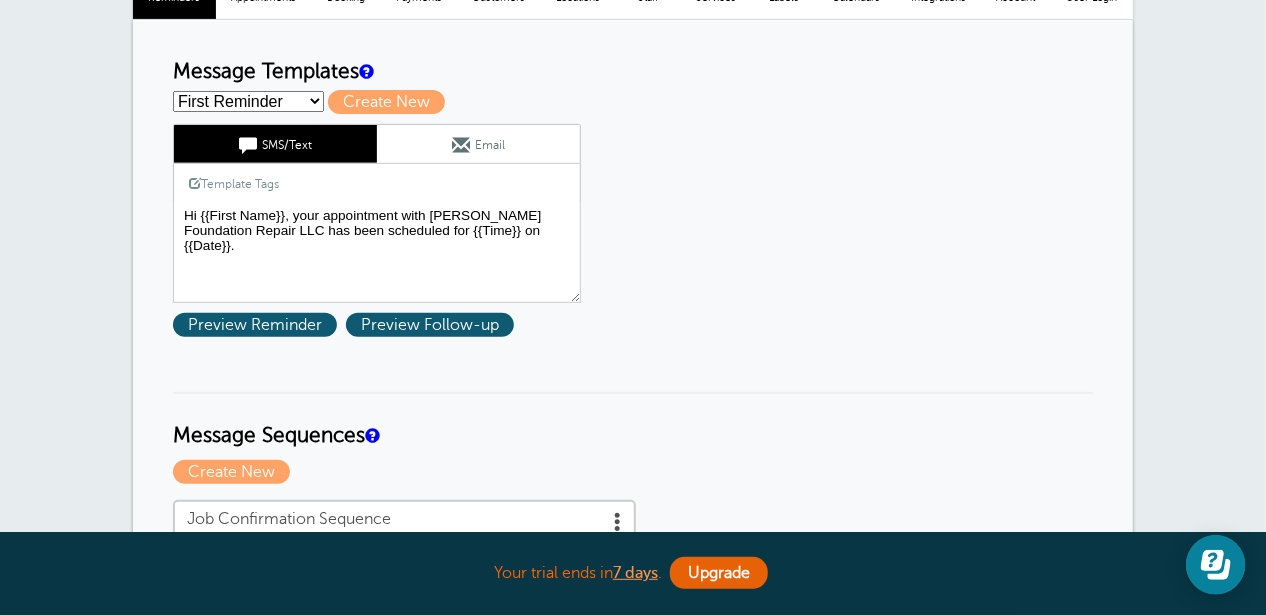 scroll, scrollTop: 0, scrollLeft: 0, axis: both 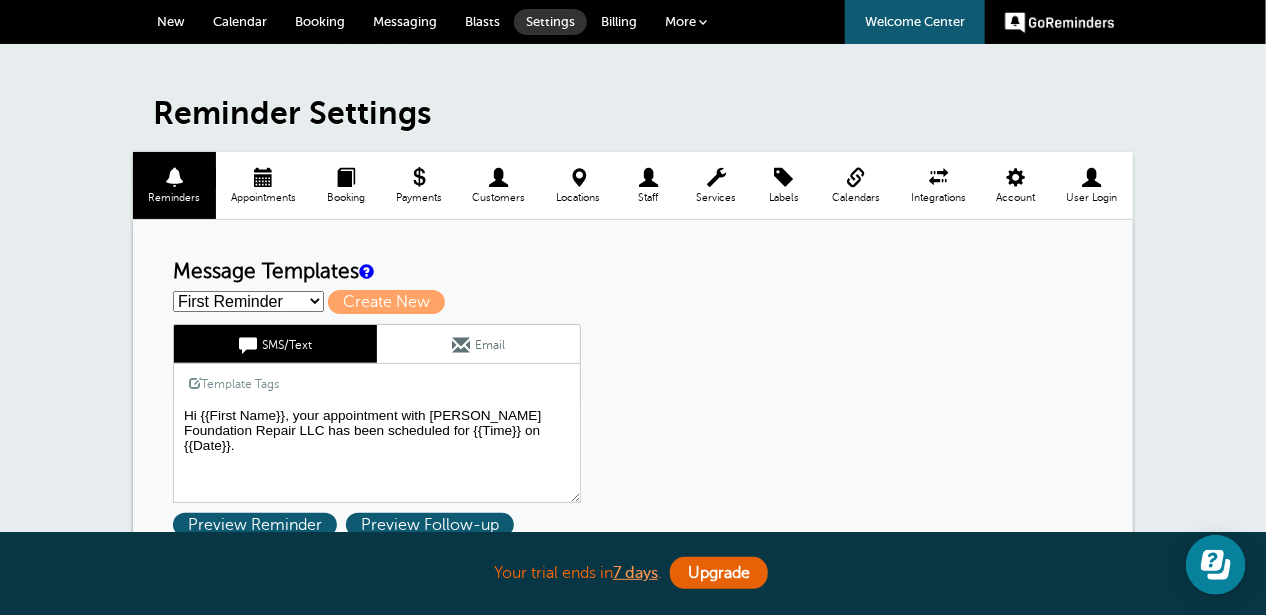 click on "Labels" at bounding box center (784, 185) 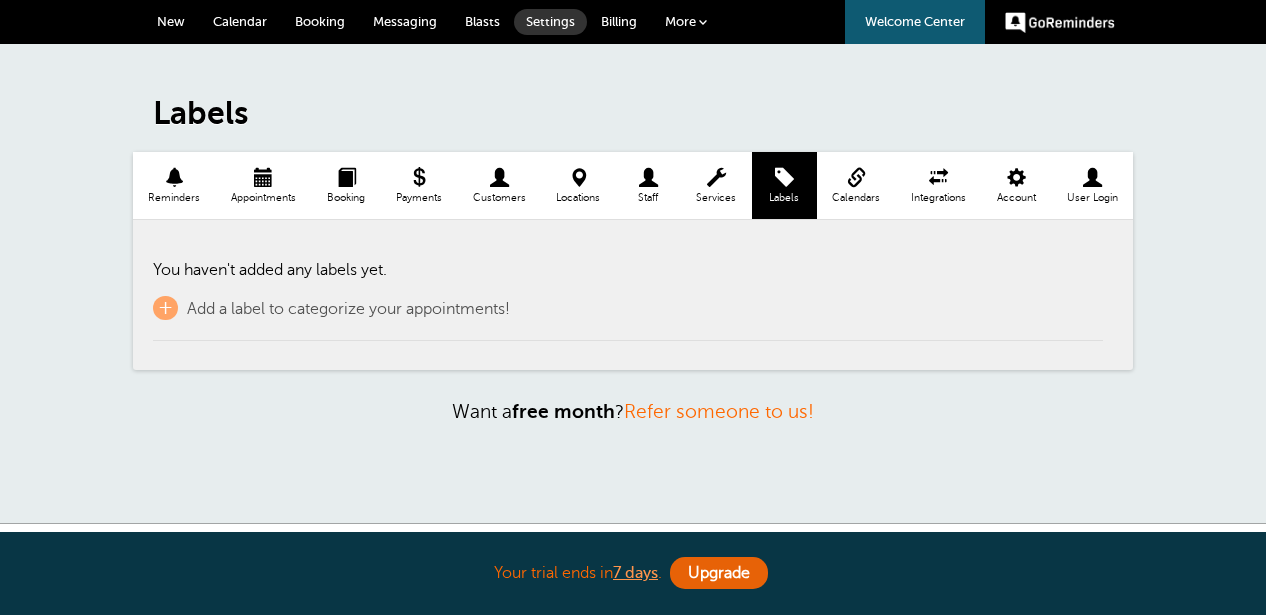 scroll, scrollTop: 0, scrollLeft: 0, axis: both 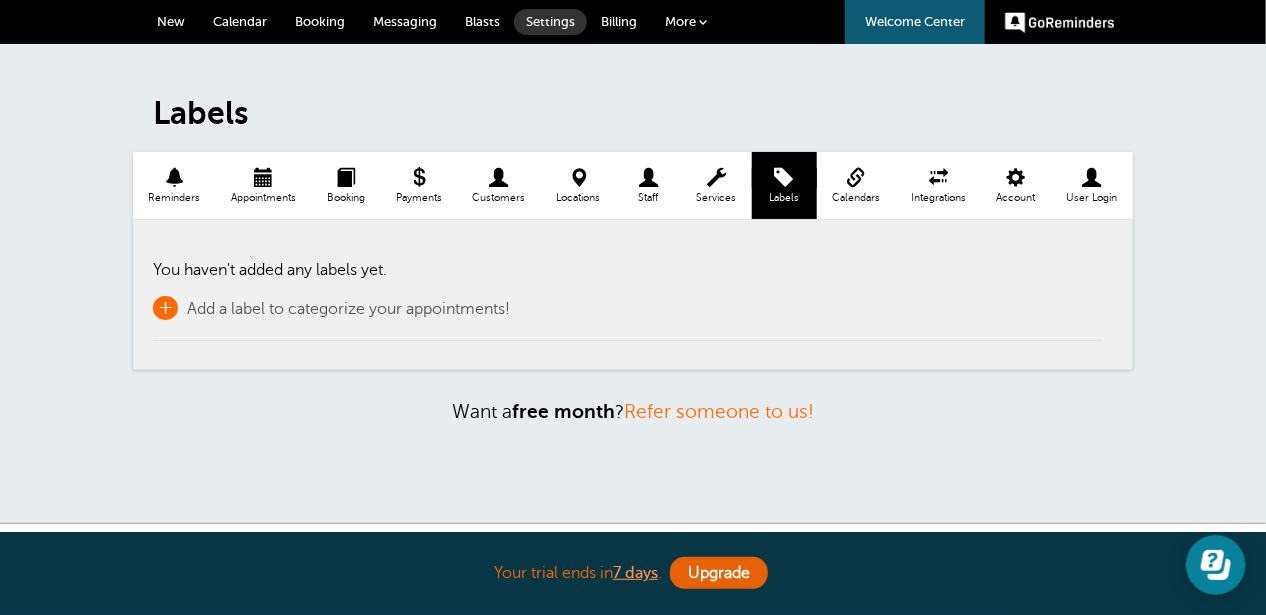 click on "+" at bounding box center [165, 308] 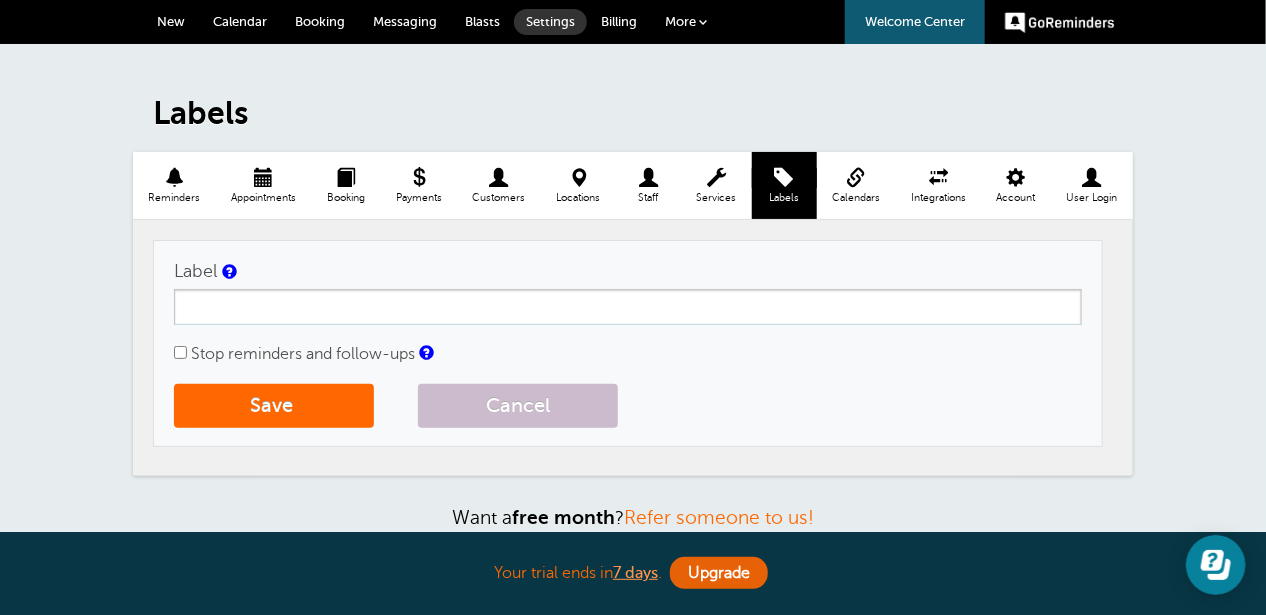 click on "Label" at bounding box center (628, 307) 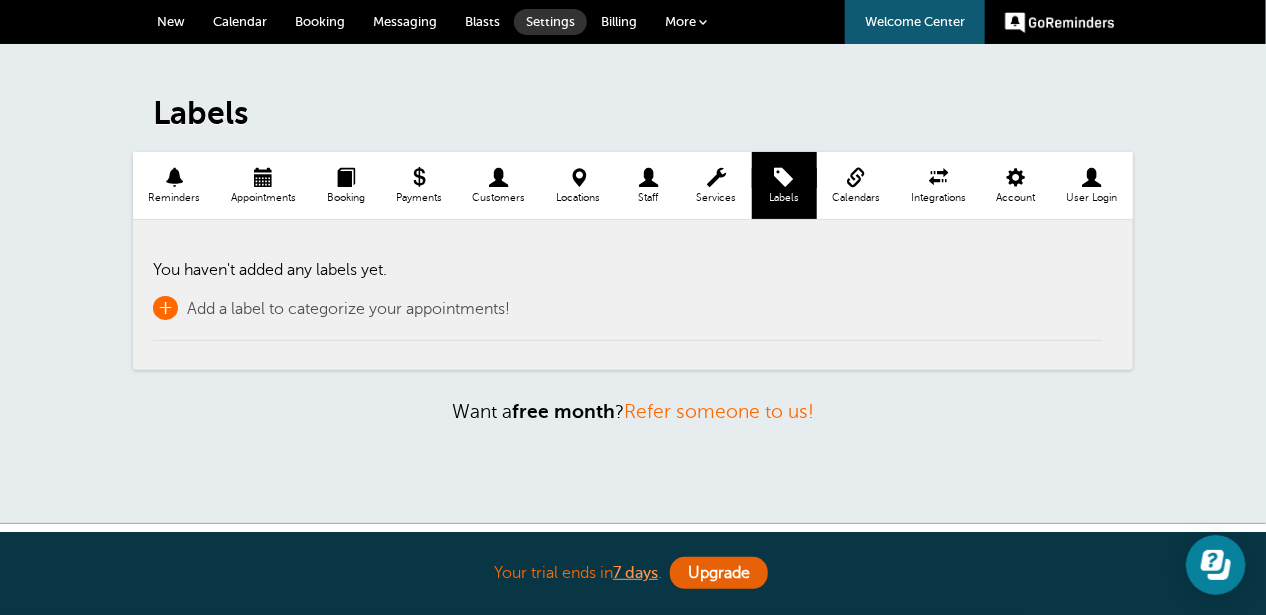 click on "+" at bounding box center (165, 308) 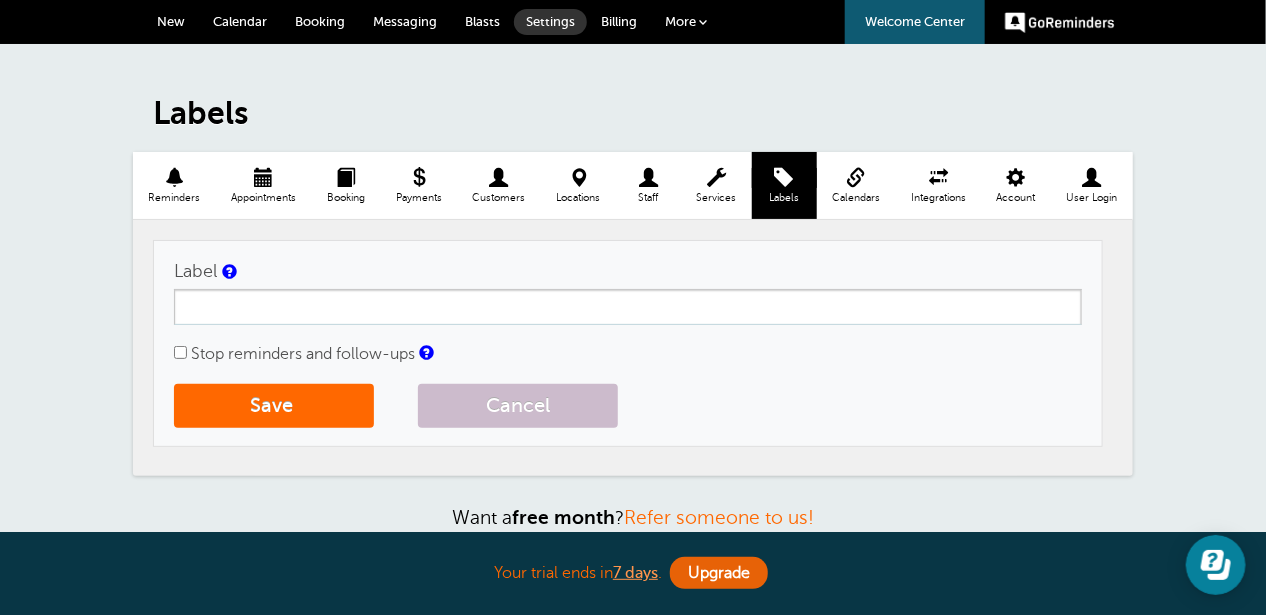 click on "Label" at bounding box center (628, 307) 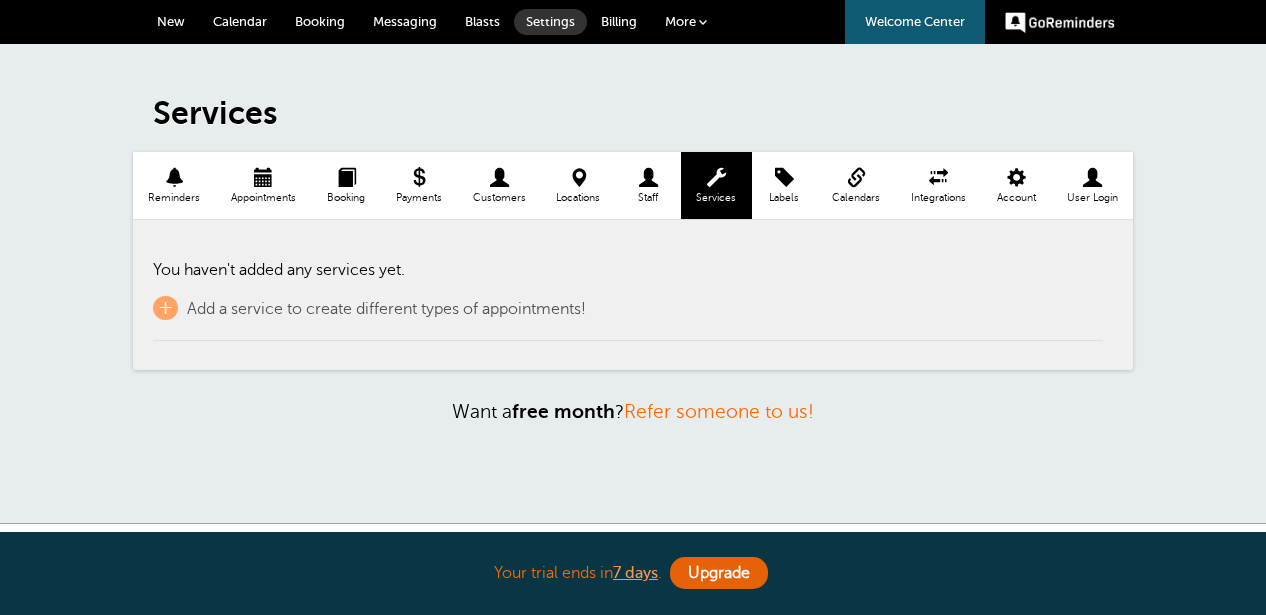 scroll, scrollTop: 0, scrollLeft: 0, axis: both 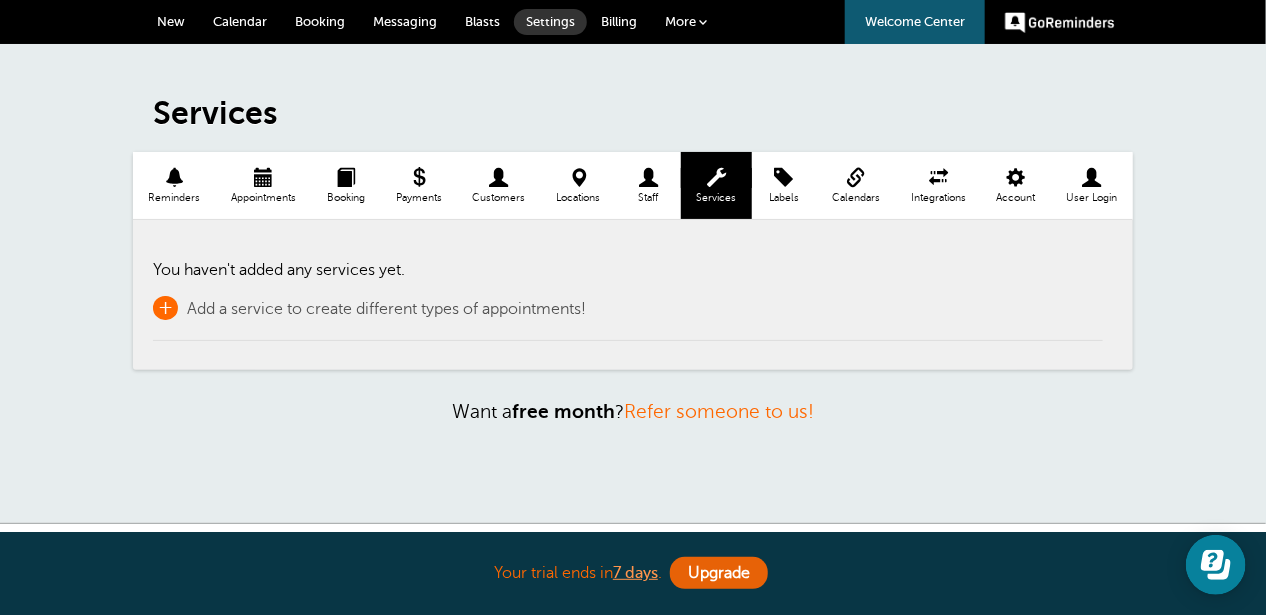 click on "+" at bounding box center [165, 308] 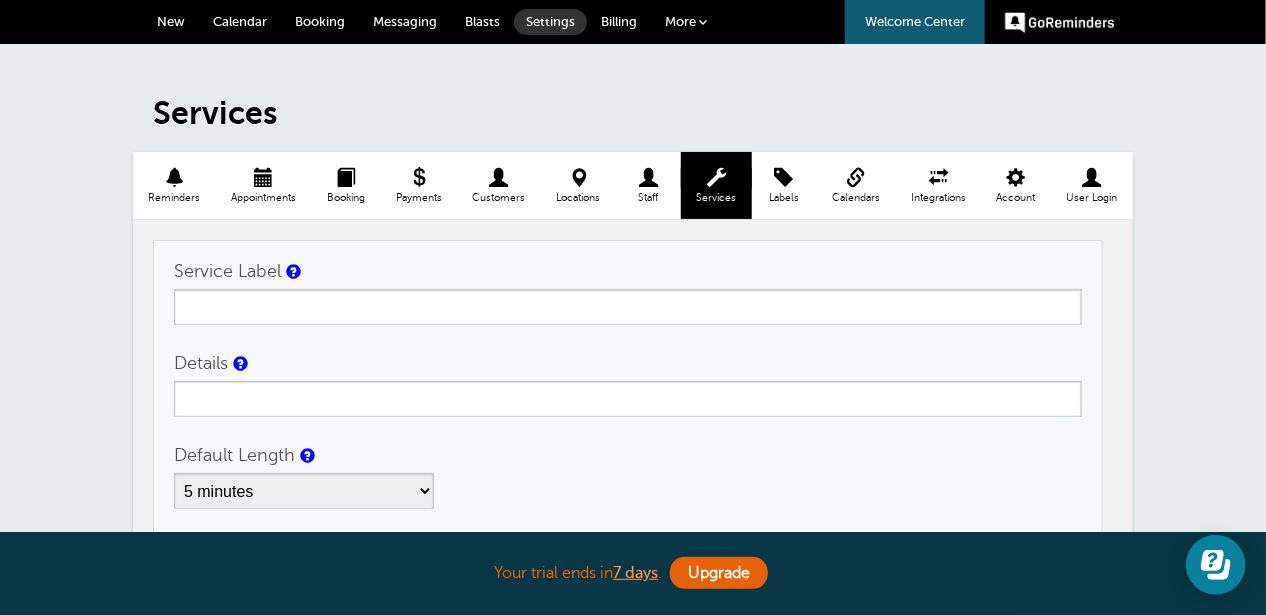 click on "Service Label" at bounding box center [628, 307] 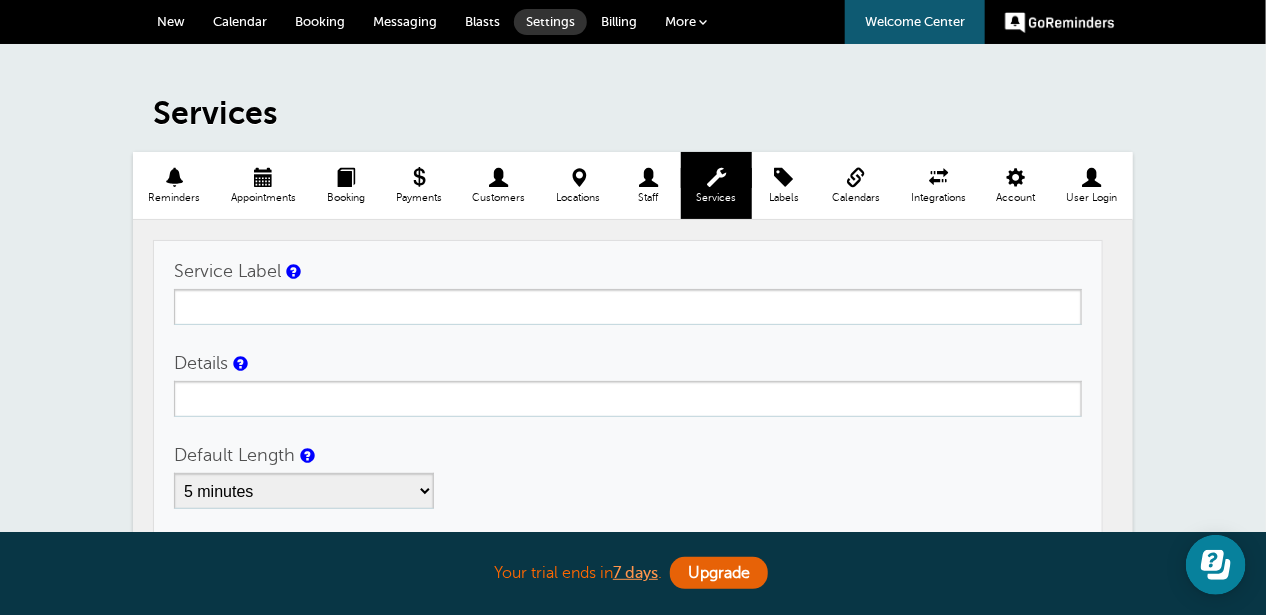 click on "Service Label" at bounding box center [628, 307] 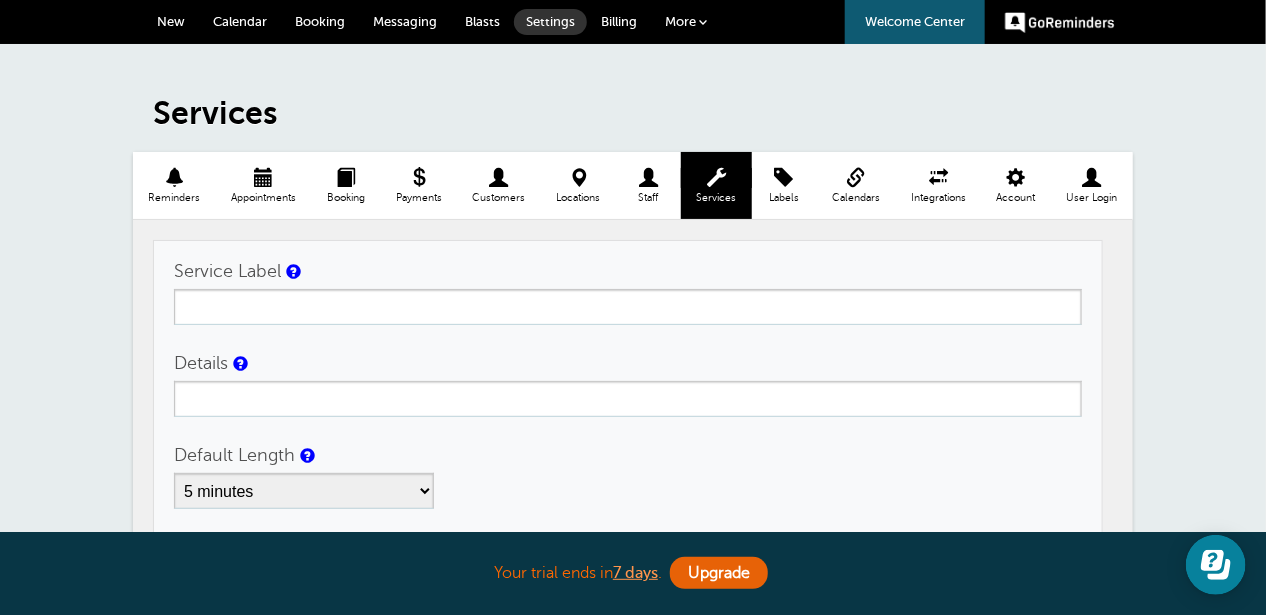 click on "Service Label" at bounding box center (628, 307) 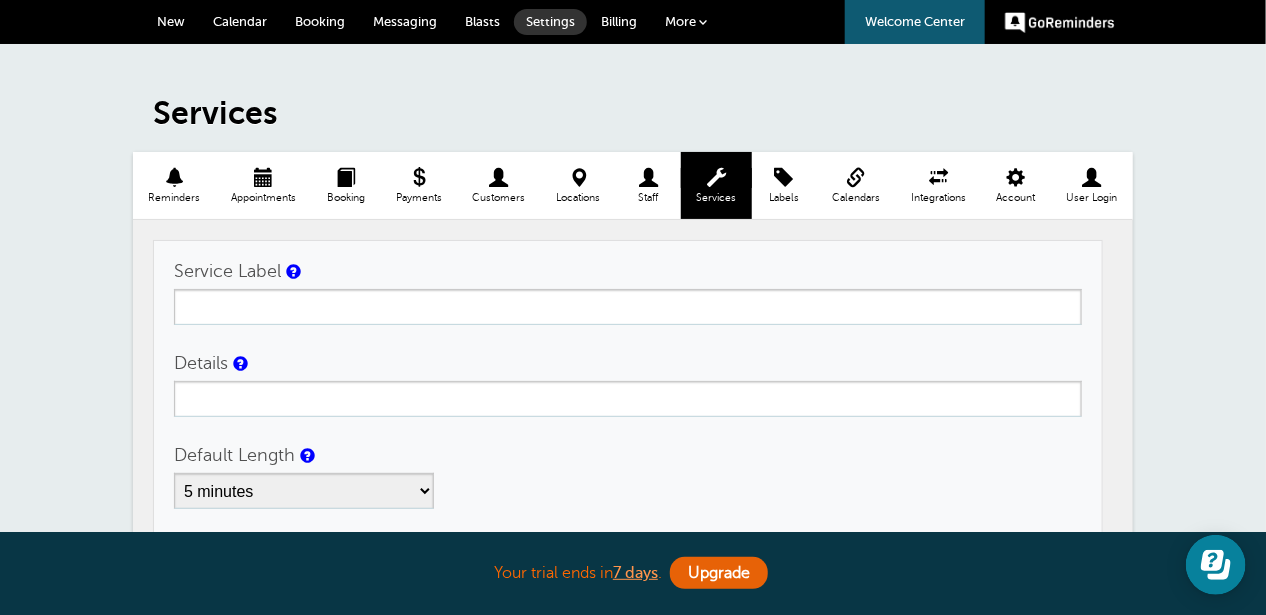click on "Service Label" at bounding box center [628, 307] 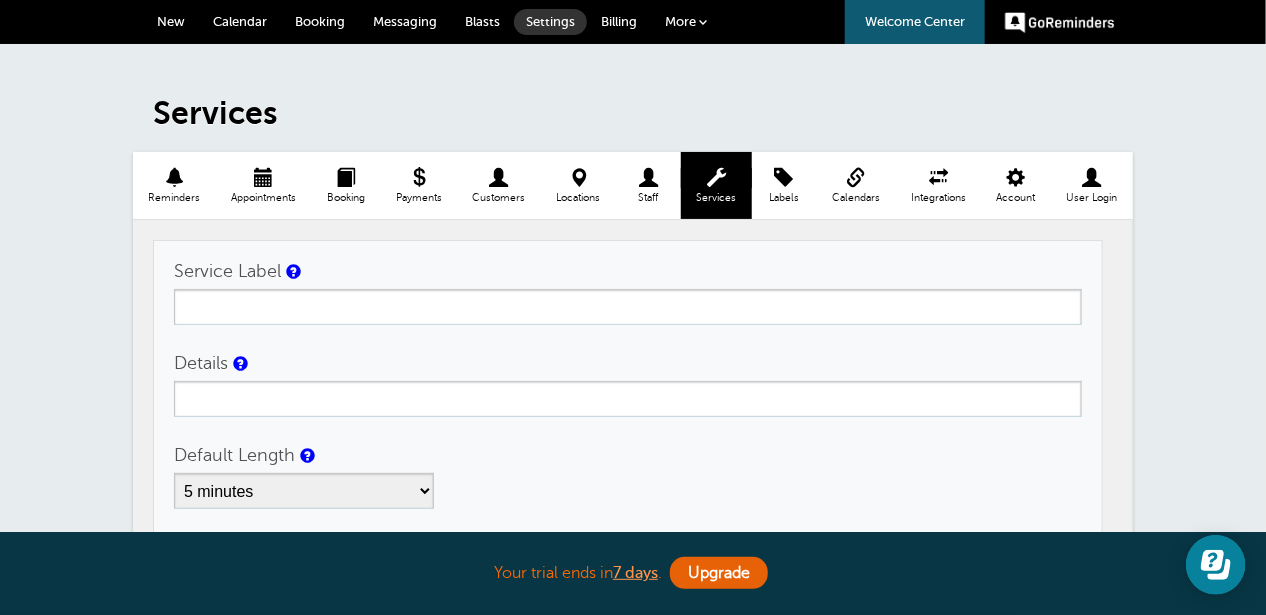click on "Service Label" at bounding box center [628, 307] 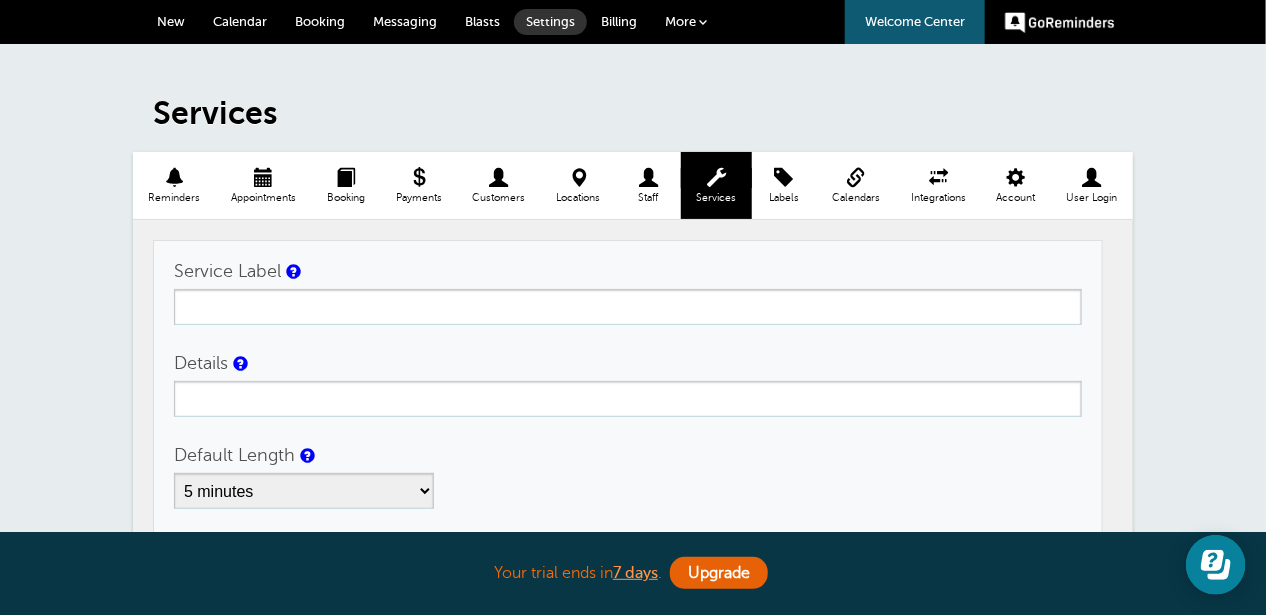 click on "Service Label" at bounding box center (628, 307) 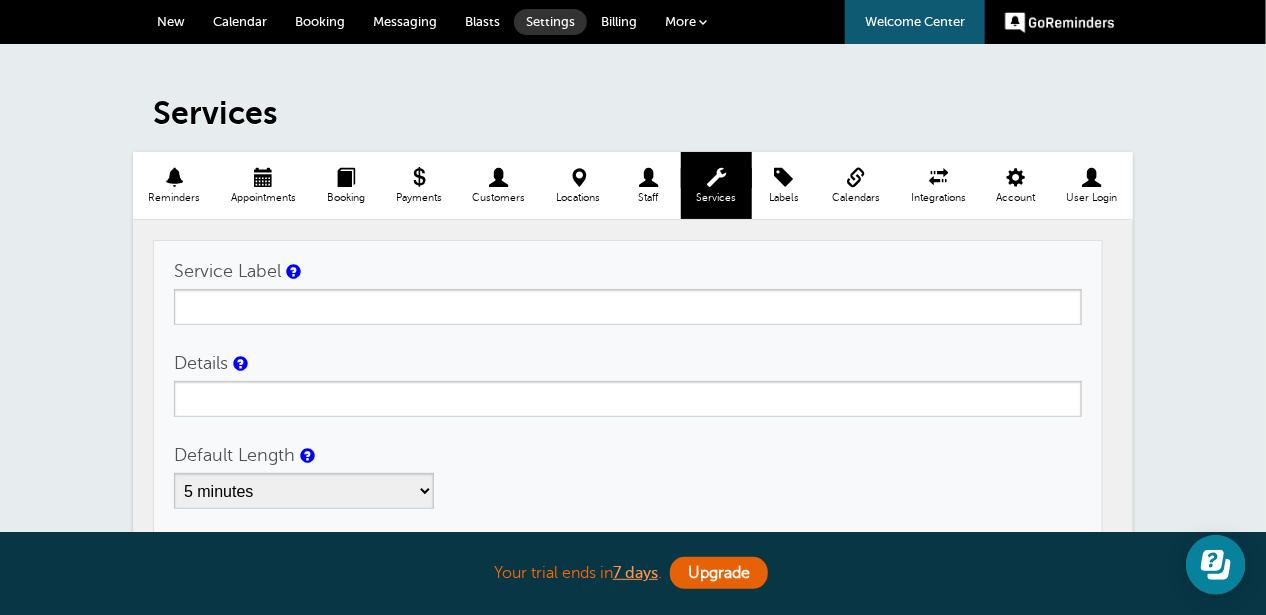 click on "Details" at bounding box center [628, 399] 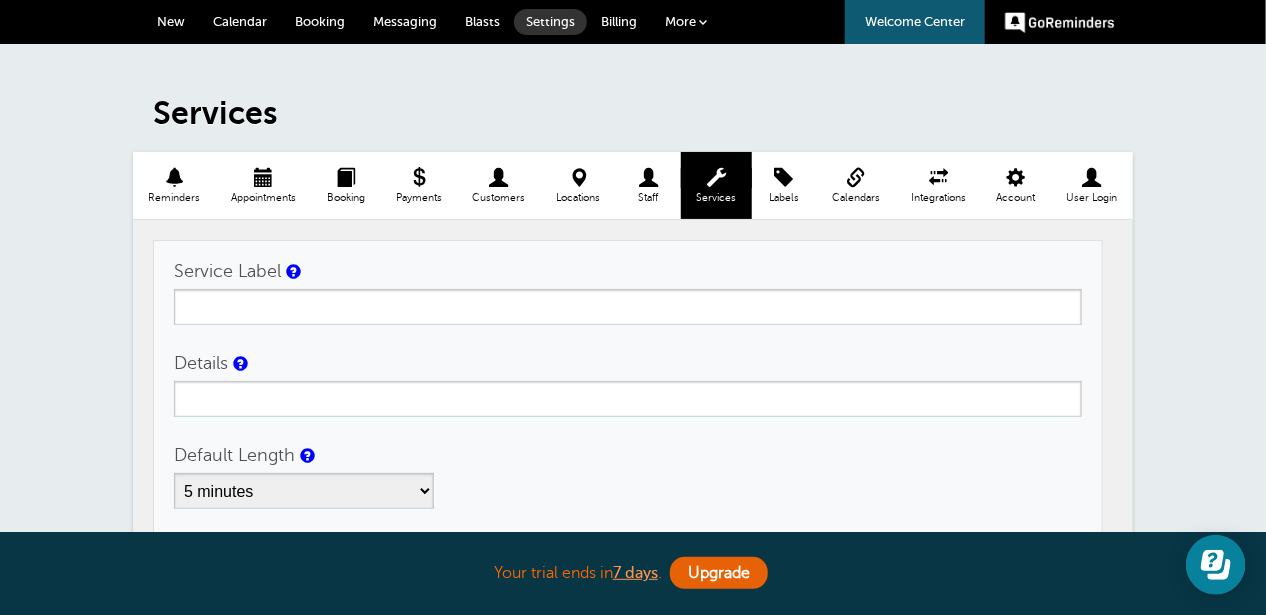 click on "Service Label" at bounding box center [628, 307] 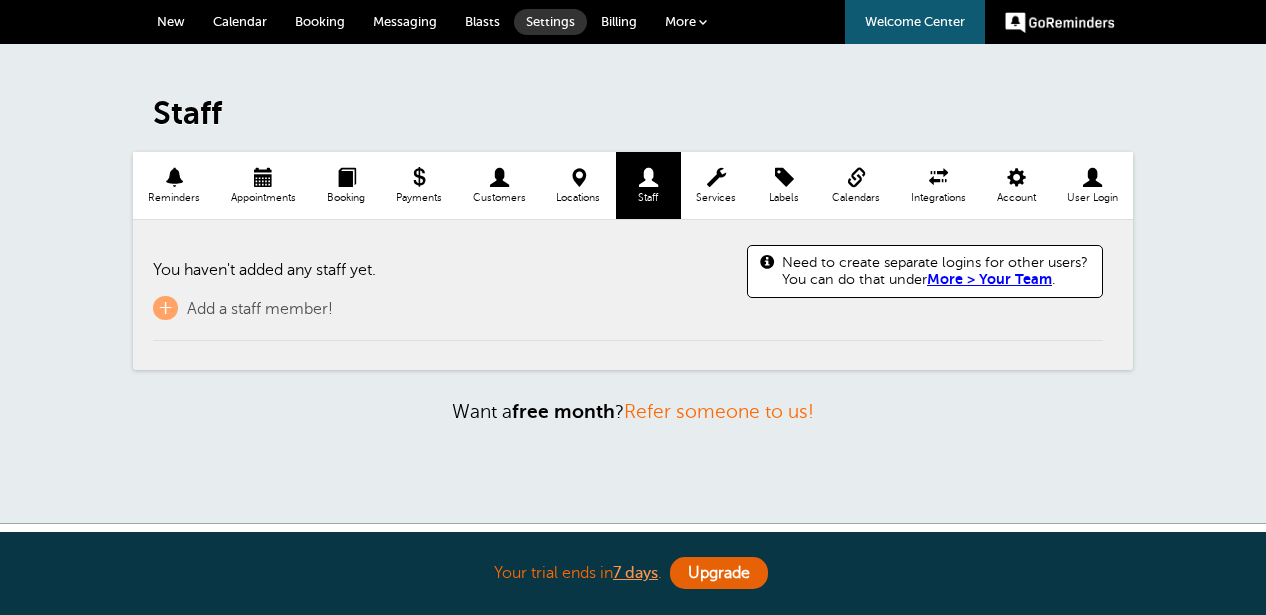 scroll, scrollTop: 0, scrollLeft: 0, axis: both 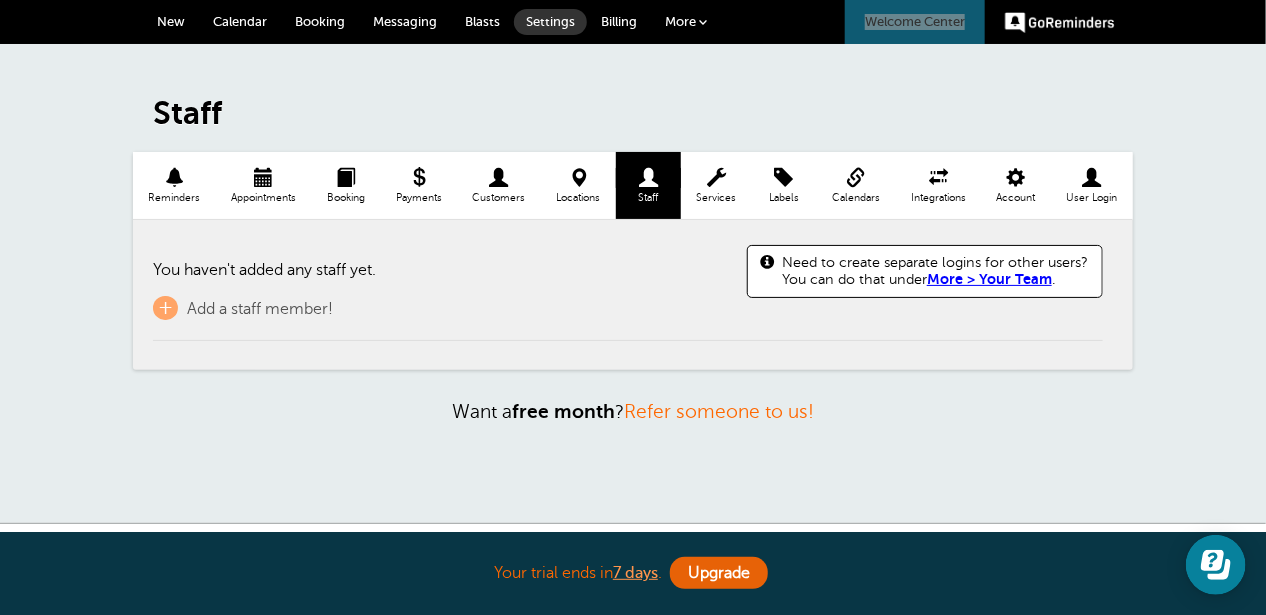 drag, startPoint x: 793, startPoint y: 15, endPoint x: 836, endPoint y: 26, distance: 44.38468 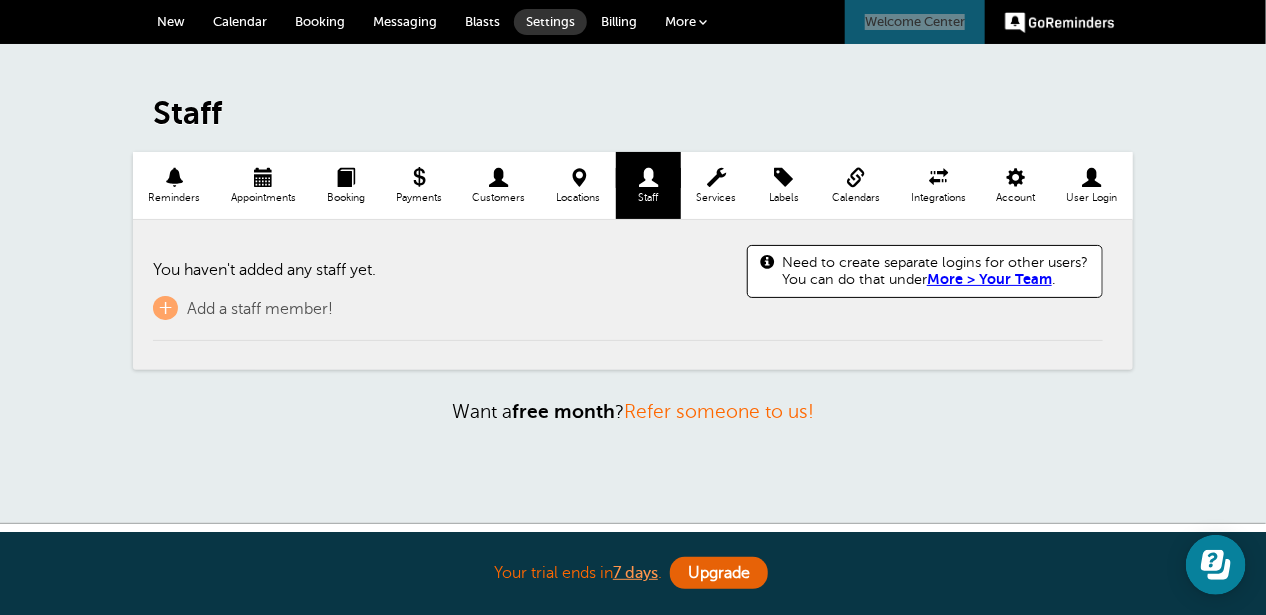 click at bounding box center (716, 177) 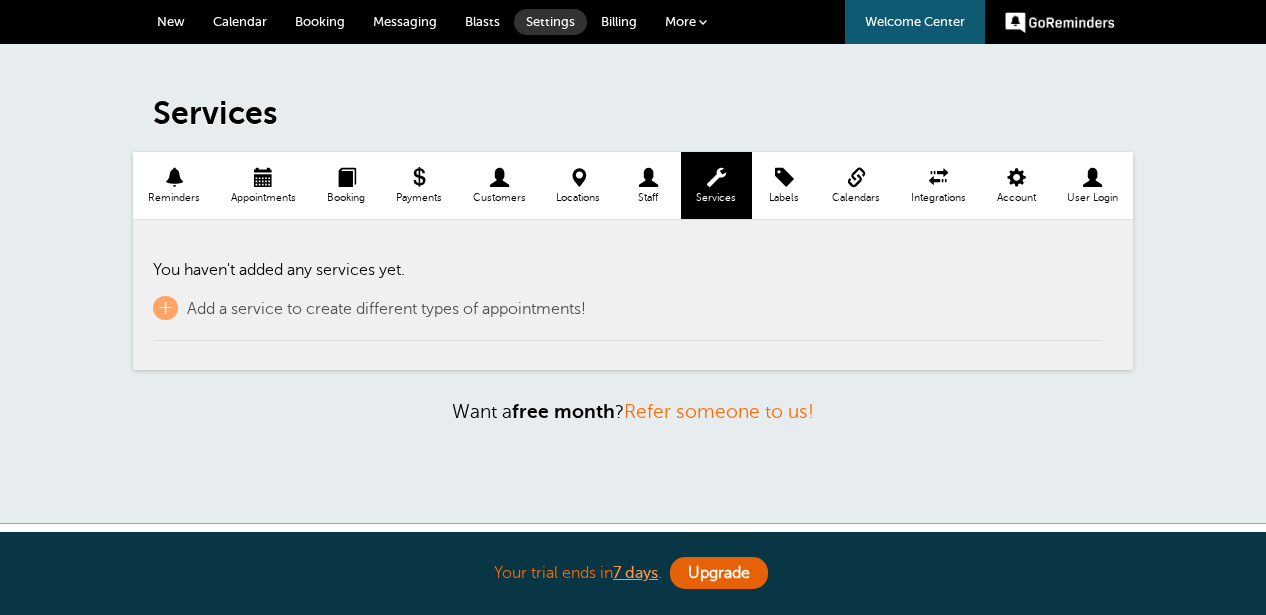 scroll, scrollTop: 0, scrollLeft: 0, axis: both 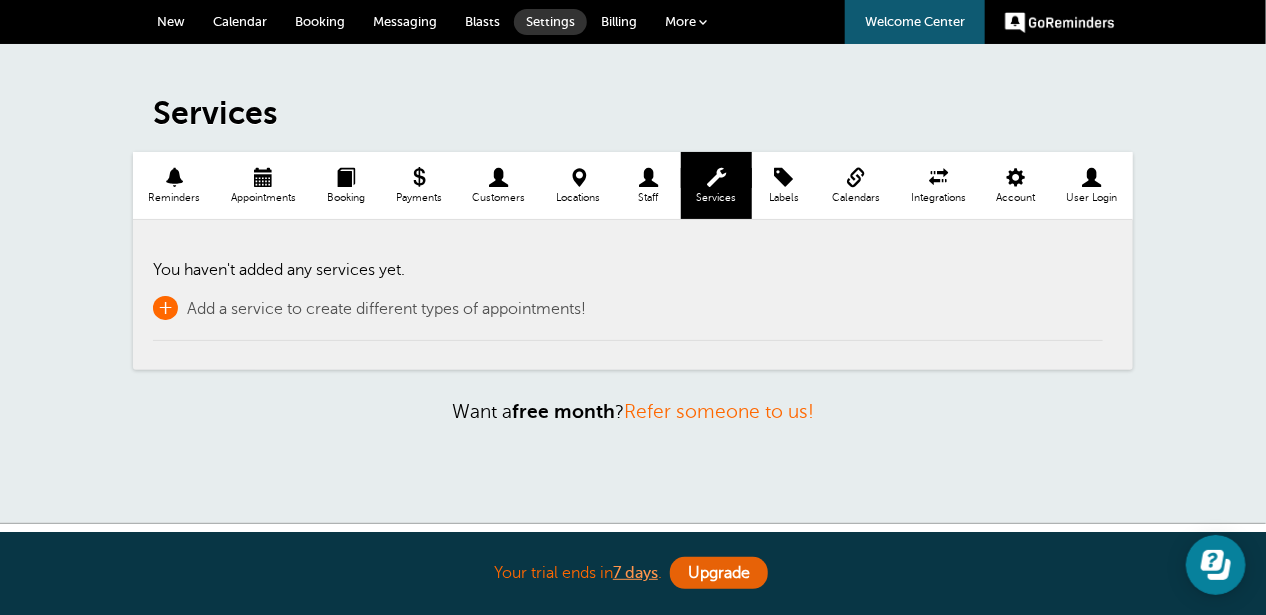 click on "+" at bounding box center [165, 308] 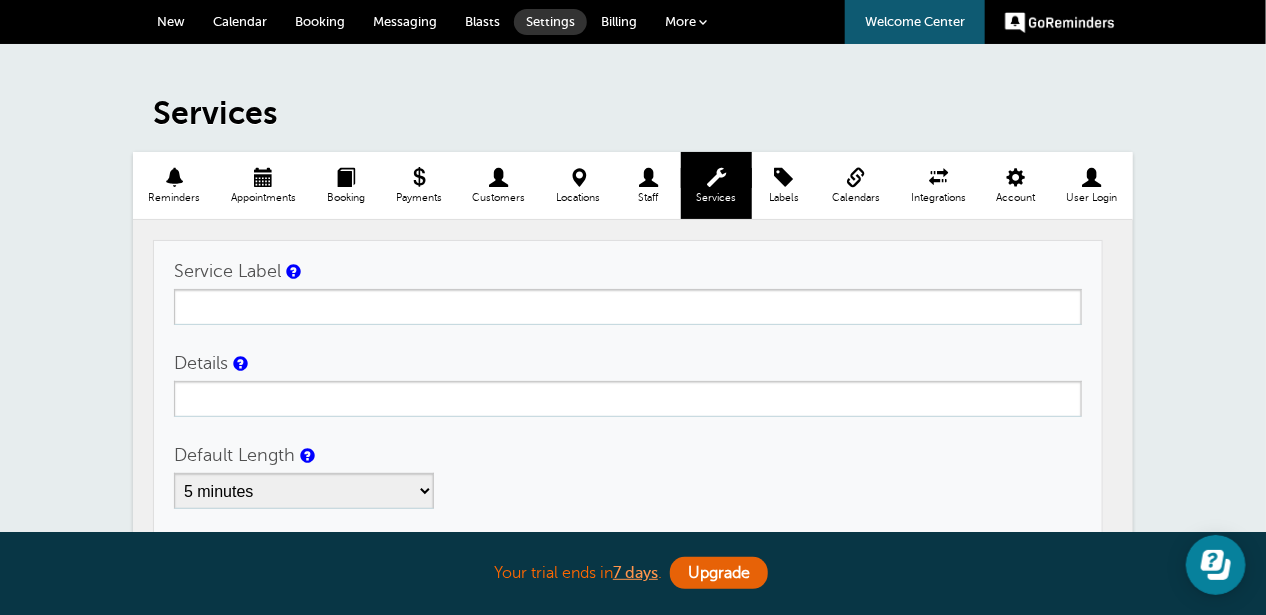 click on "Service Label" at bounding box center [628, 307] 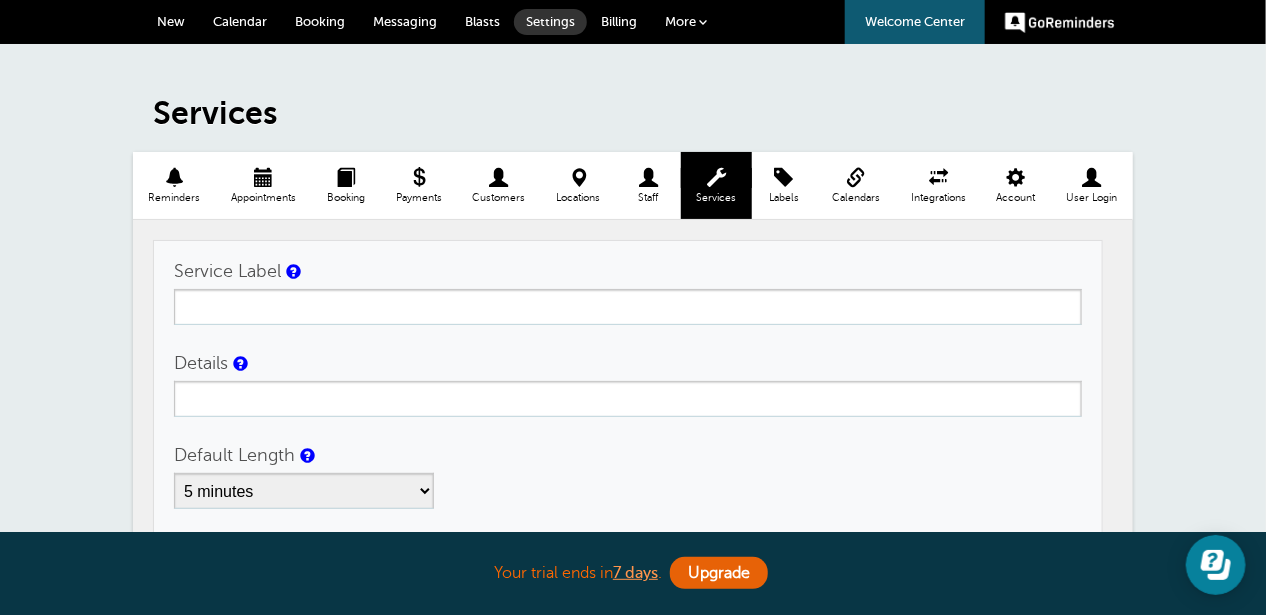 click on "Service Label" at bounding box center [628, 307] 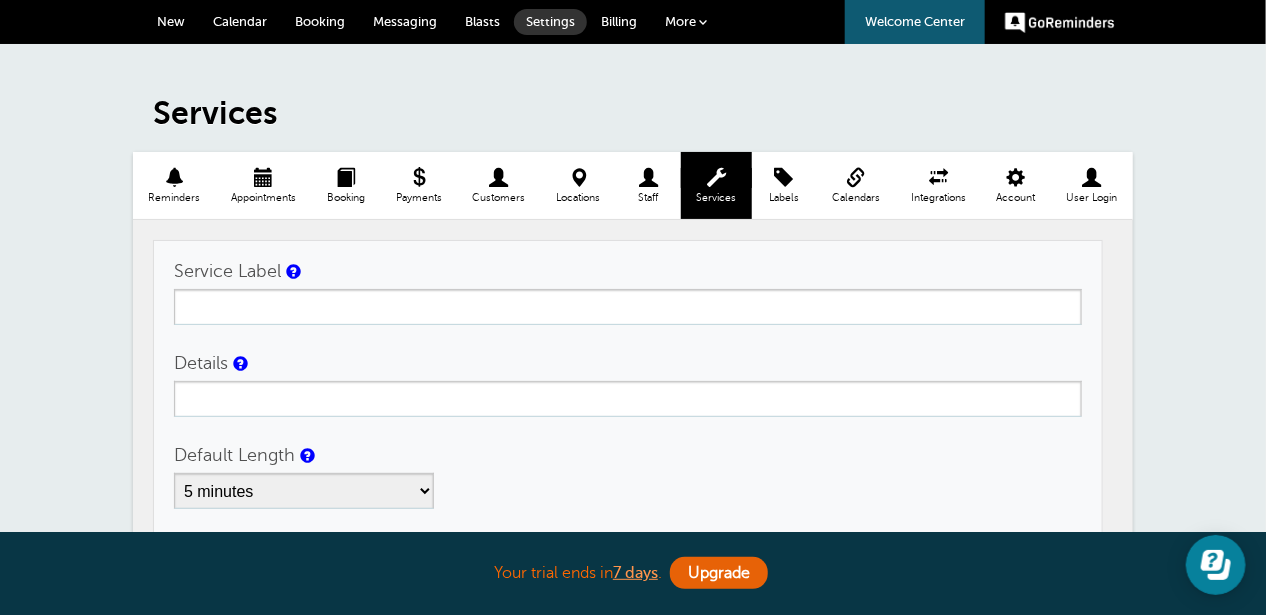 click on "Service Label" at bounding box center [628, 307] 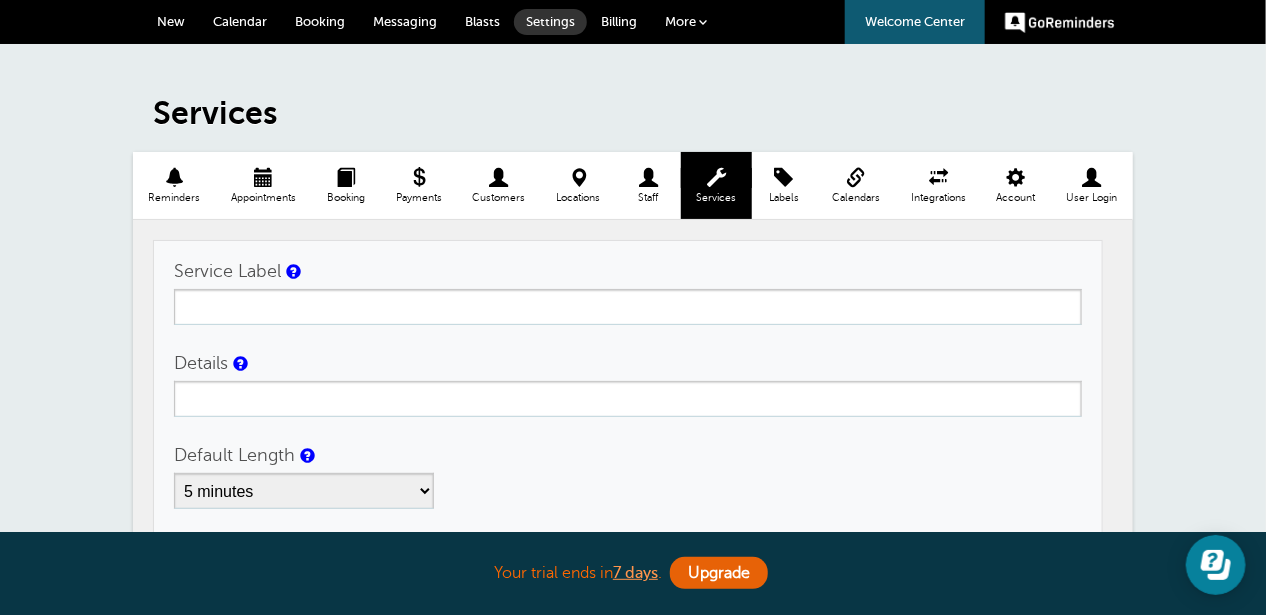 click on "Service Label" at bounding box center (628, 307) 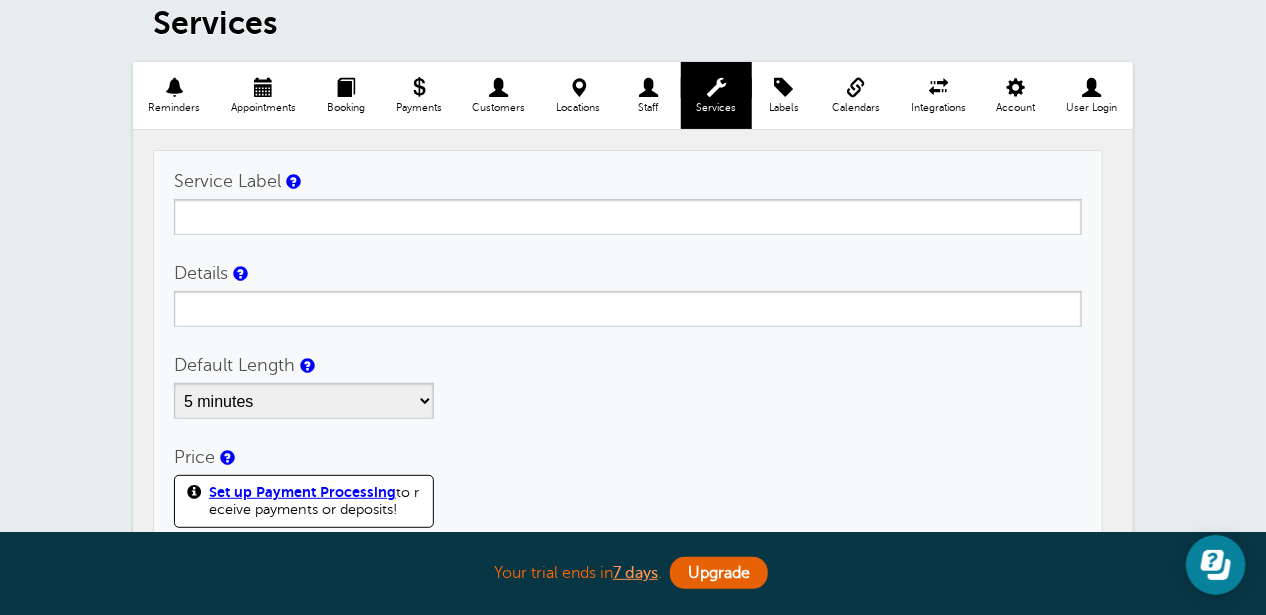 scroll, scrollTop: 0, scrollLeft: 0, axis: both 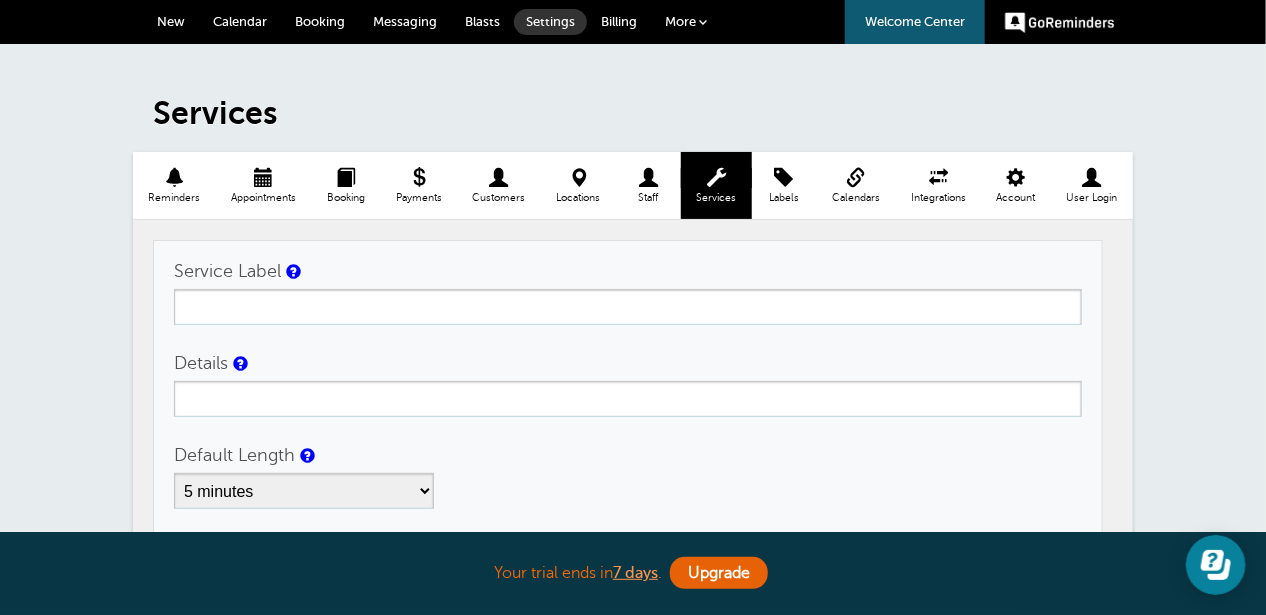 click on "New" at bounding box center [171, 21] 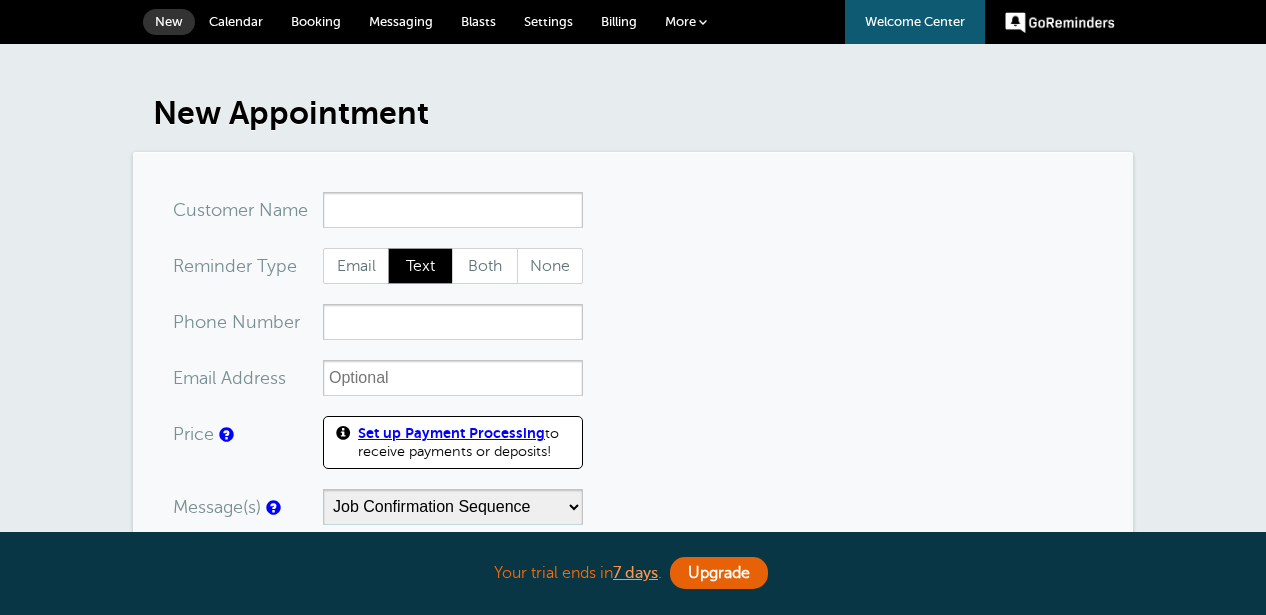 select on "157285" 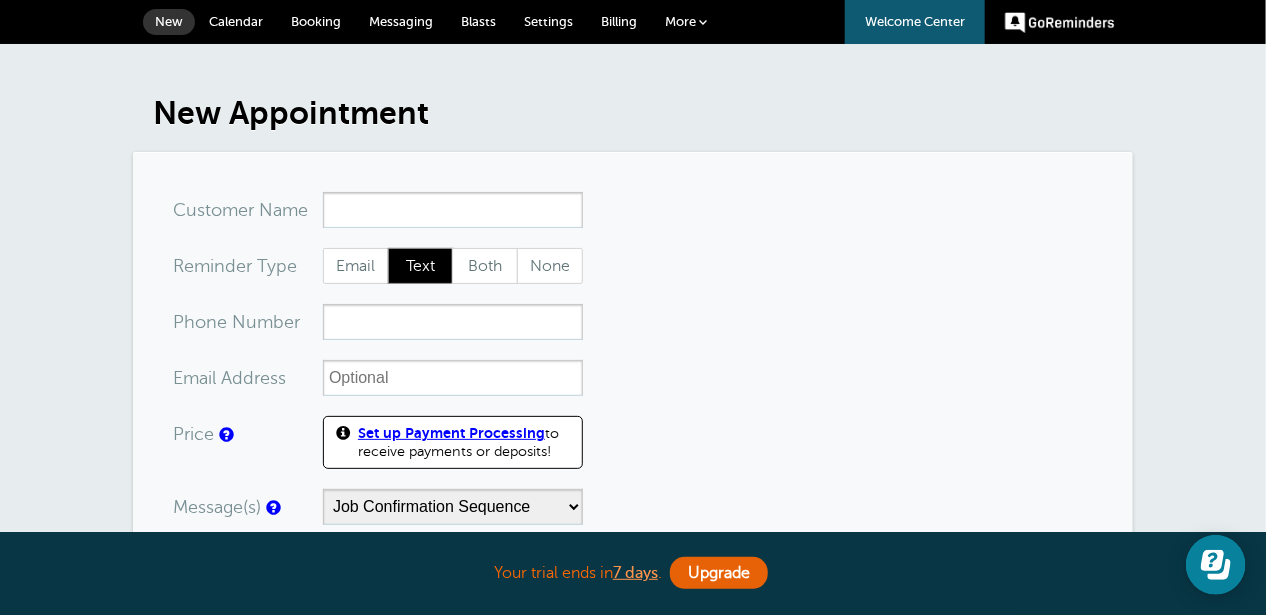 scroll, scrollTop: 0, scrollLeft: 0, axis: both 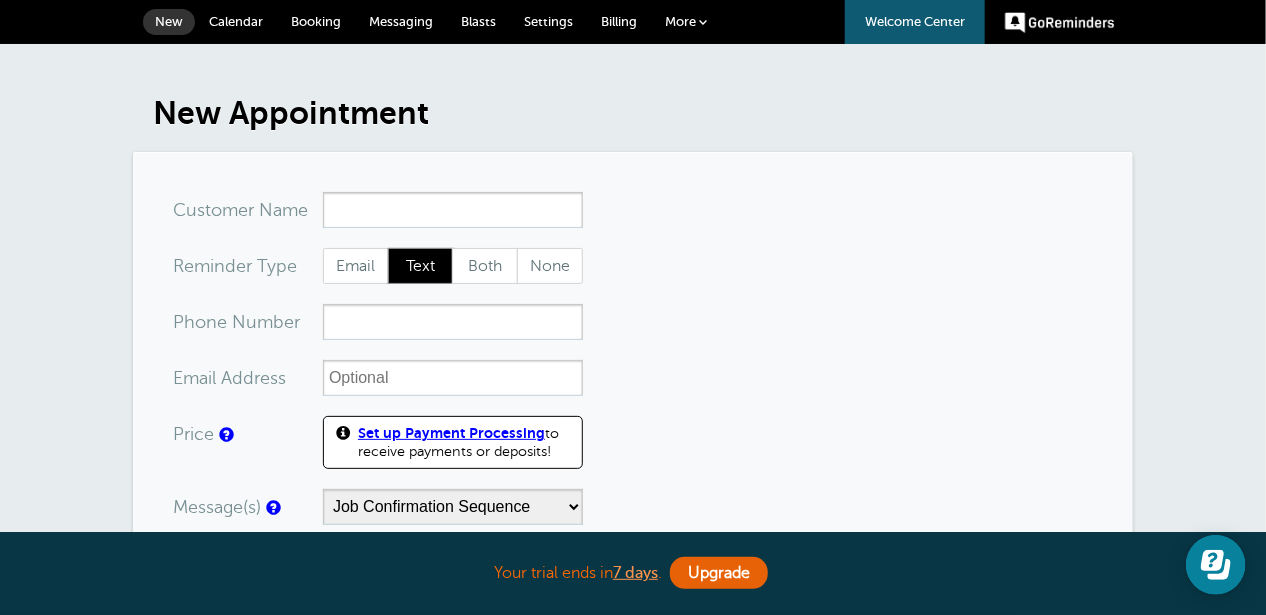 click on "Calendar" at bounding box center [236, 21] 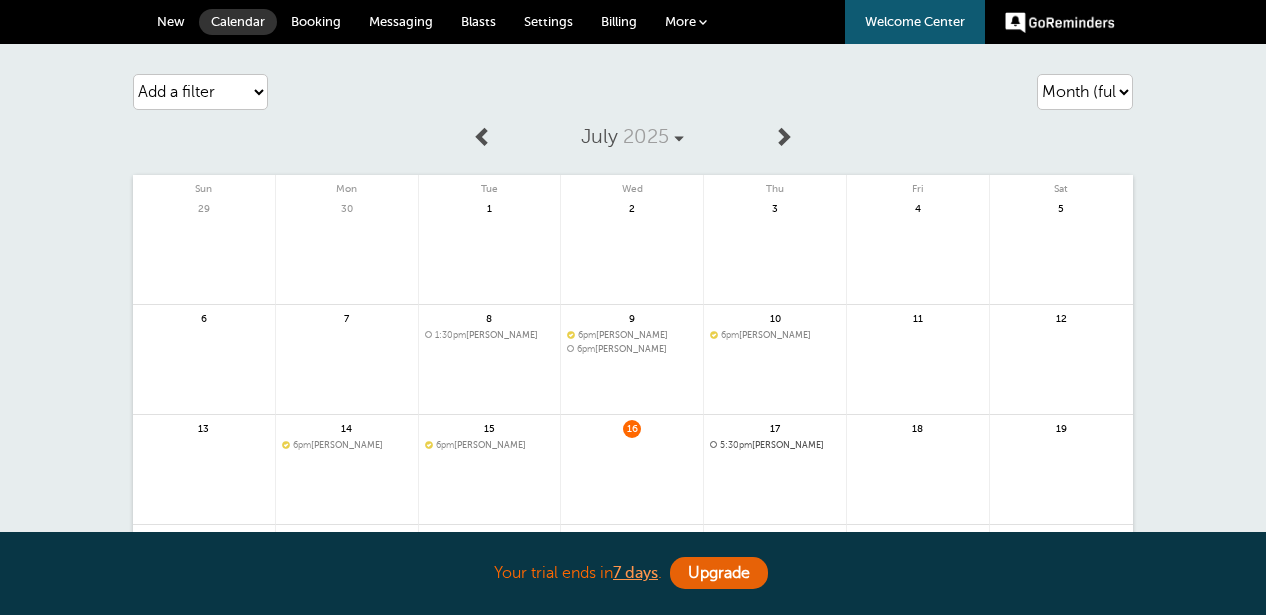 scroll, scrollTop: 0, scrollLeft: 0, axis: both 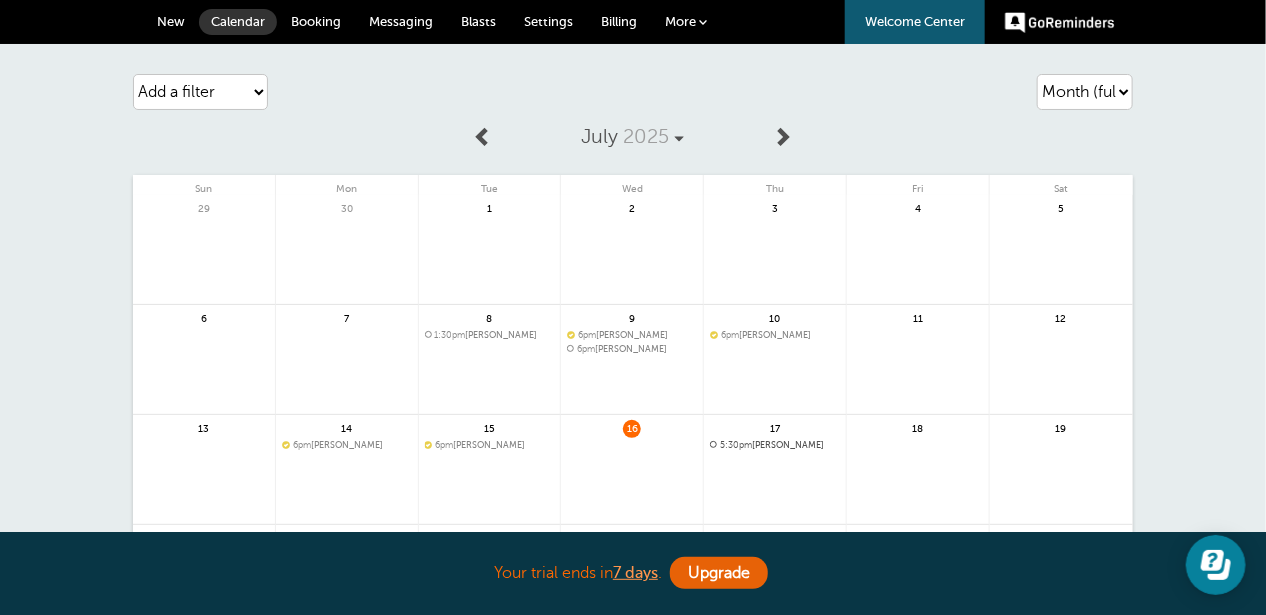 click on "Add a filter Customer Search Appointment Status Payment Status" at bounding box center (200, 92) 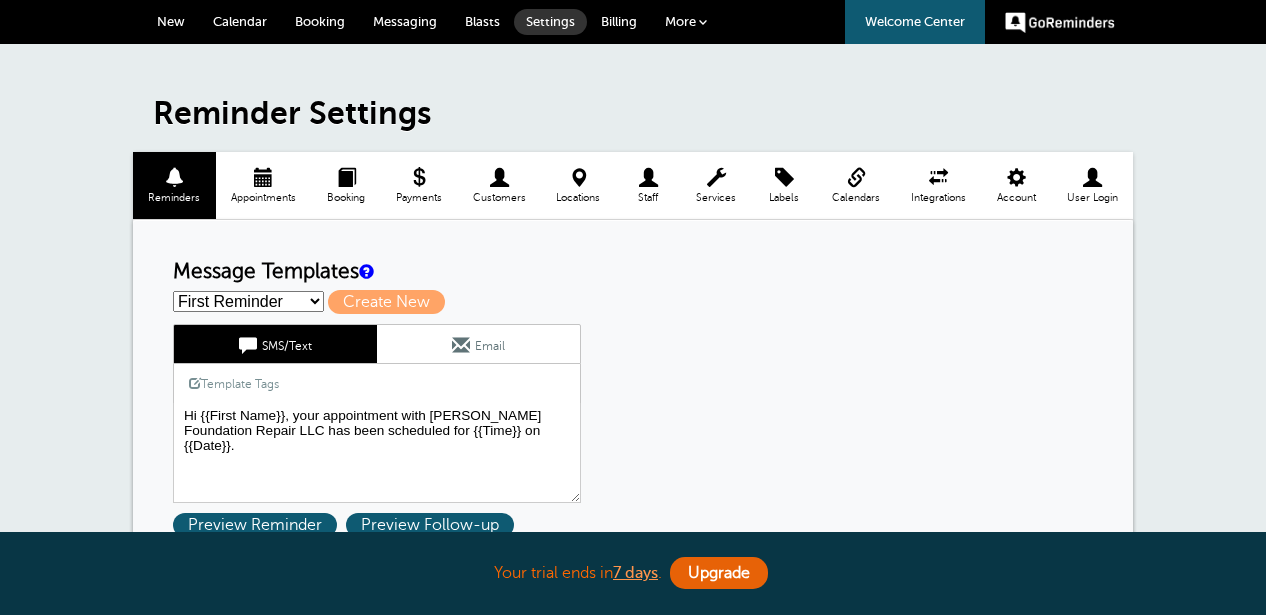 scroll, scrollTop: 0, scrollLeft: 0, axis: both 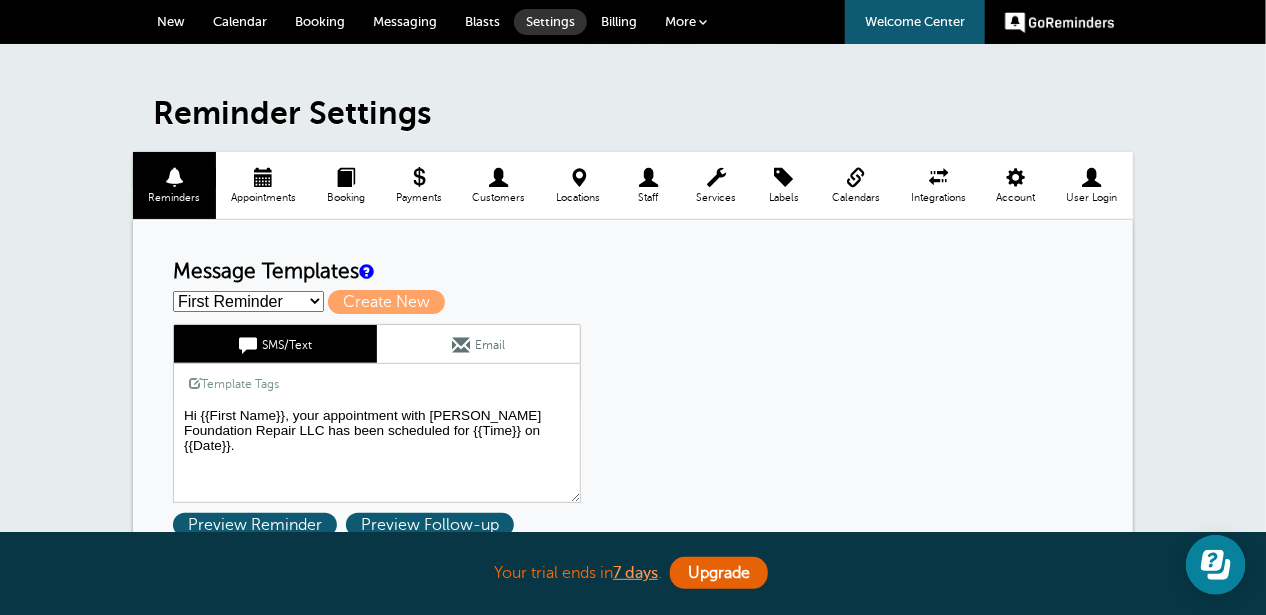 click on "Services" at bounding box center [716, 198] 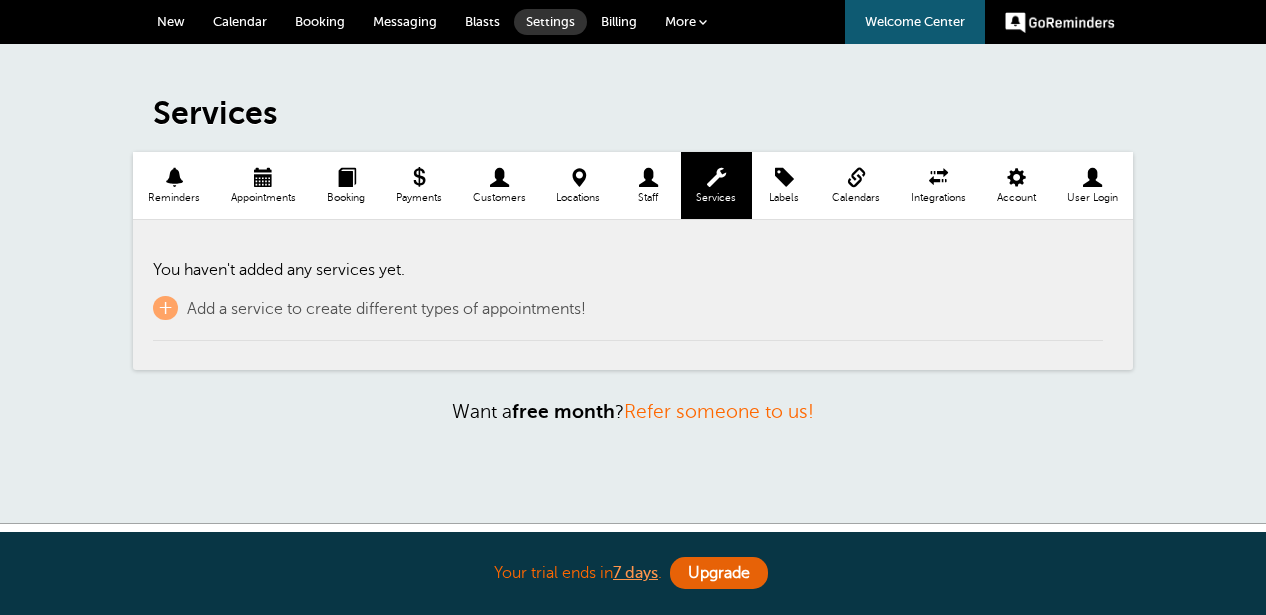 scroll, scrollTop: 0, scrollLeft: 0, axis: both 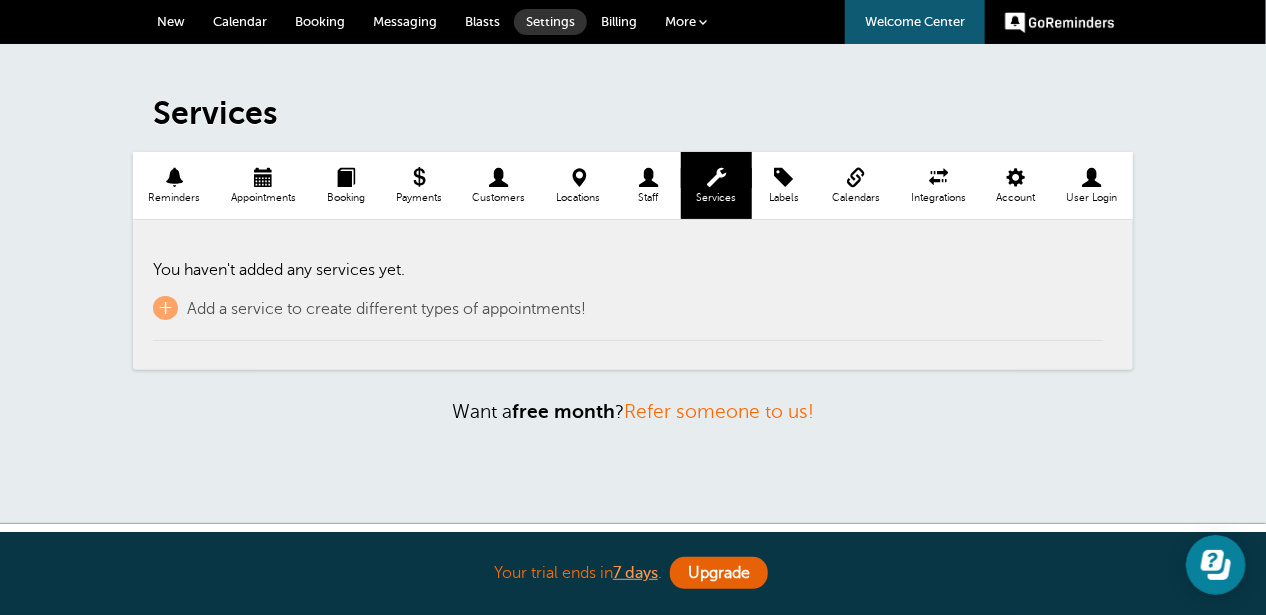 click on "+" at bounding box center (165, 308) 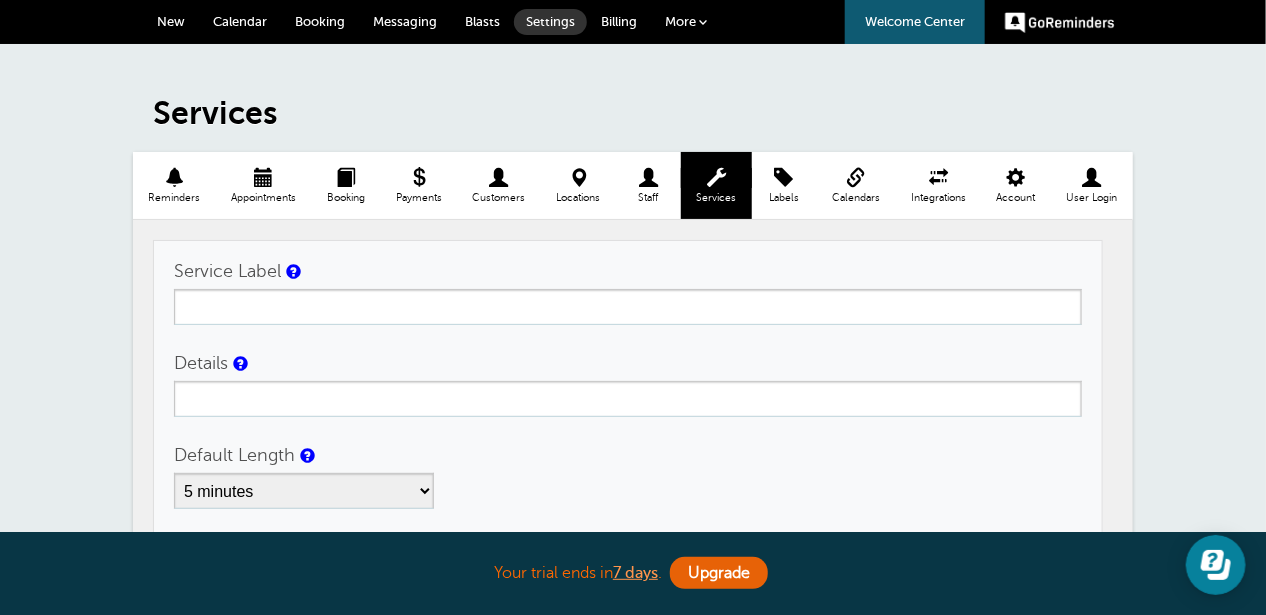 click on "Service Label" at bounding box center (628, 307) 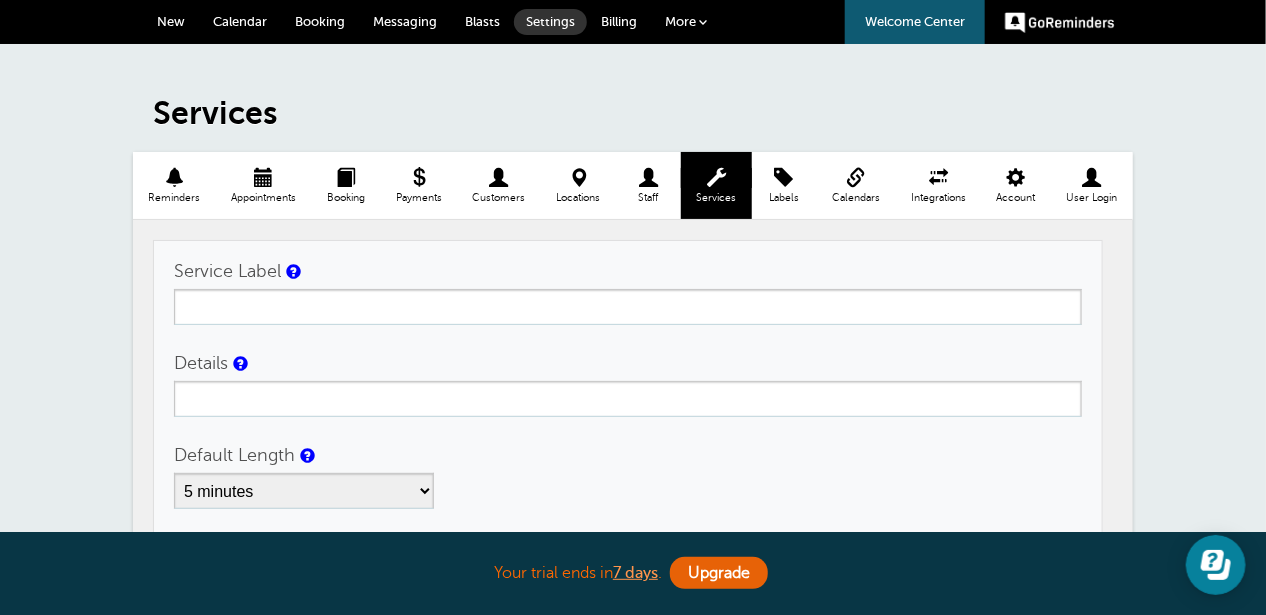 click on "Service Label" at bounding box center [628, 307] 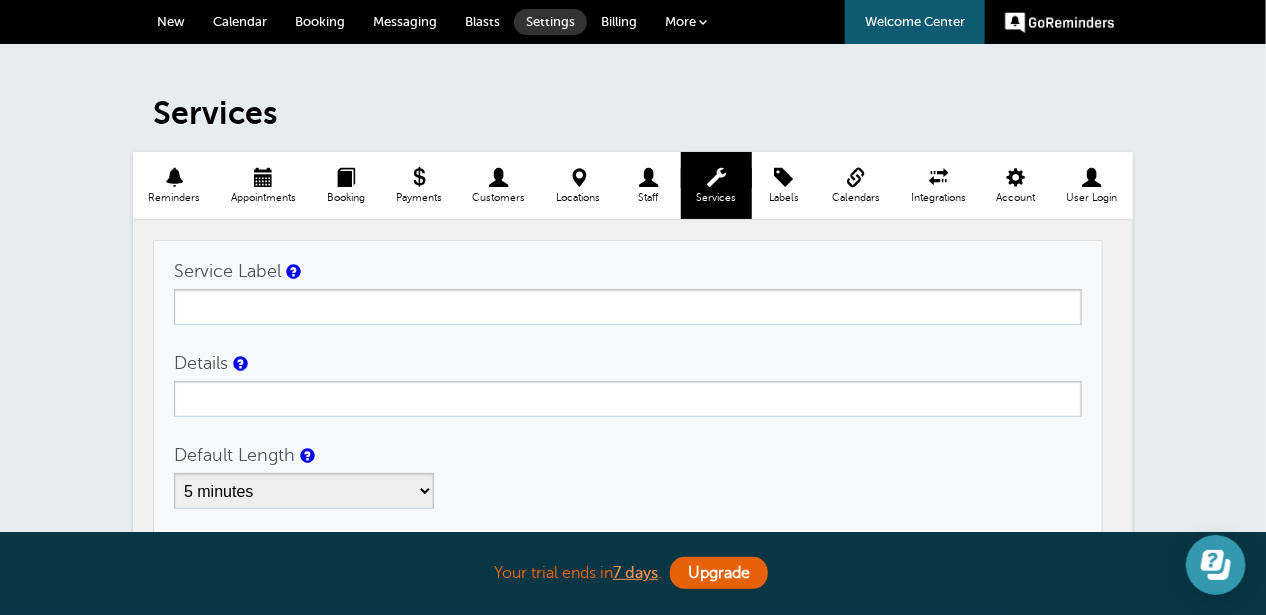 click 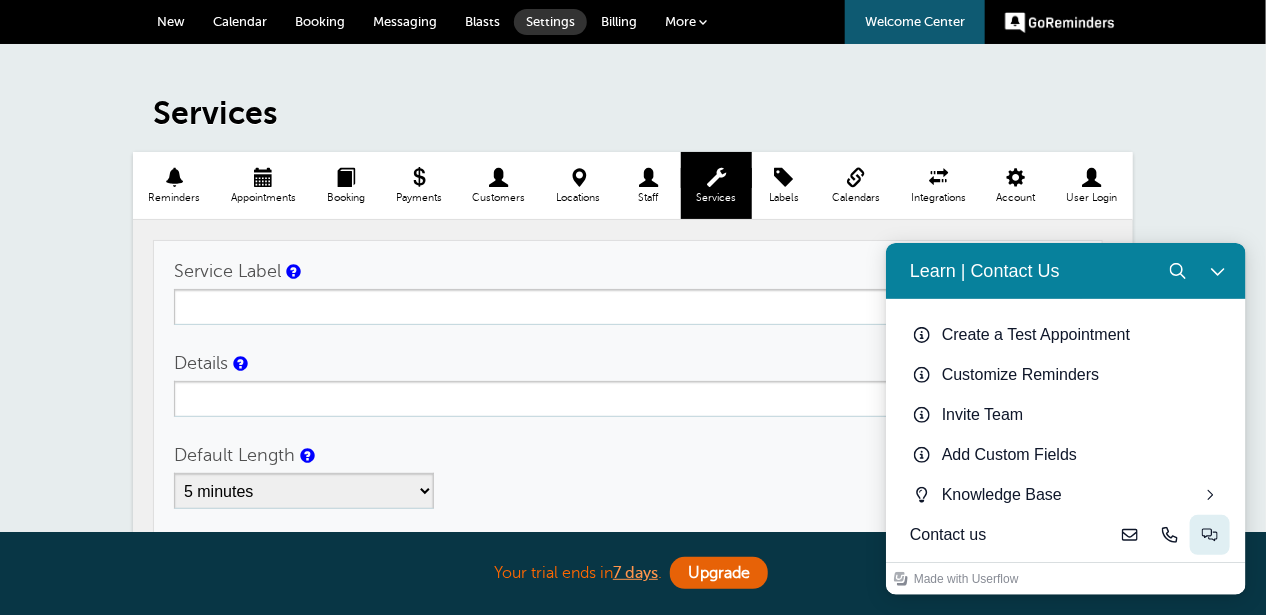 click 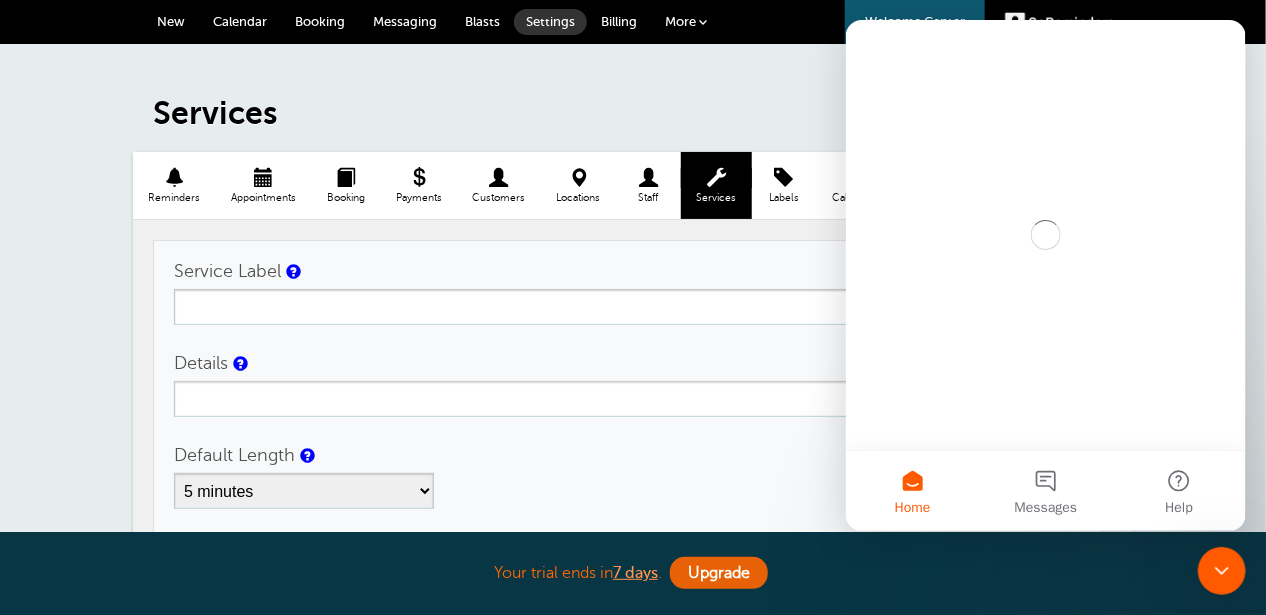 scroll, scrollTop: 0, scrollLeft: 0, axis: both 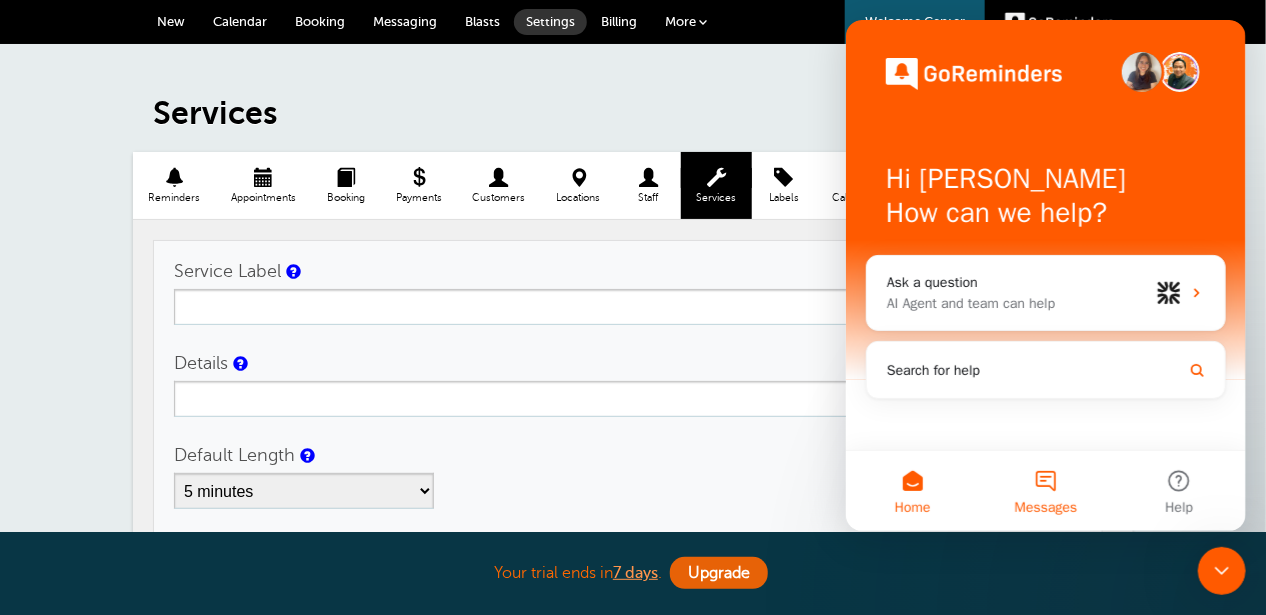 click on "Messages" at bounding box center (1044, 491) 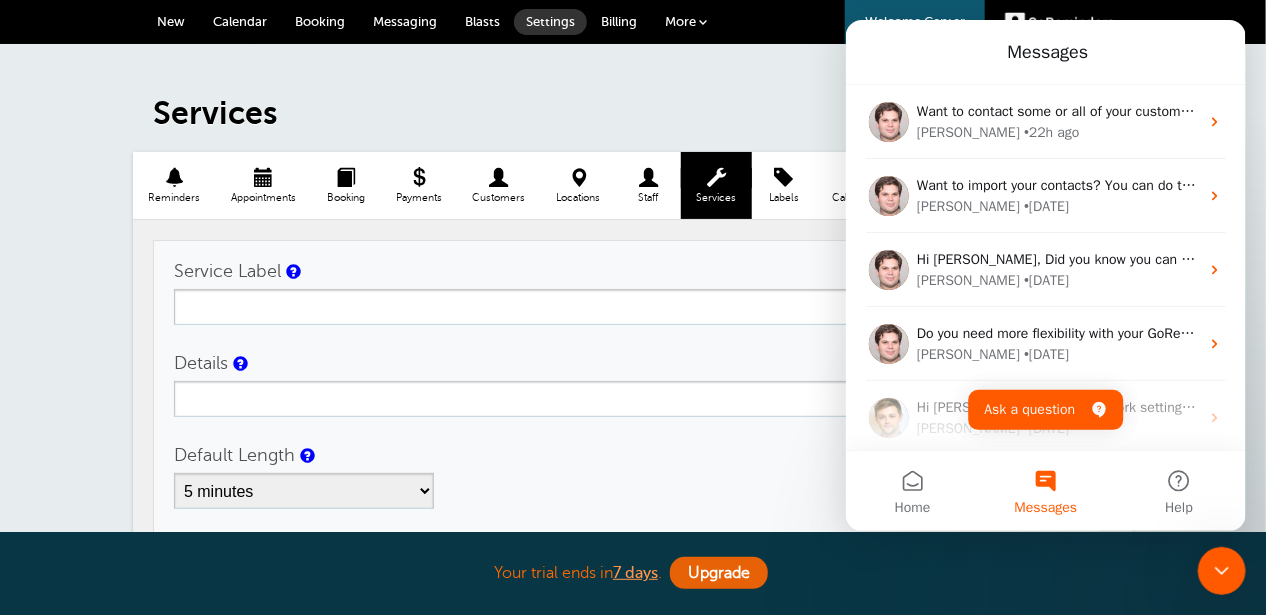 click 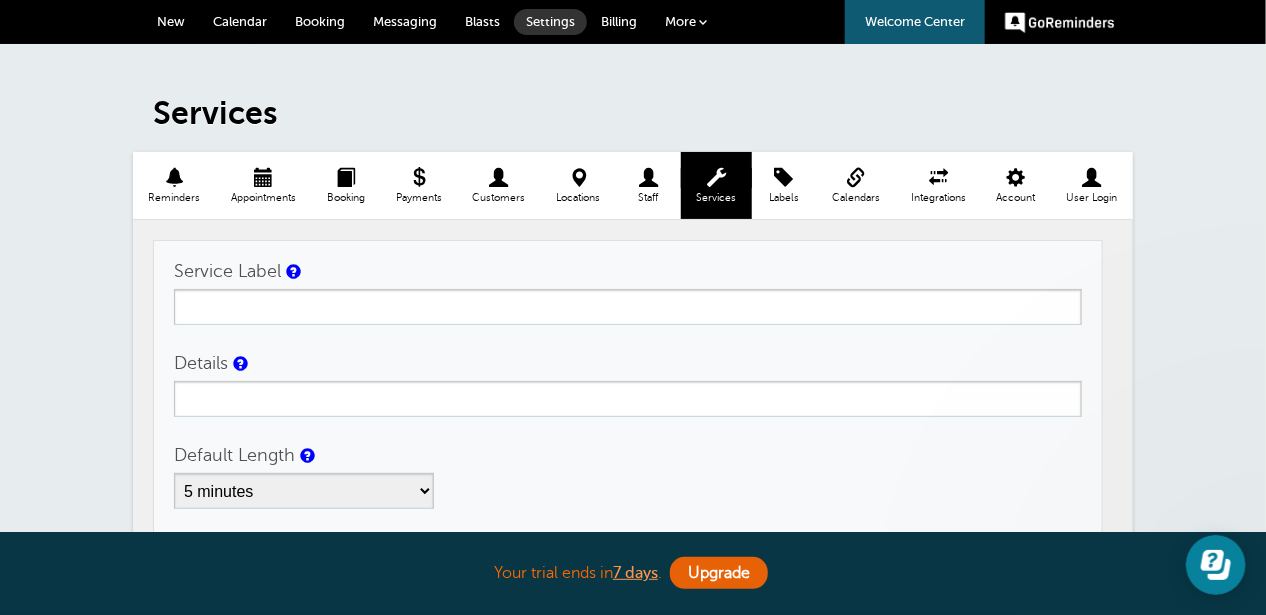 scroll, scrollTop: 0, scrollLeft: 0, axis: both 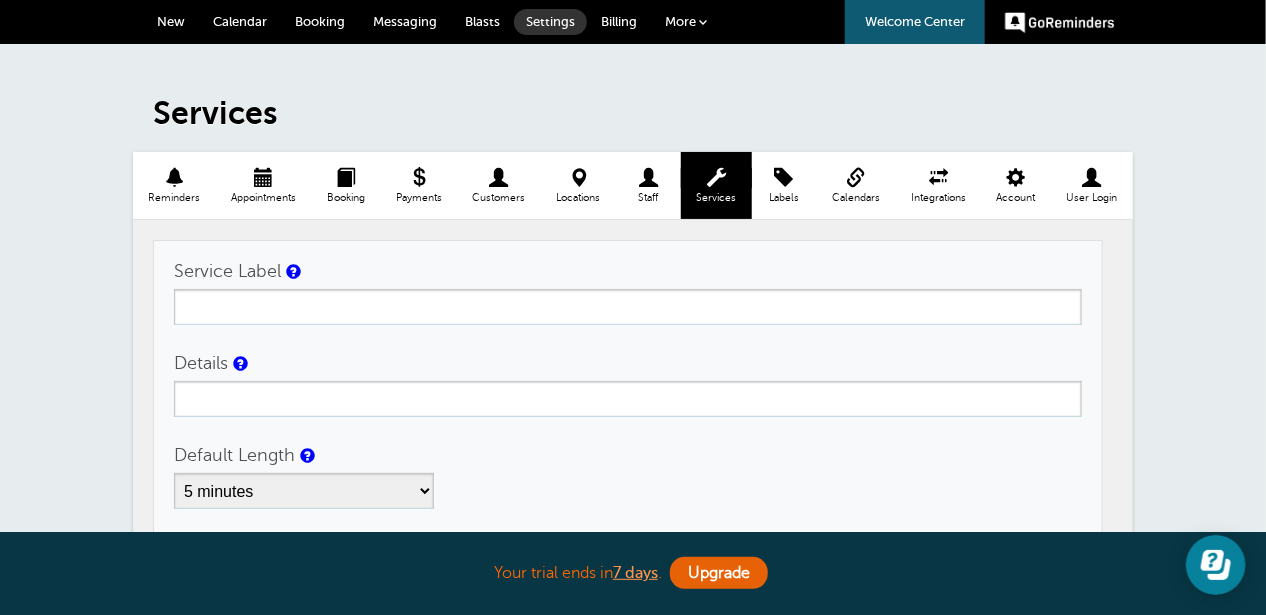 click on "Made with Userflow Learn | Contact Us" 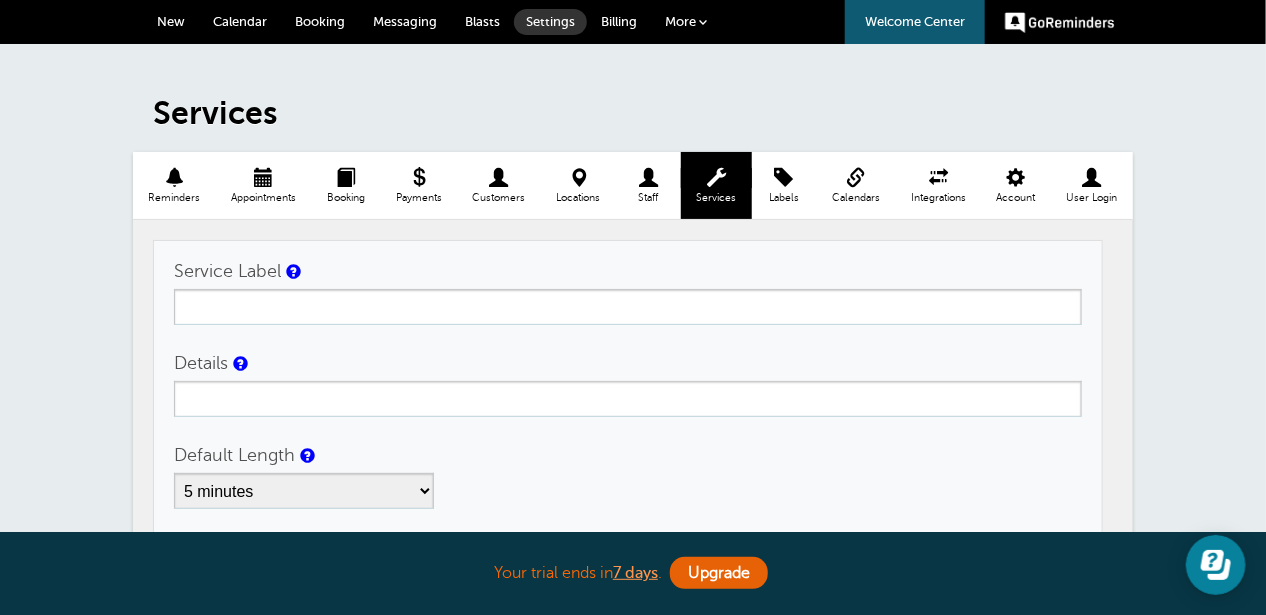 type 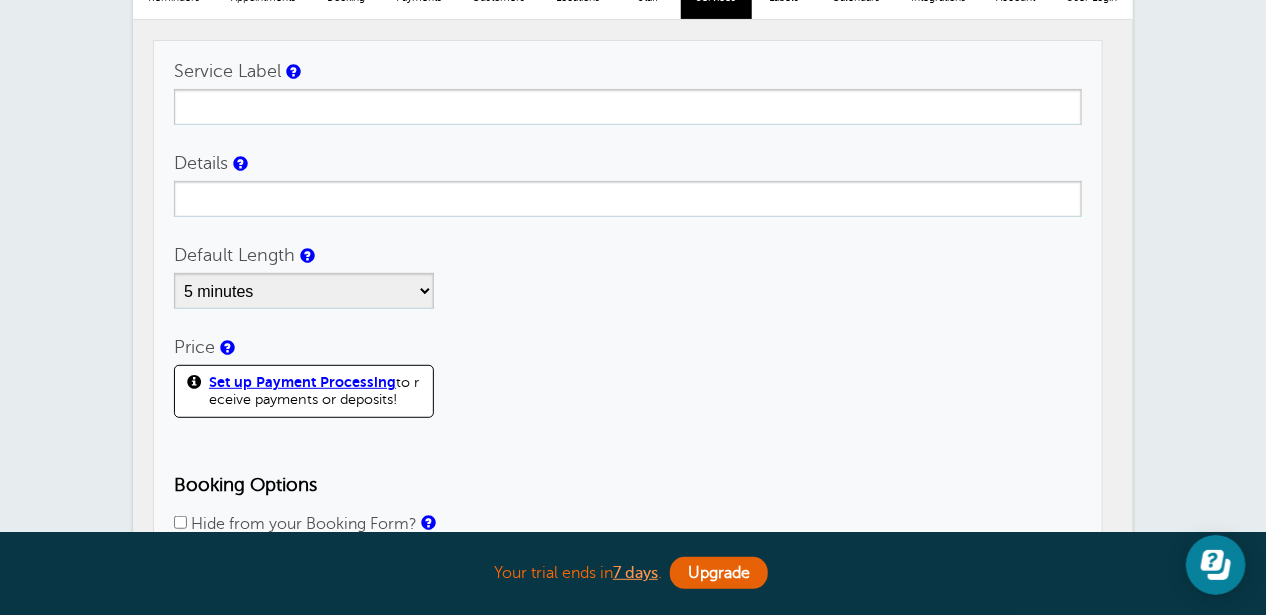 scroll, scrollTop: 0, scrollLeft: 0, axis: both 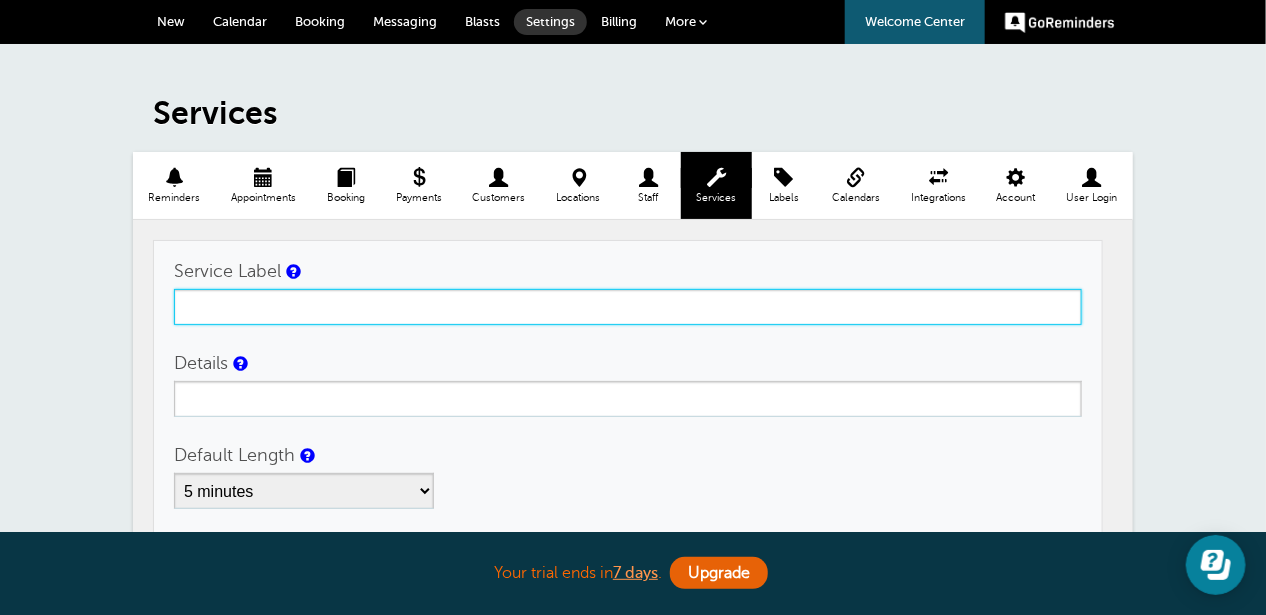click on "Service Label" at bounding box center (628, 307) 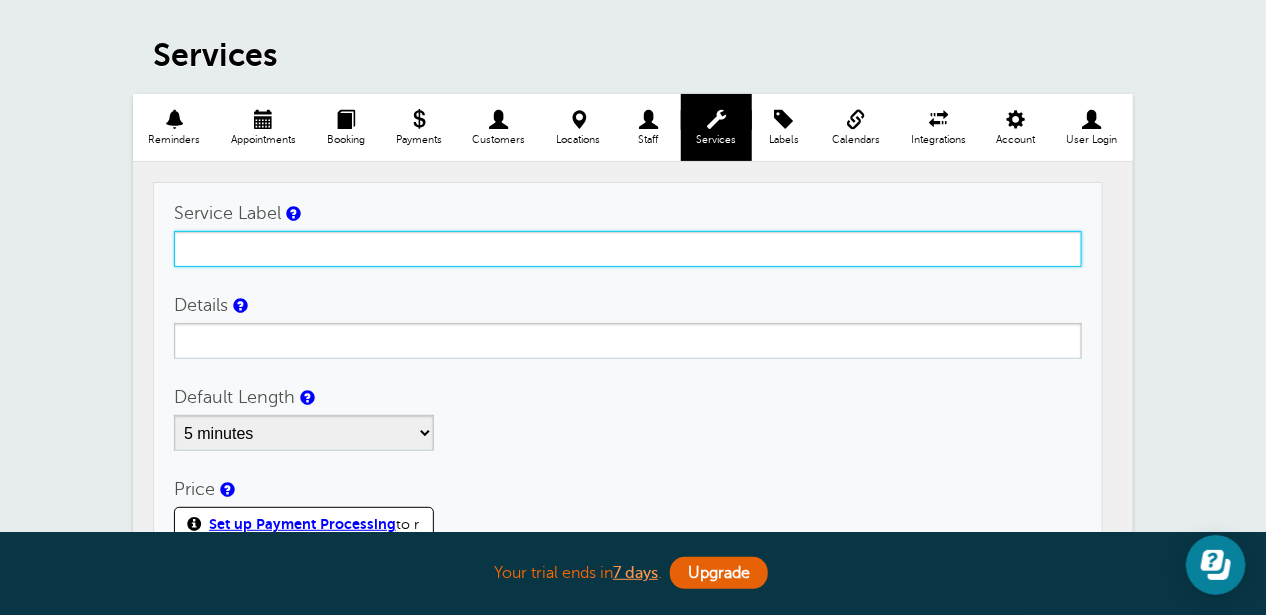 scroll, scrollTop: 100, scrollLeft: 0, axis: vertical 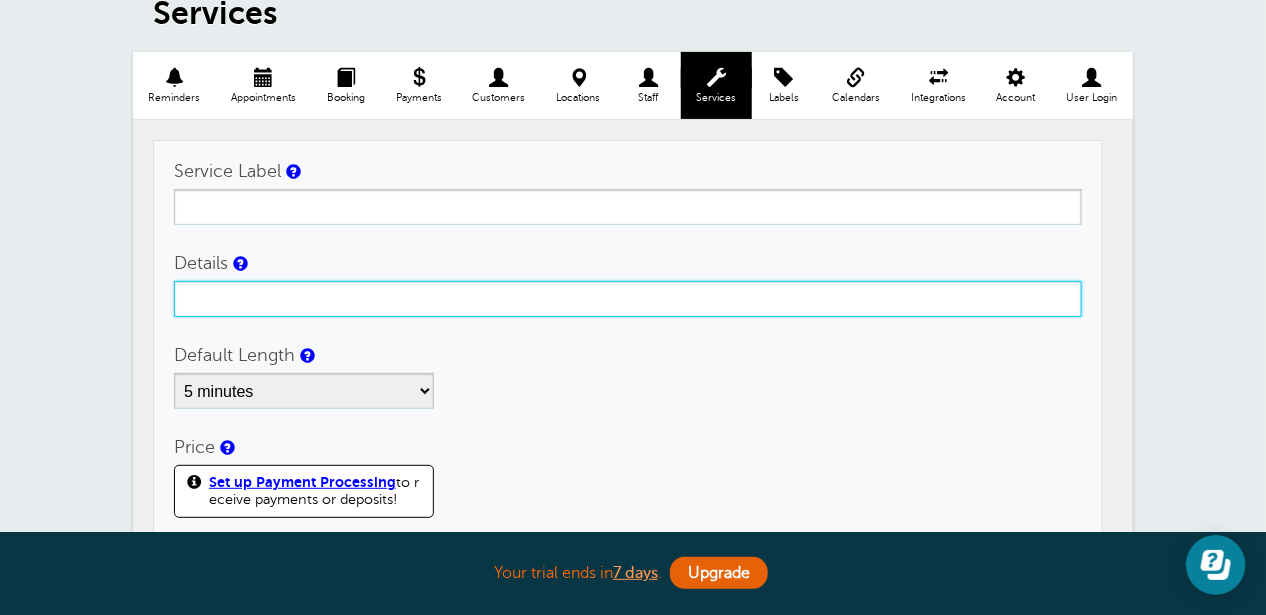 click on "Details" at bounding box center [628, 299] 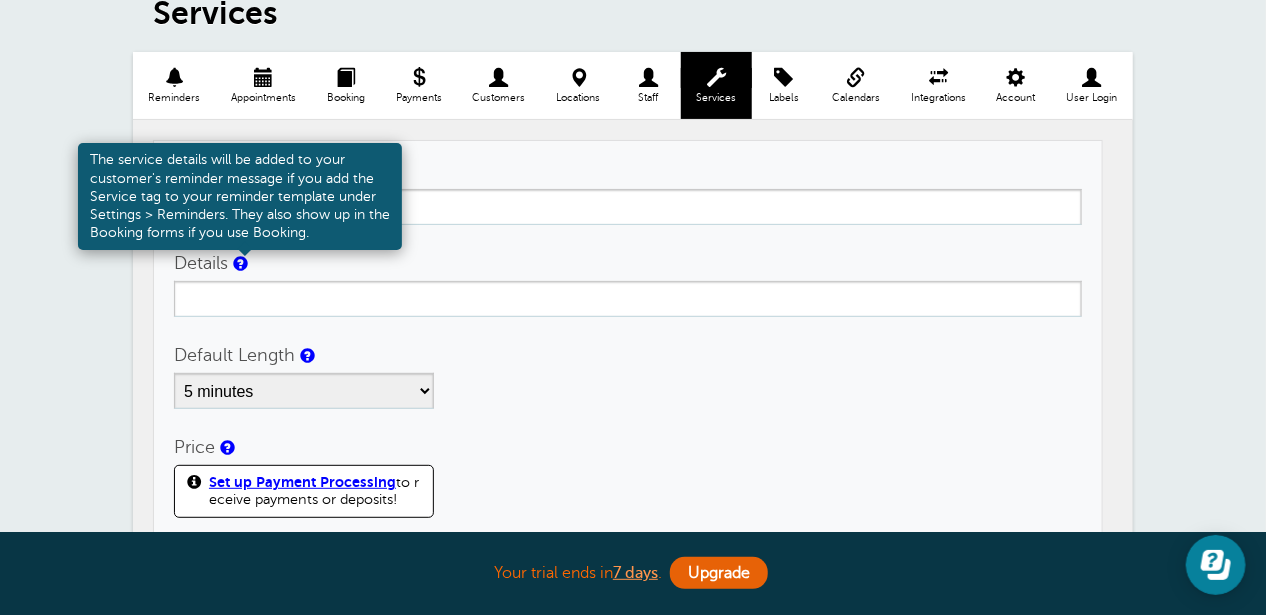click at bounding box center [239, 263] 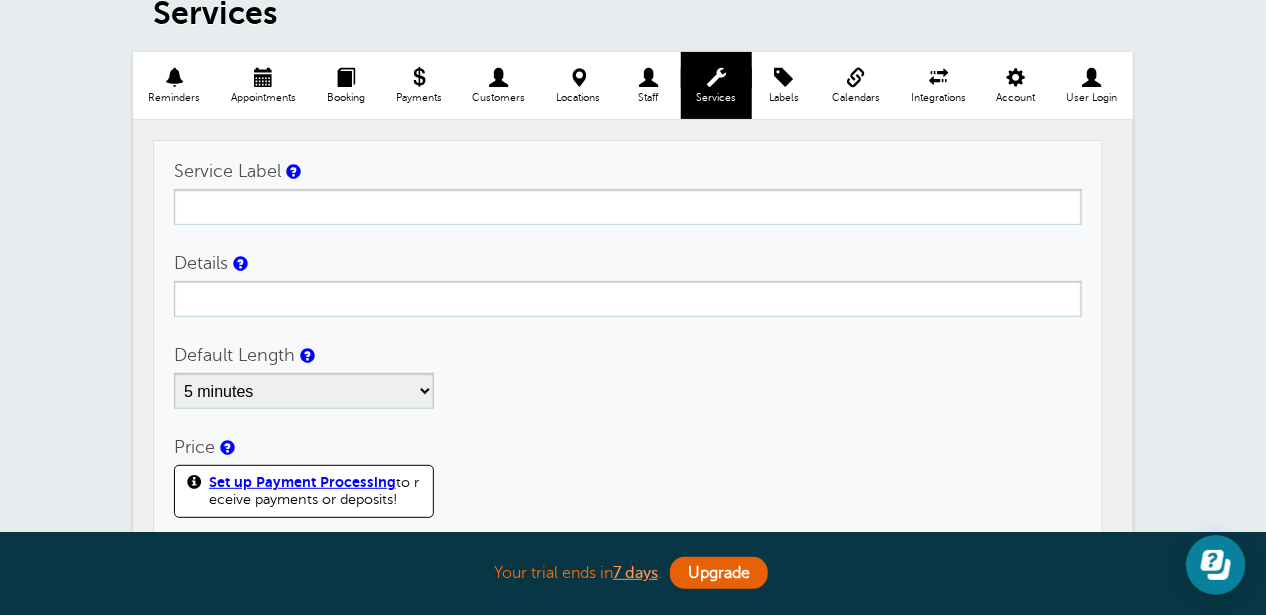 click on "Service Label
Details
Default Length
5 minutes 10 minutes 15 minutes 20 minutes 25 minutes 30 minutes 35 minutes 40 minutes 45 minutes 50 minutes 55 minutes 1 hour 1 hour 15 minutes 1 hour 30 minutes 1 hour 45 minutes 2 hours 2 hours 15 minutes 2 hours 30 minutes 2 hours 45 minutes 3 hours 3 hours 30 minutes 4 hours 4 hours 30 minutes 5 hours 5 hours 30 minutes 6 hours 6 hours 30 minutes 7 hours 7 hours 30 minutes 8 hours 9 hours 10 hours 11 hours 12 hours 13 hours 14 hours 15 hours 16 hours
Price
Set up Payment Processing  to receive payments or deposits!" at bounding box center [628, 444] 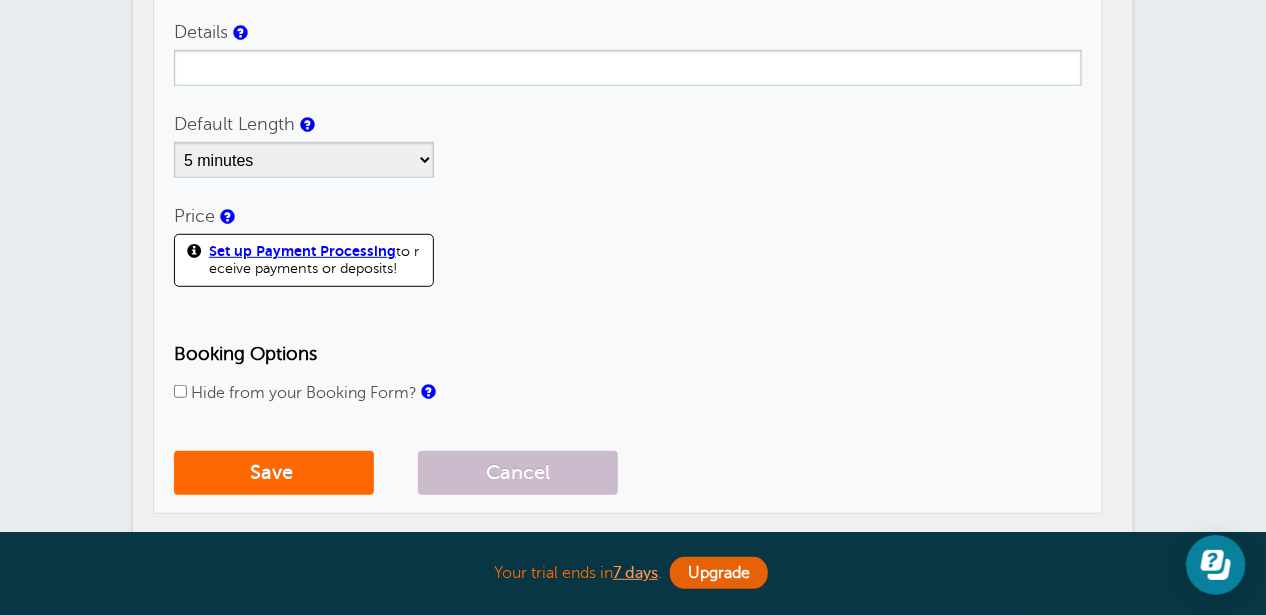 scroll, scrollTop: 200, scrollLeft: 0, axis: vertical 